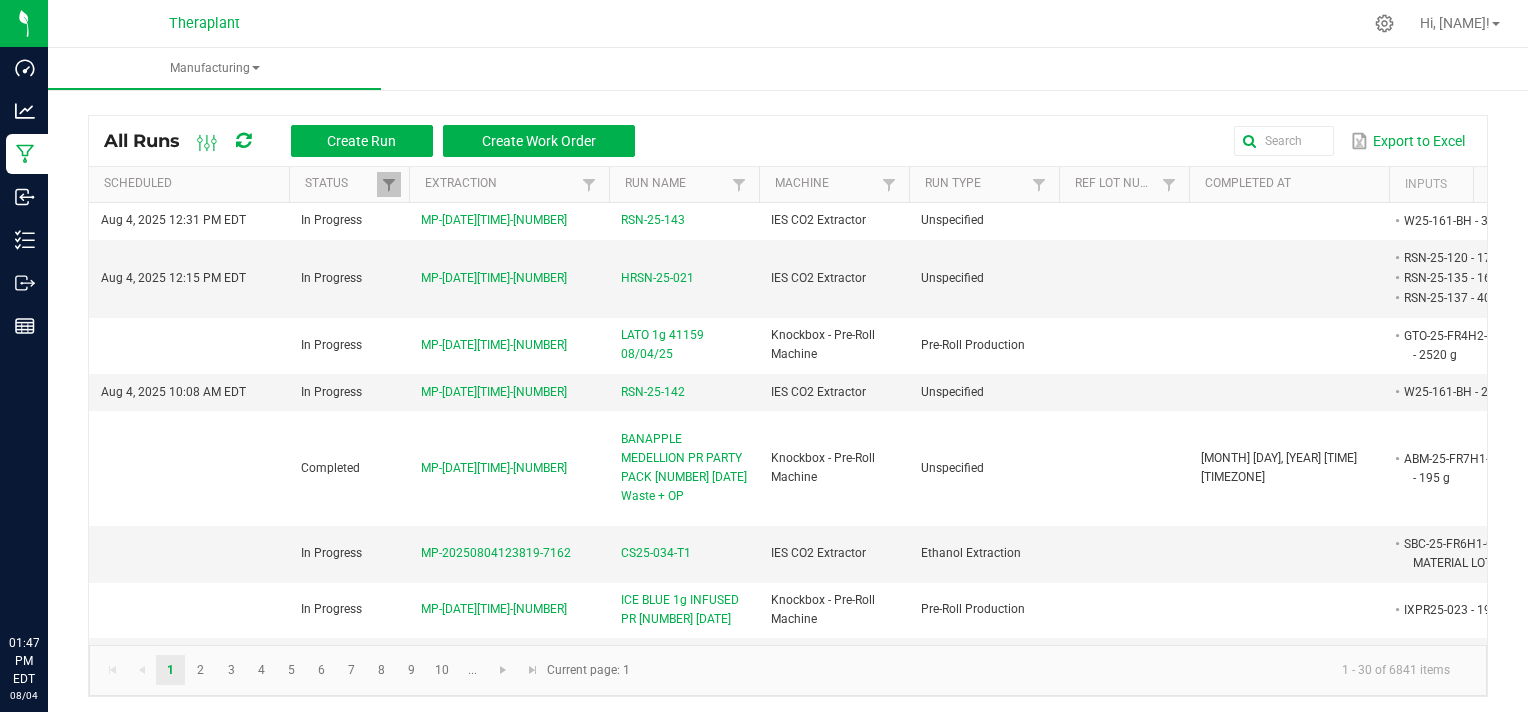 scroll, scrollTop: 0, scrollLeft: 0, axis: both 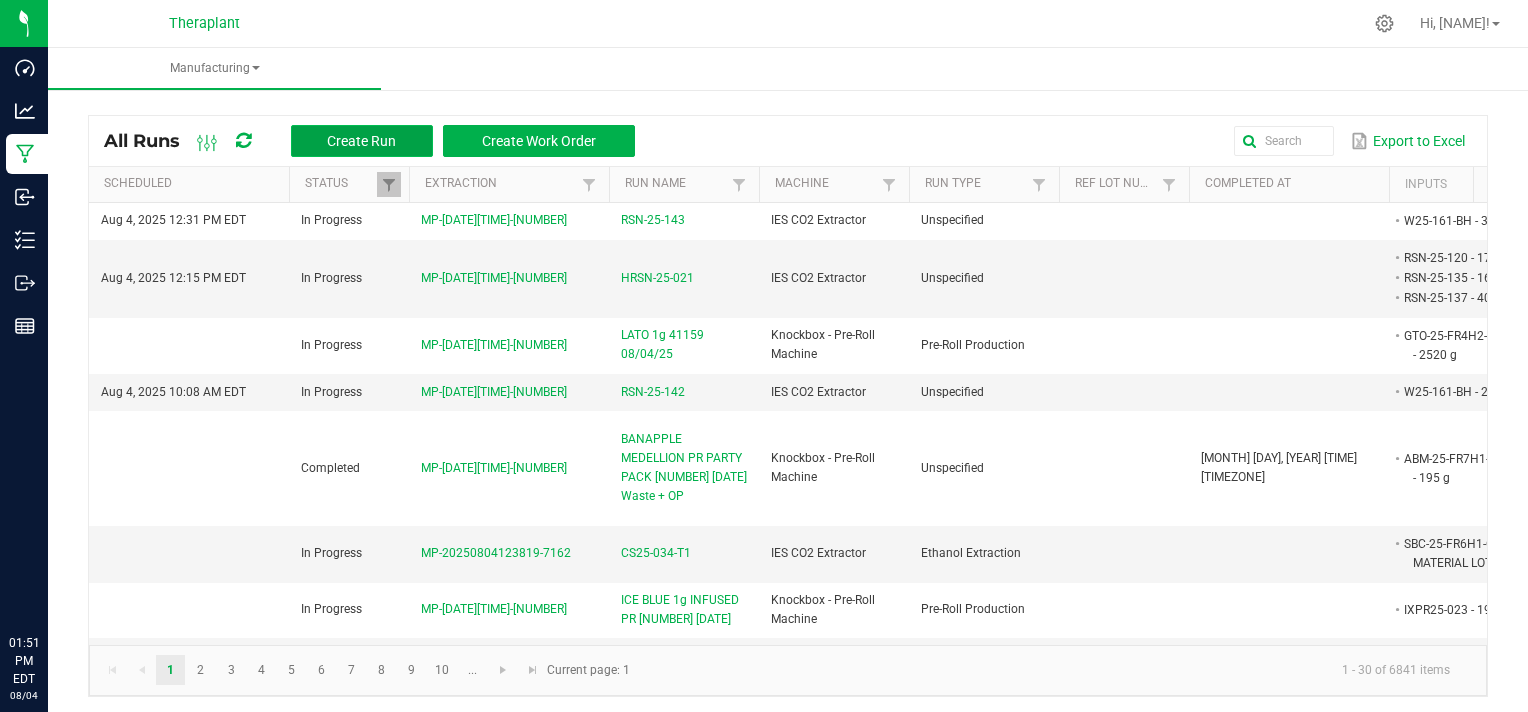 click on "Create Run" at bounding box center (361, 141) 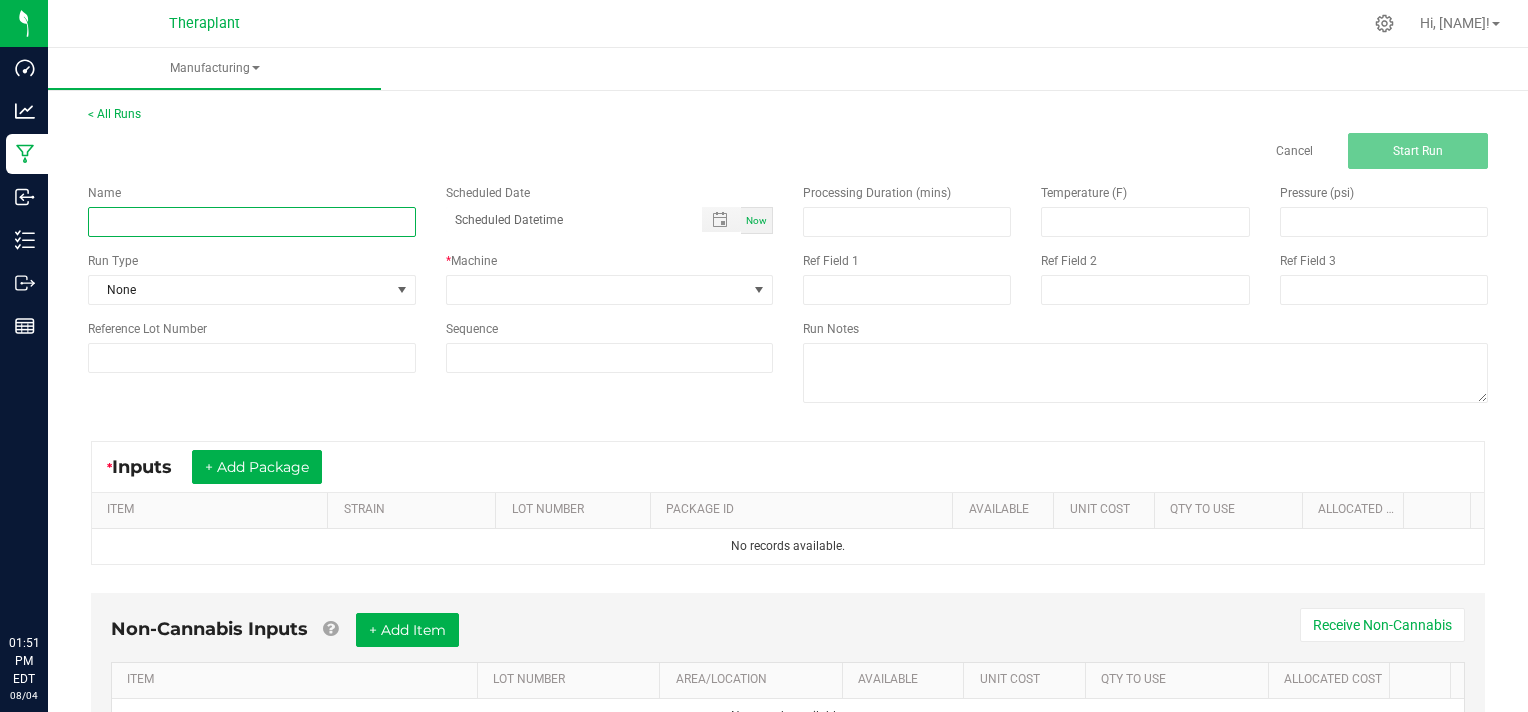 click at bounding box center (252, 222) 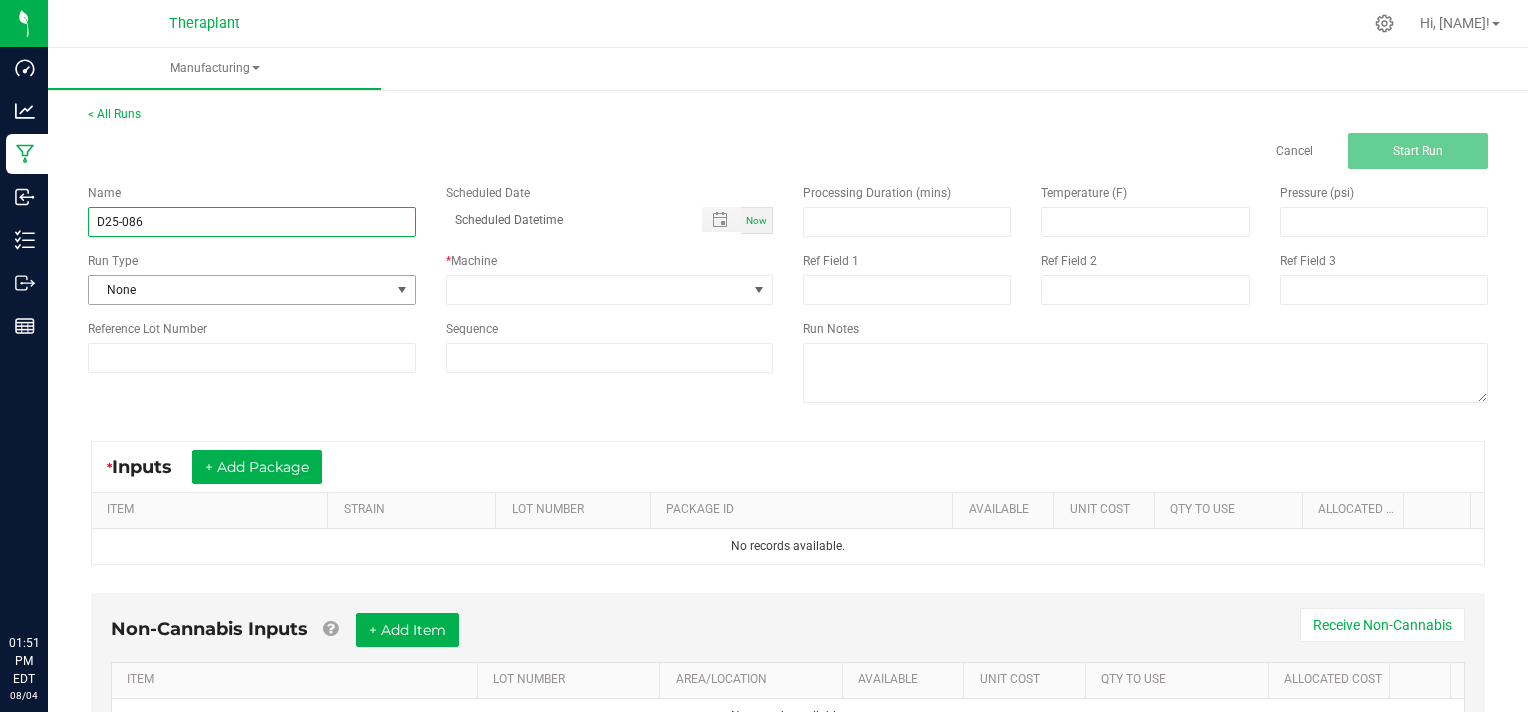 type on "D25-086" 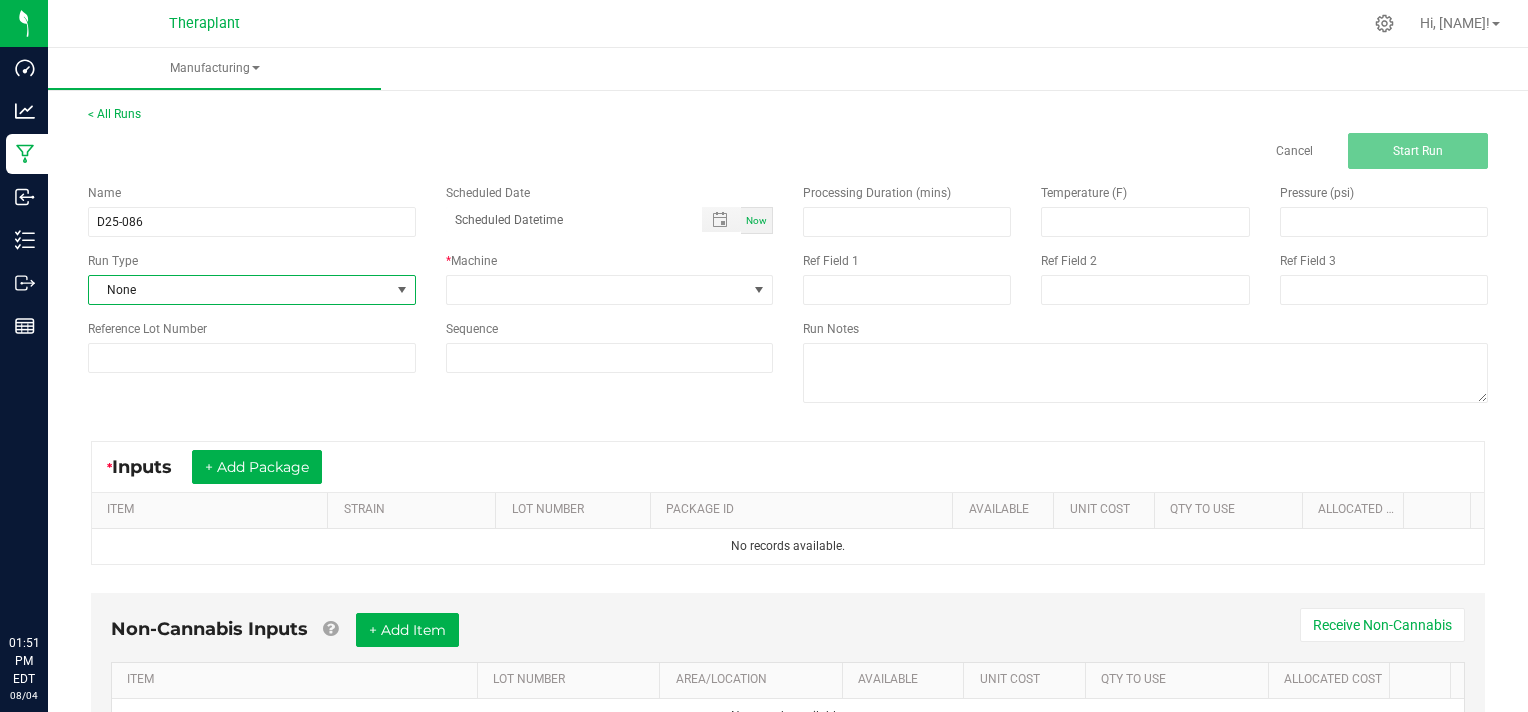 click at bounding box center (402, 290) 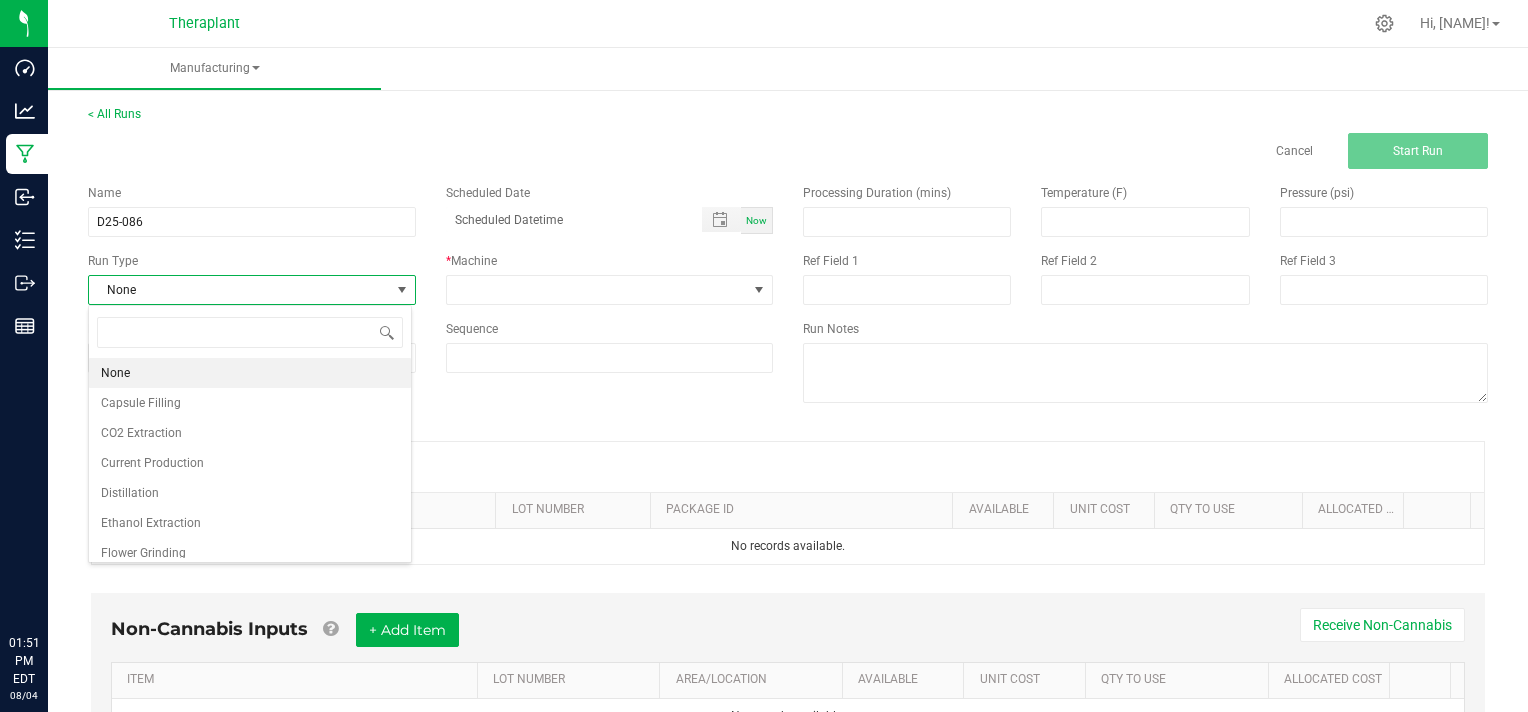 scroll, scrollTop: 99970, scrollLeft: 99676, axis: both 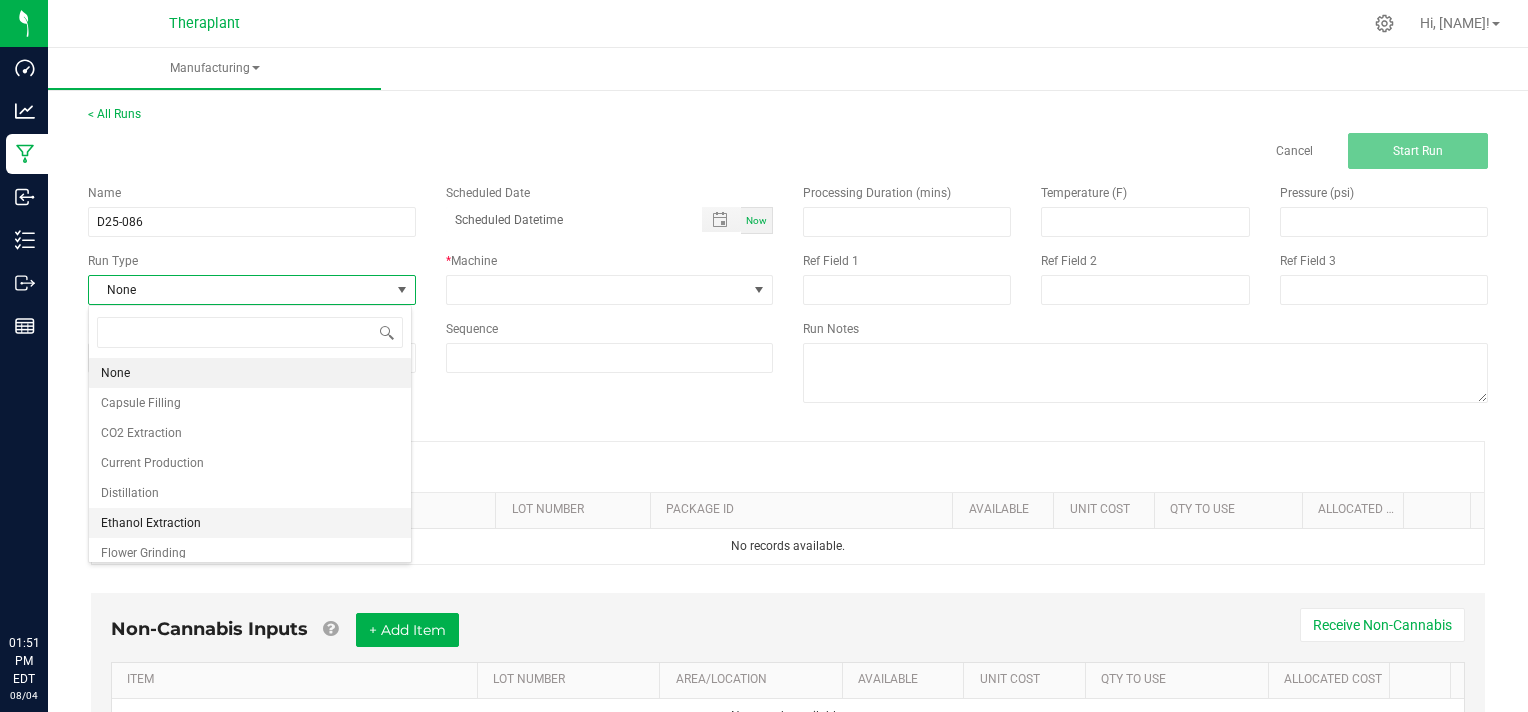 click on "Ethanol Extraction" at bounding box center (250, 523) 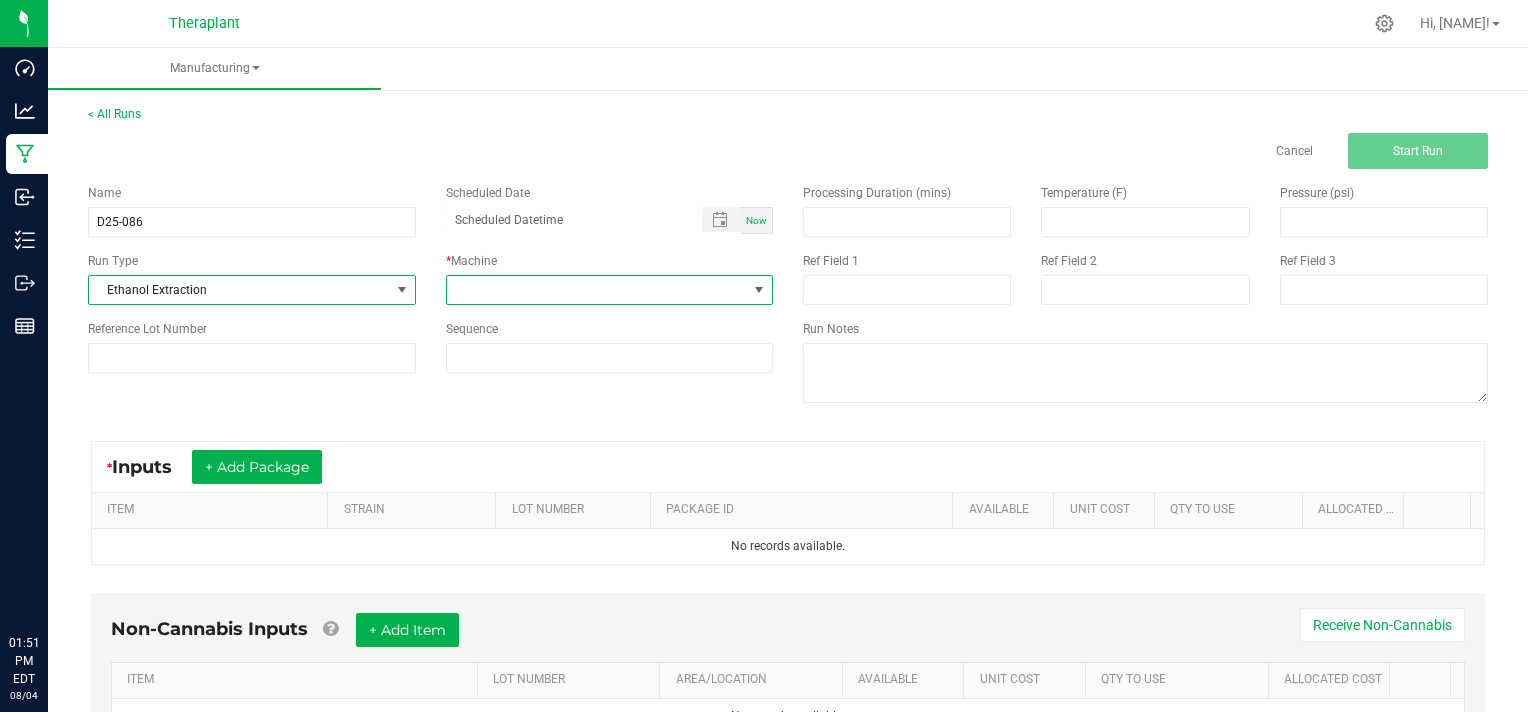 click at bounding box center [759, 290] 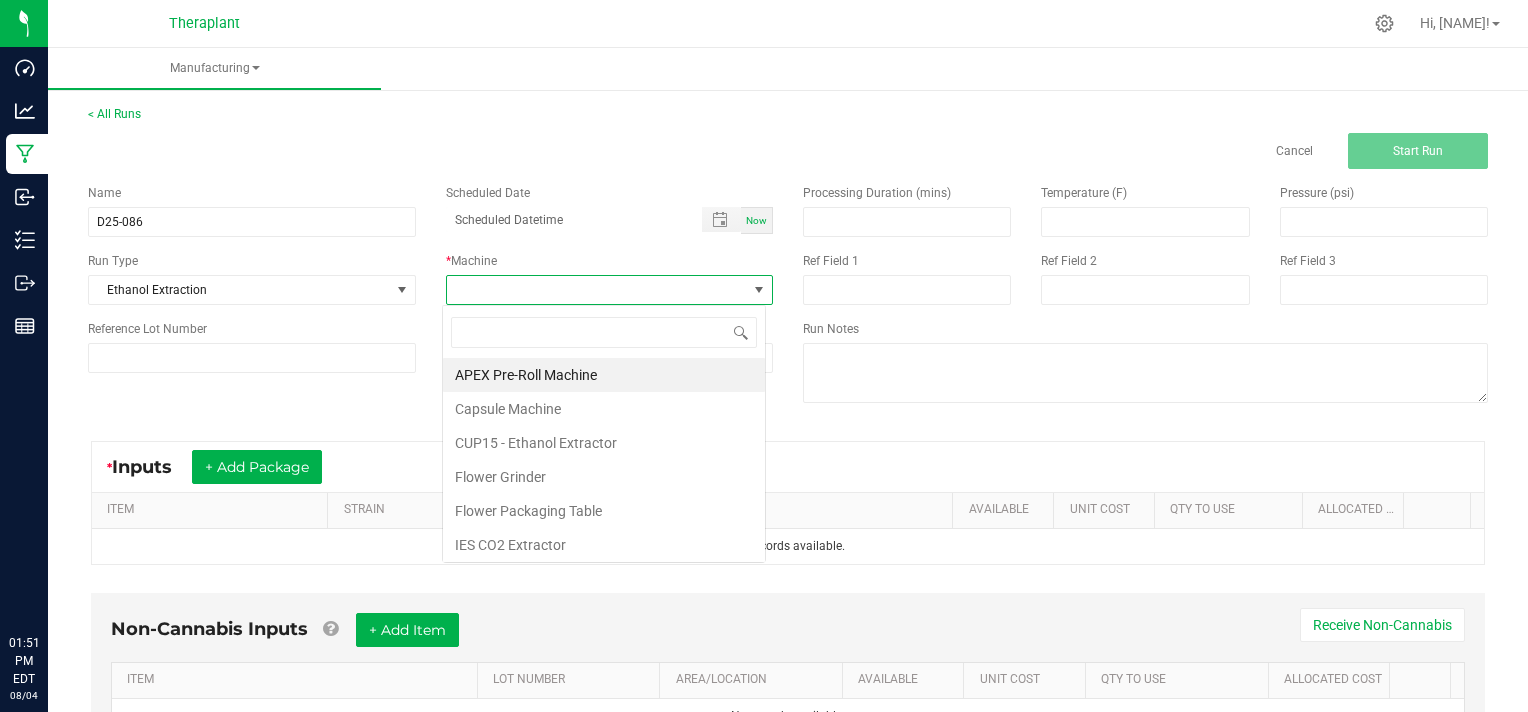 scroll, scrollTop: 99970, scrollLeft: 99676, axis: both 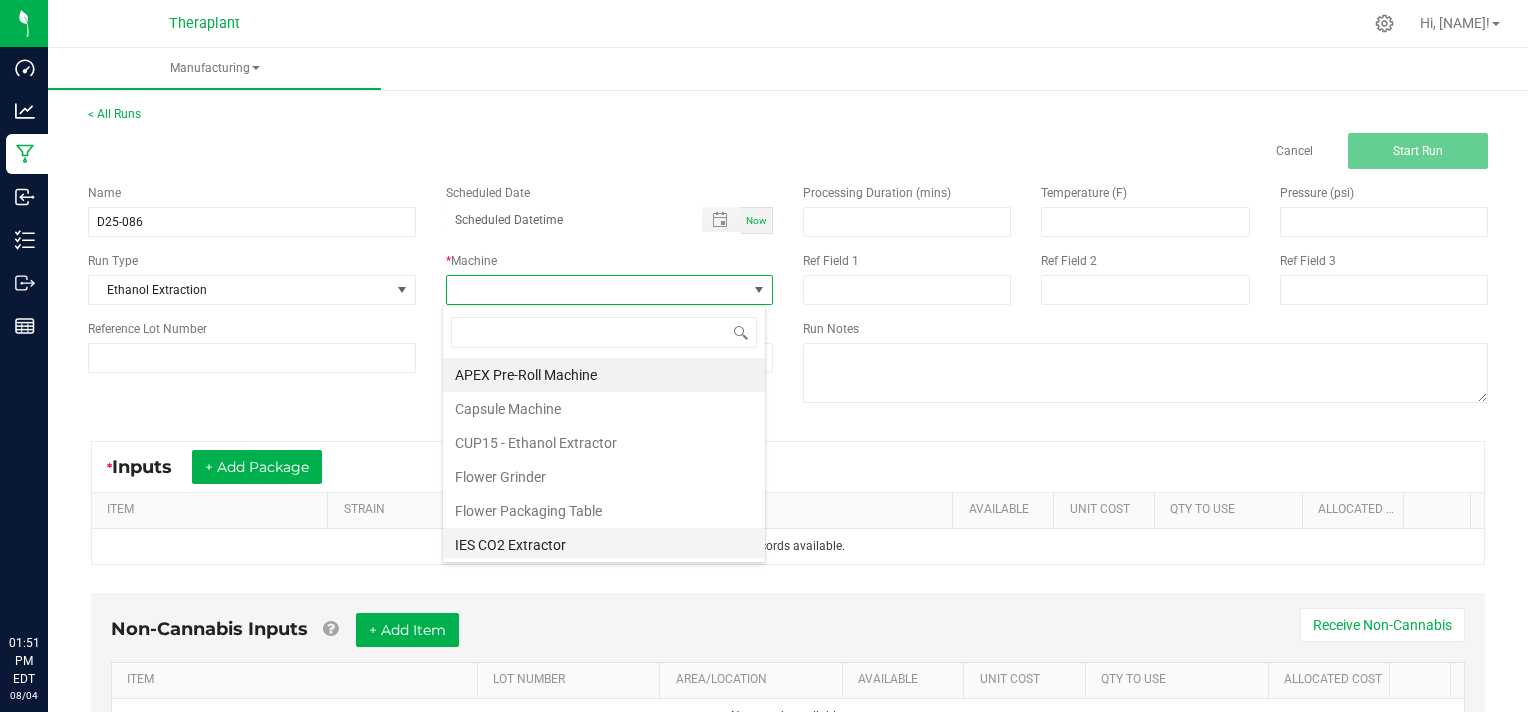 click on "IES CO2 Extractor" at bounding box center (604, 545) 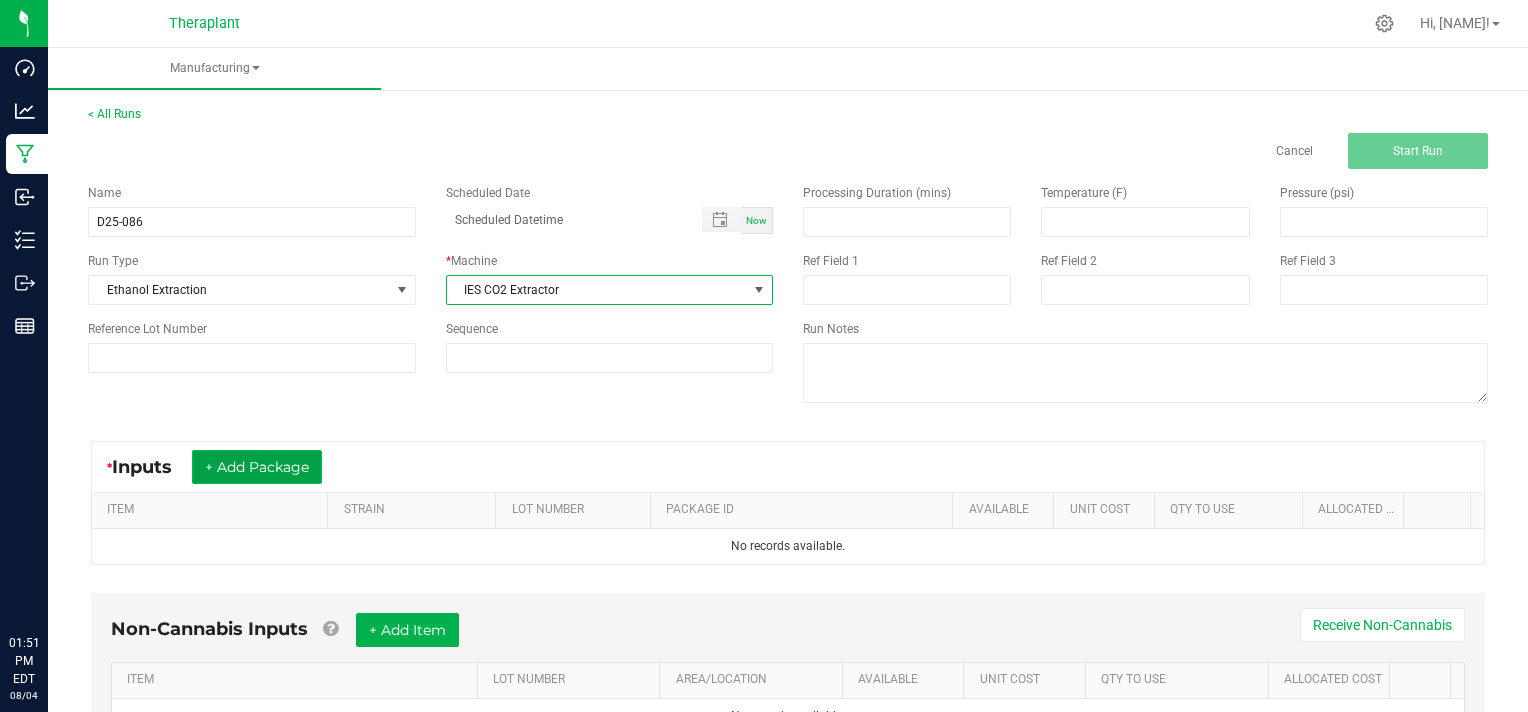 click on "+ Add Package" at bounding box center (257, 467) 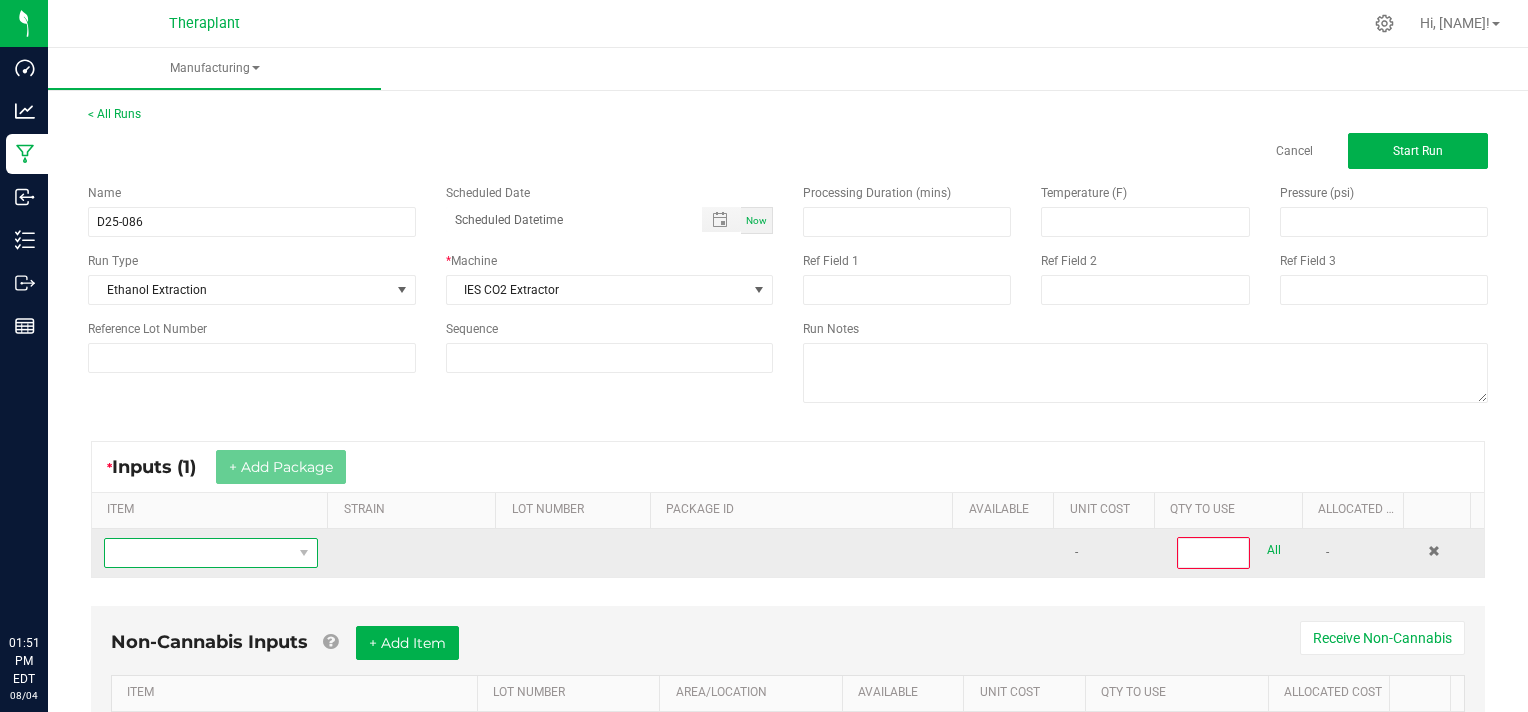 click at bounding box center [198, 553] 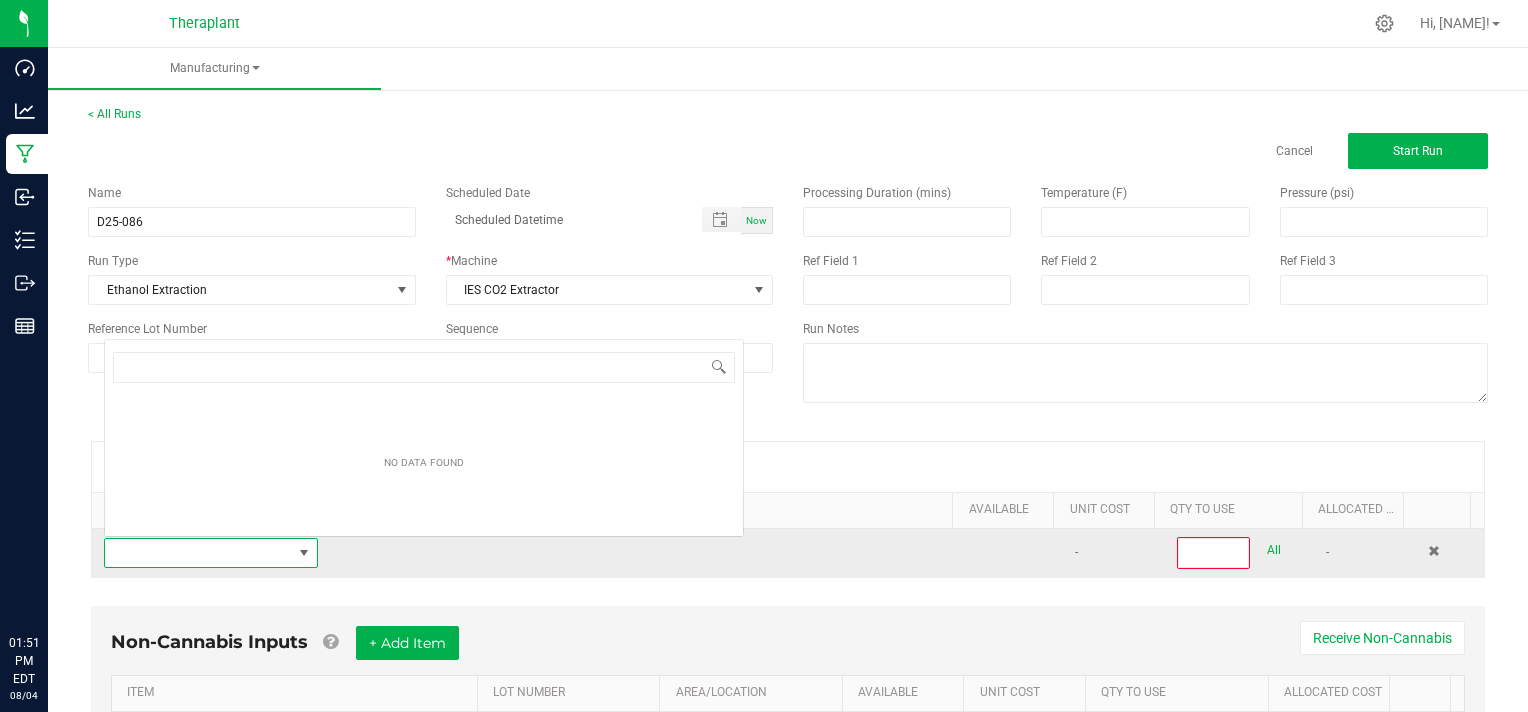 scroll, scrollTop: 0, scrollLeft: 0, axis: both 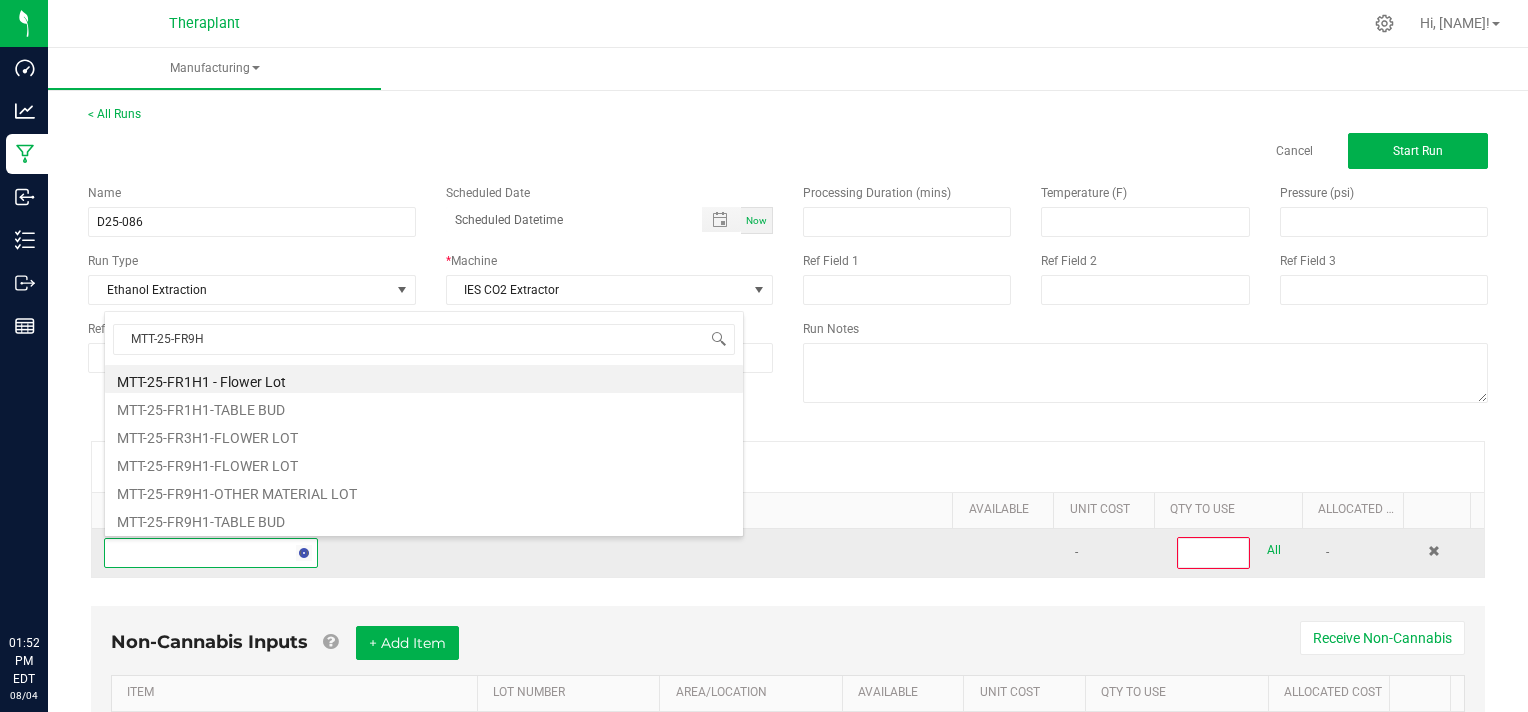 type on "MTT-25-FR9H1" 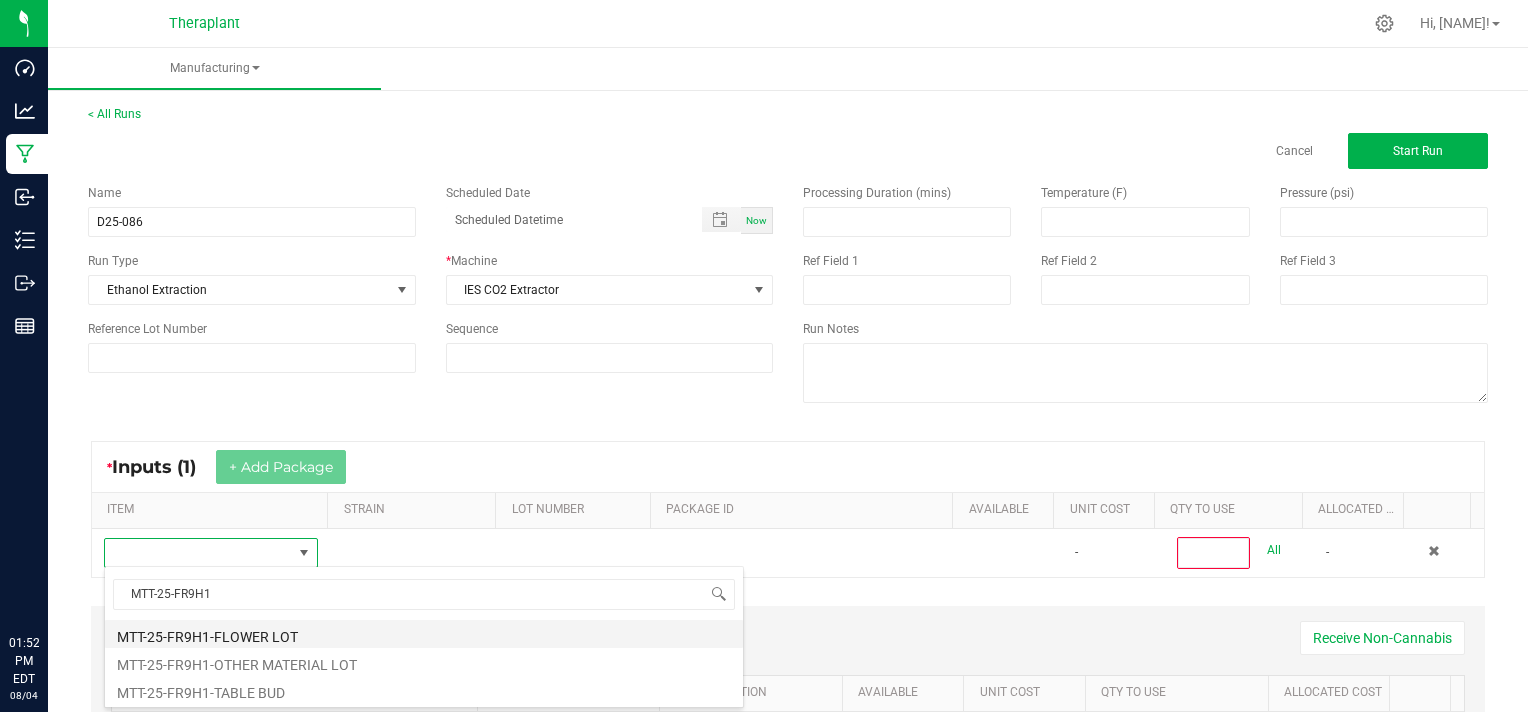 click on "MTT-25-FR9H1-FLOWER LOT" at bounding box center [424, 634] 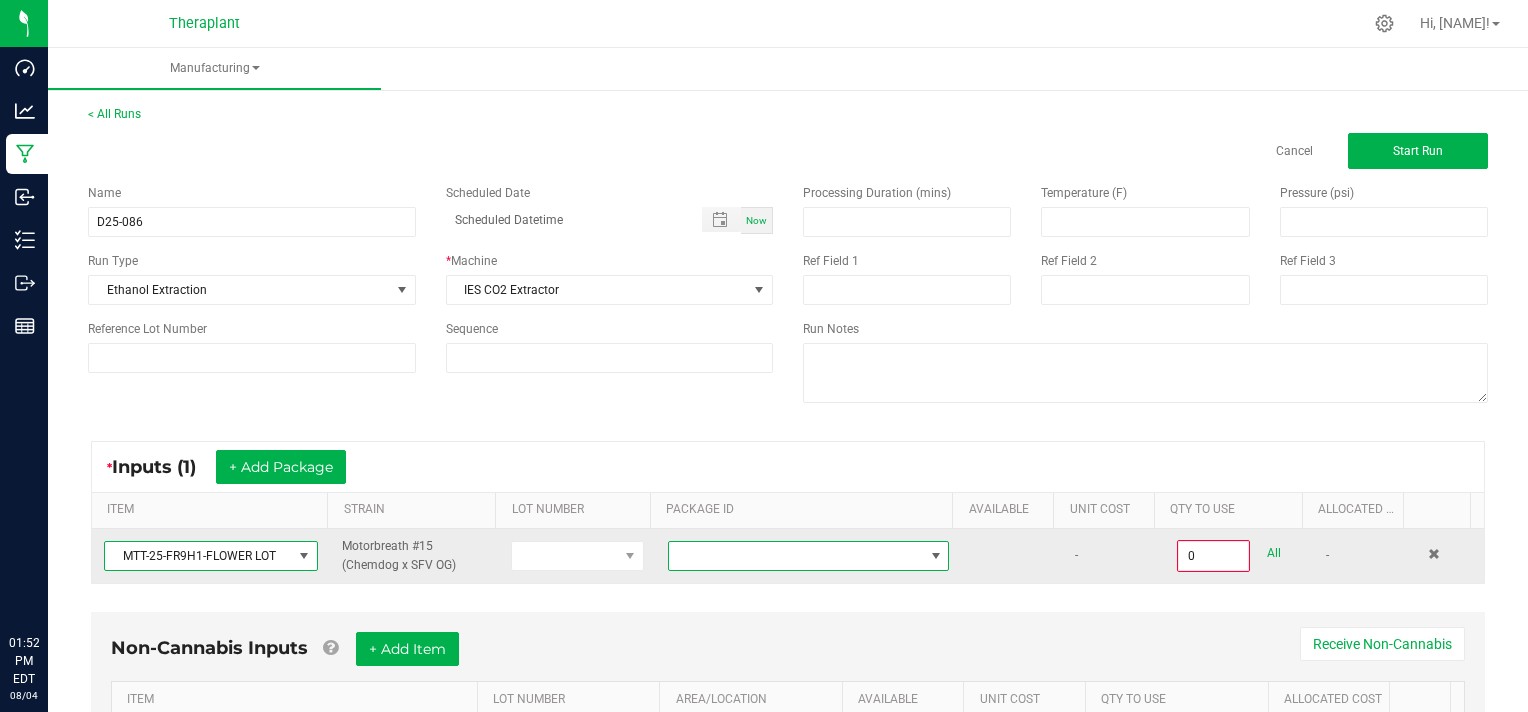 click at bounding box center [936, 556] 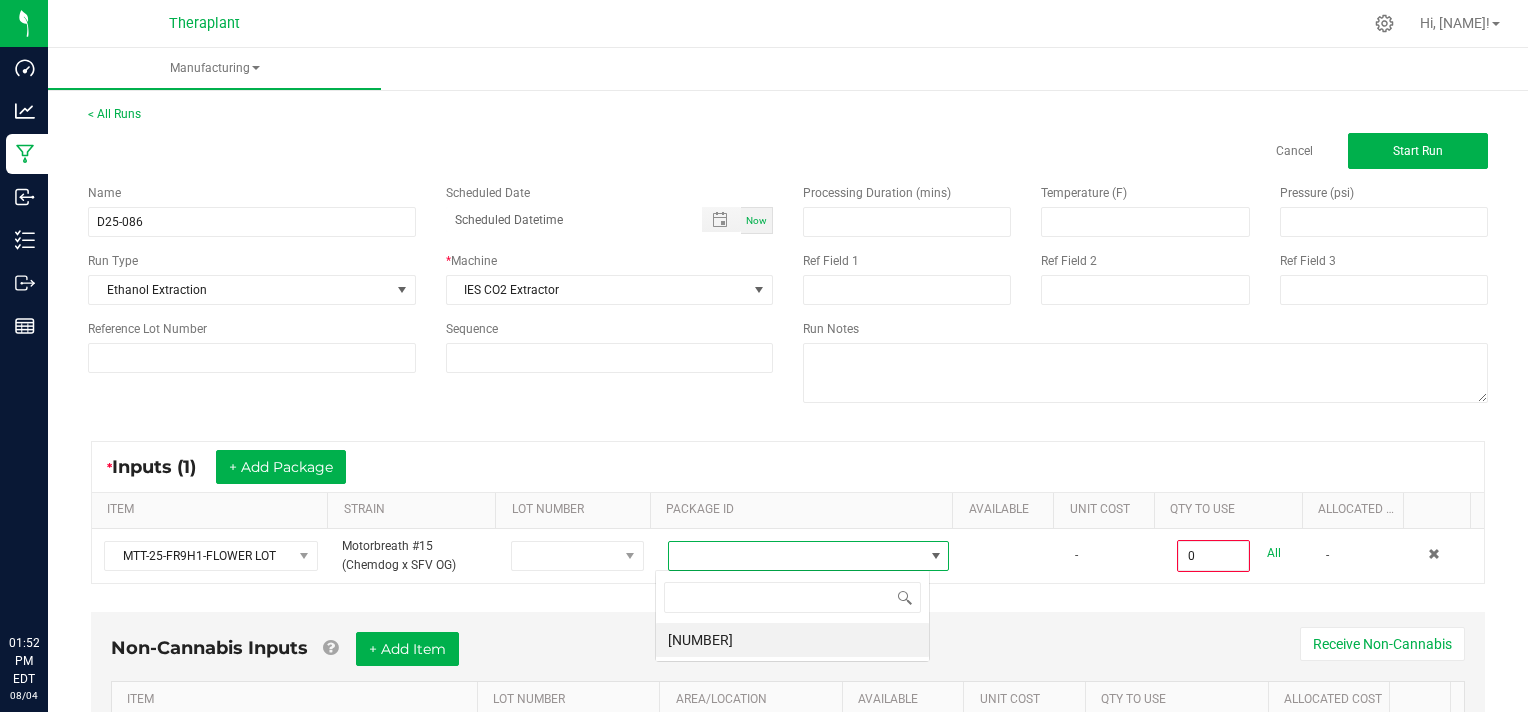 scroll, scrollTop: 99970, scrollLeft: 99724, axis: both 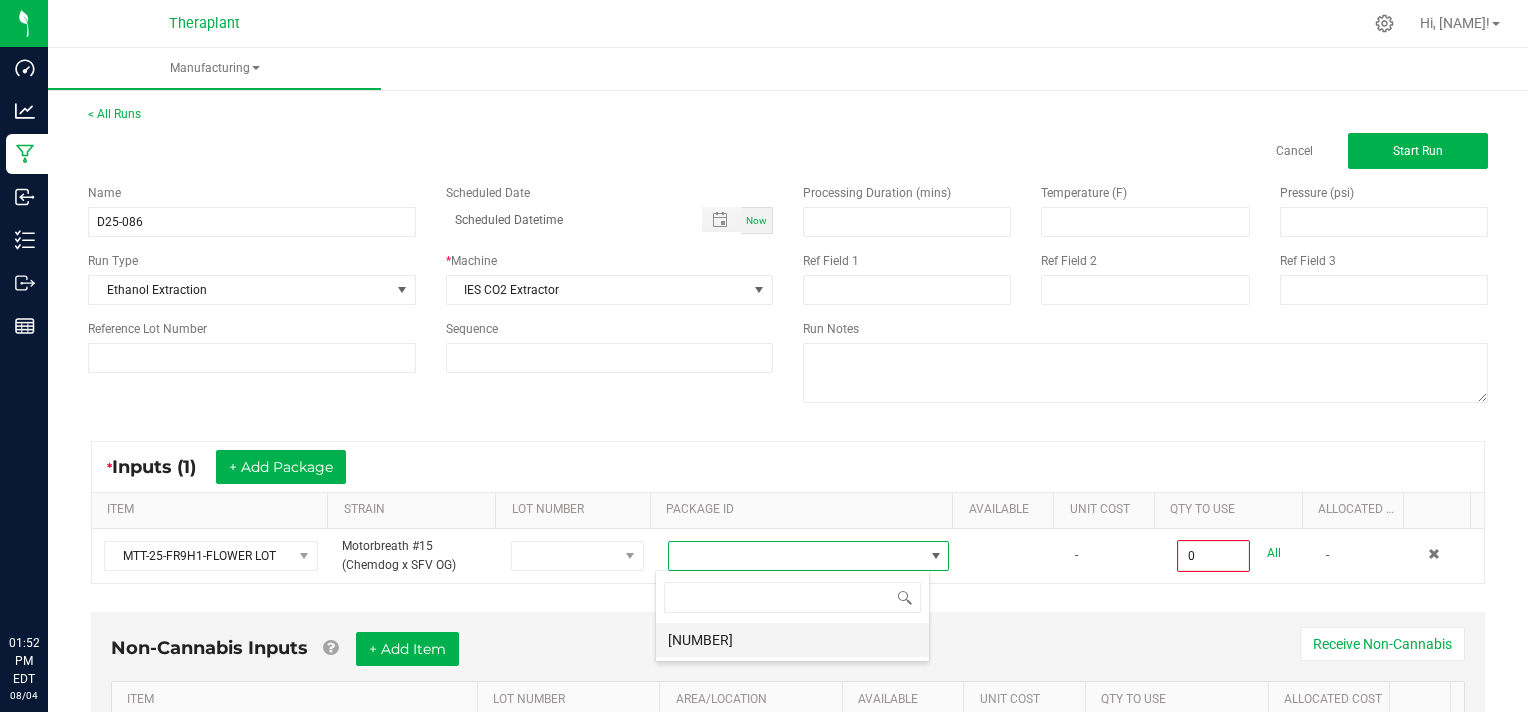click on "[NUMBER]" at bounding box center (792, 640) 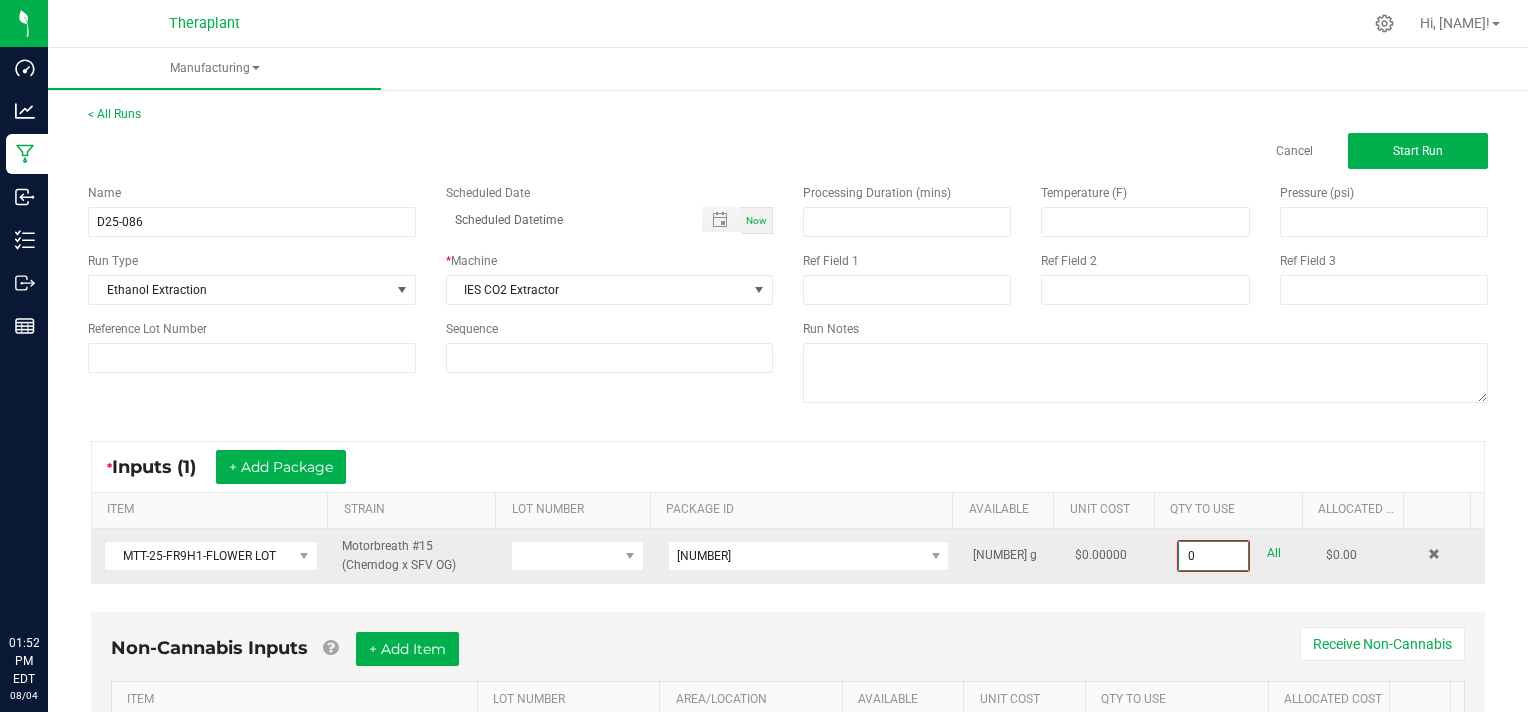 click on "0" at bounding box center (1213, 556) 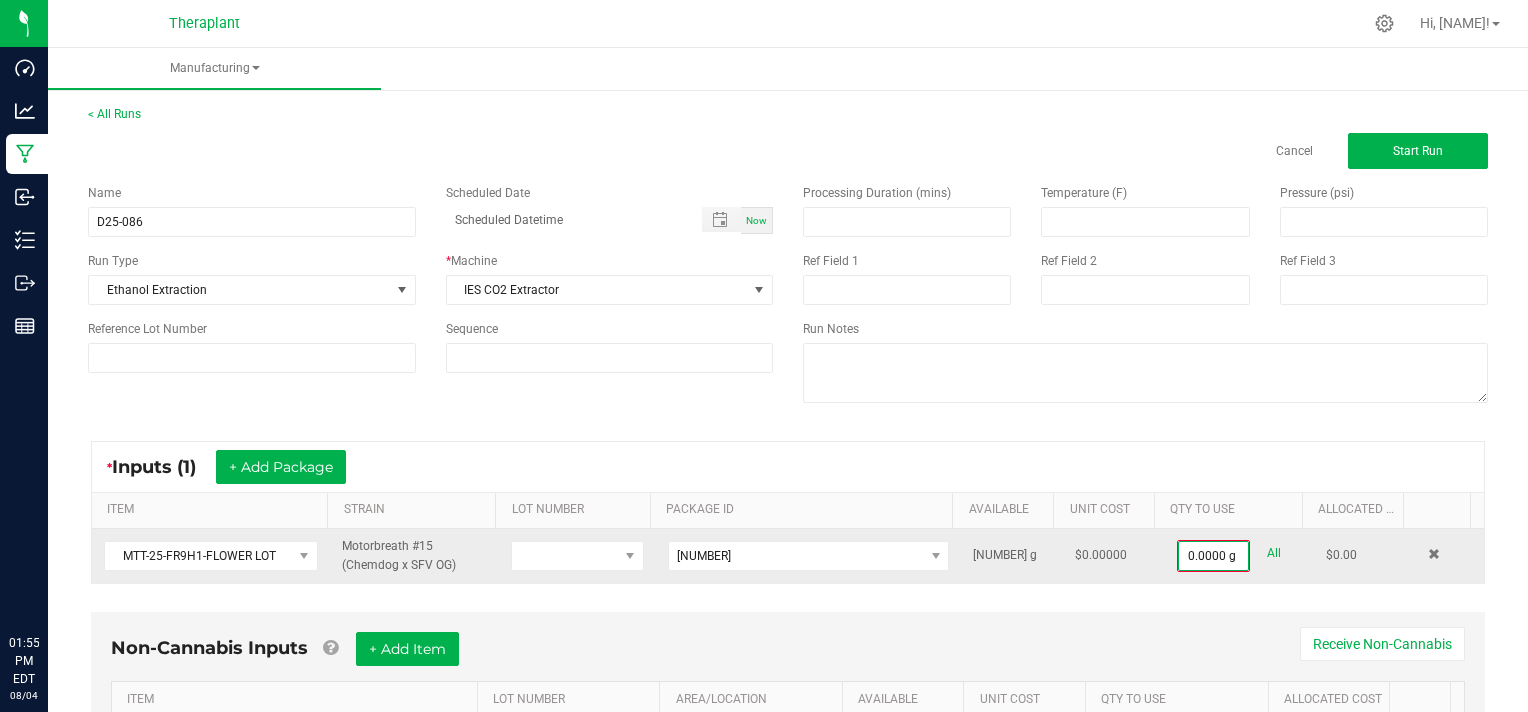 click on "All" at bounding box center [1274, 553] 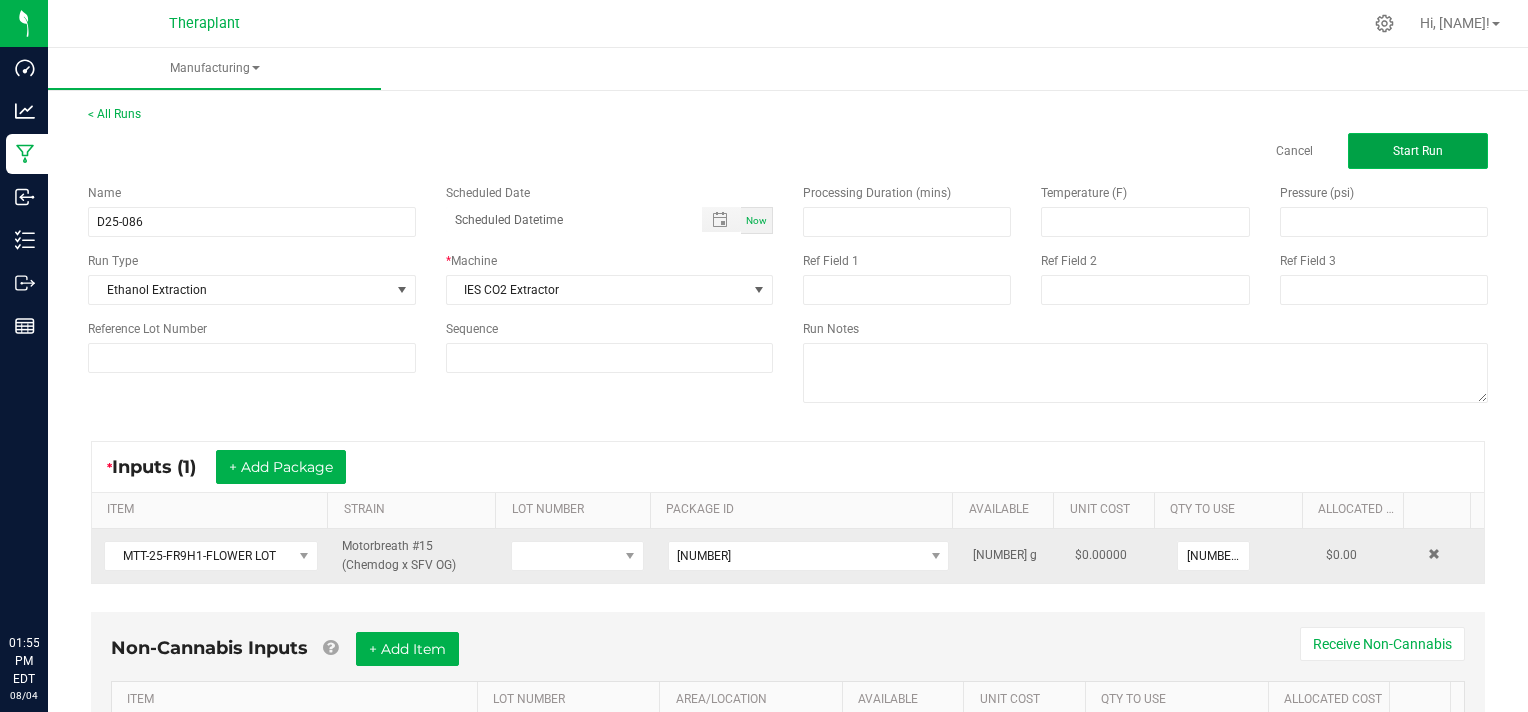 click on "Start Run" 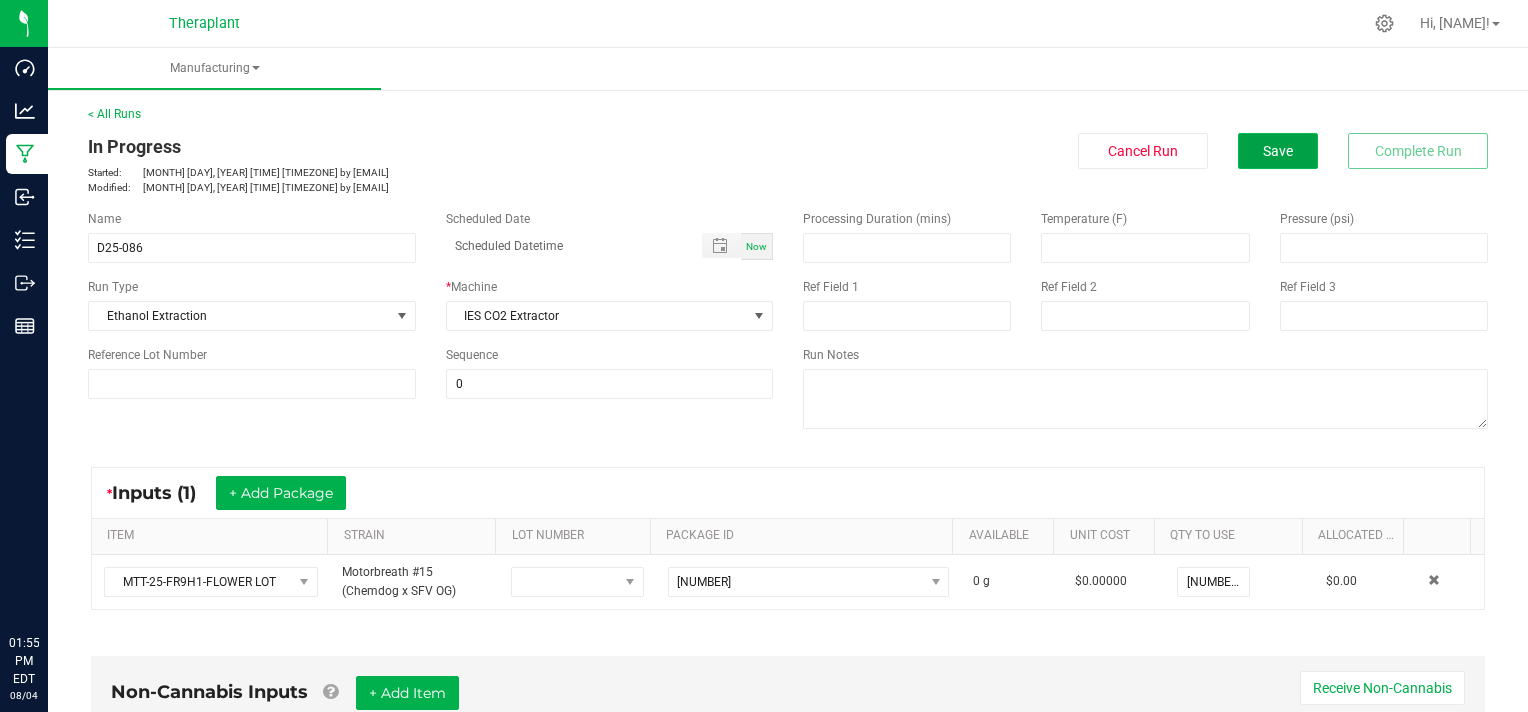 click on "Save" at bounding box center [1278, 151] 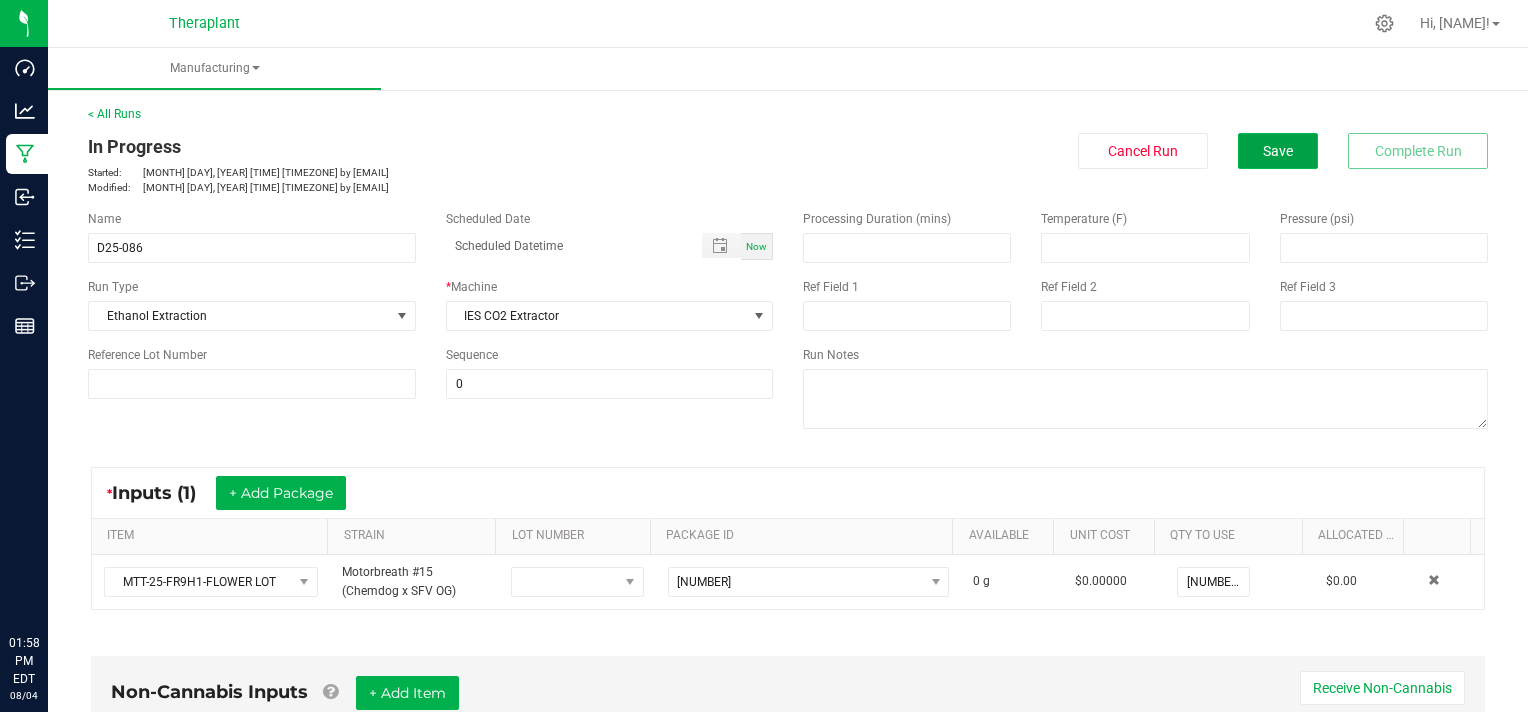 click on "Save" at bounding box center [1278, 151] 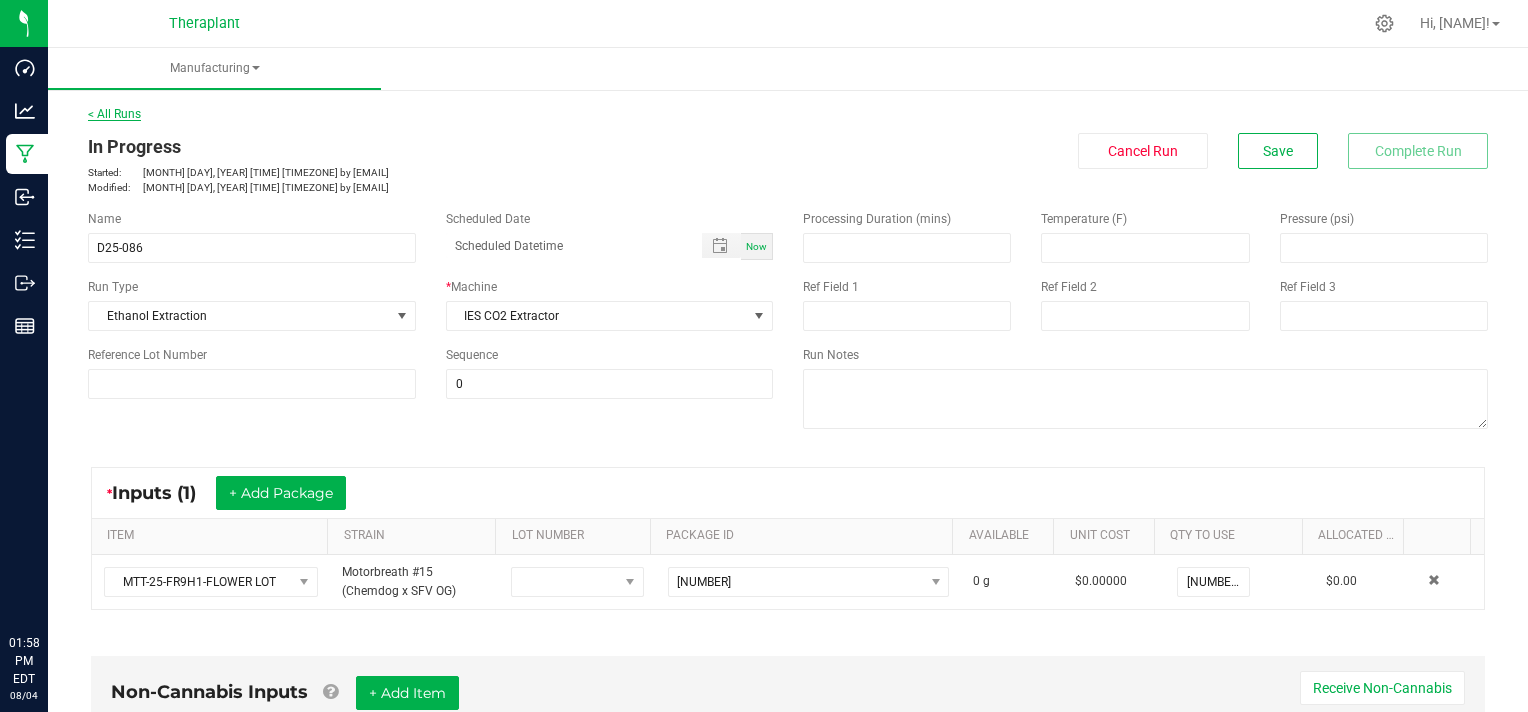 click on "< All Runs" at bounding box center [114, 114] 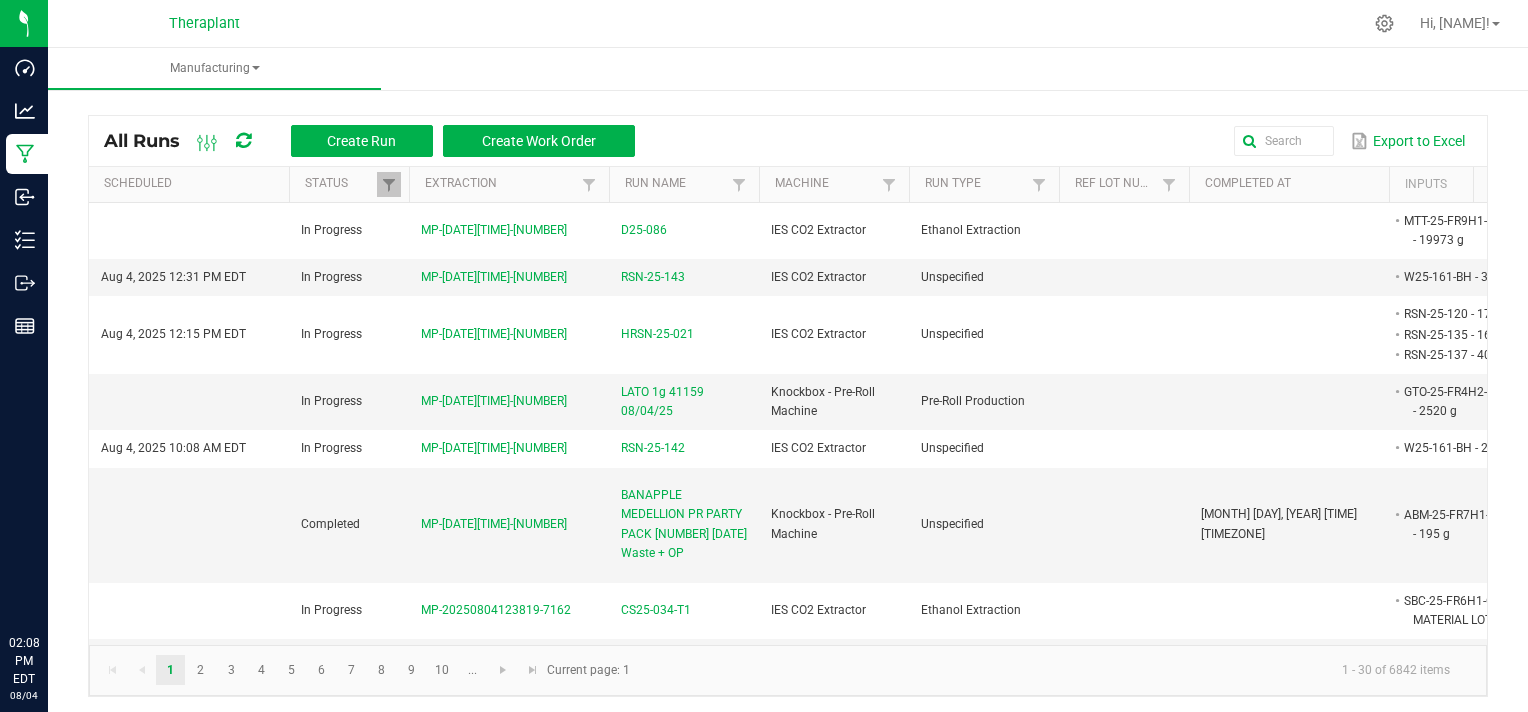 click on "1 - 30 of 6842 items" 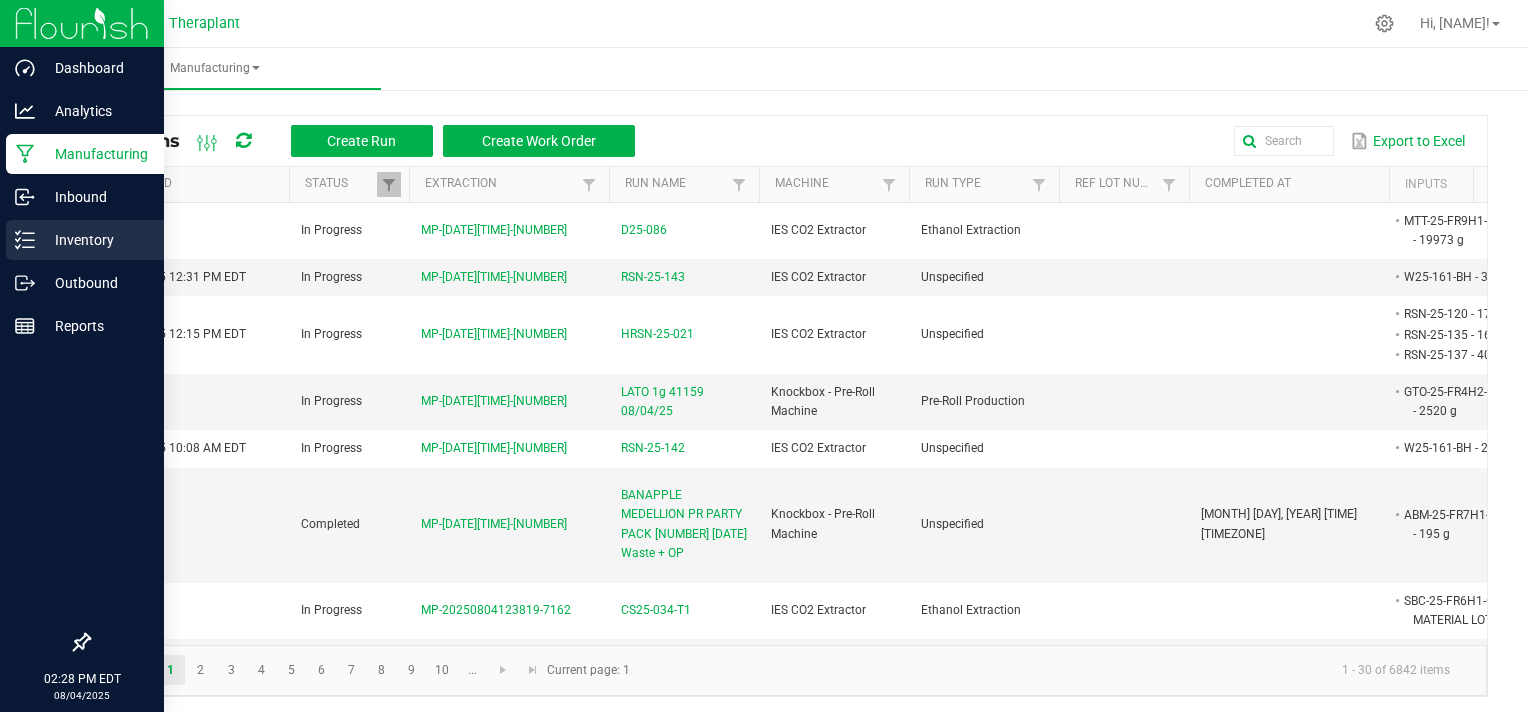 click on "Inventory" at bounding box center [95, 240] 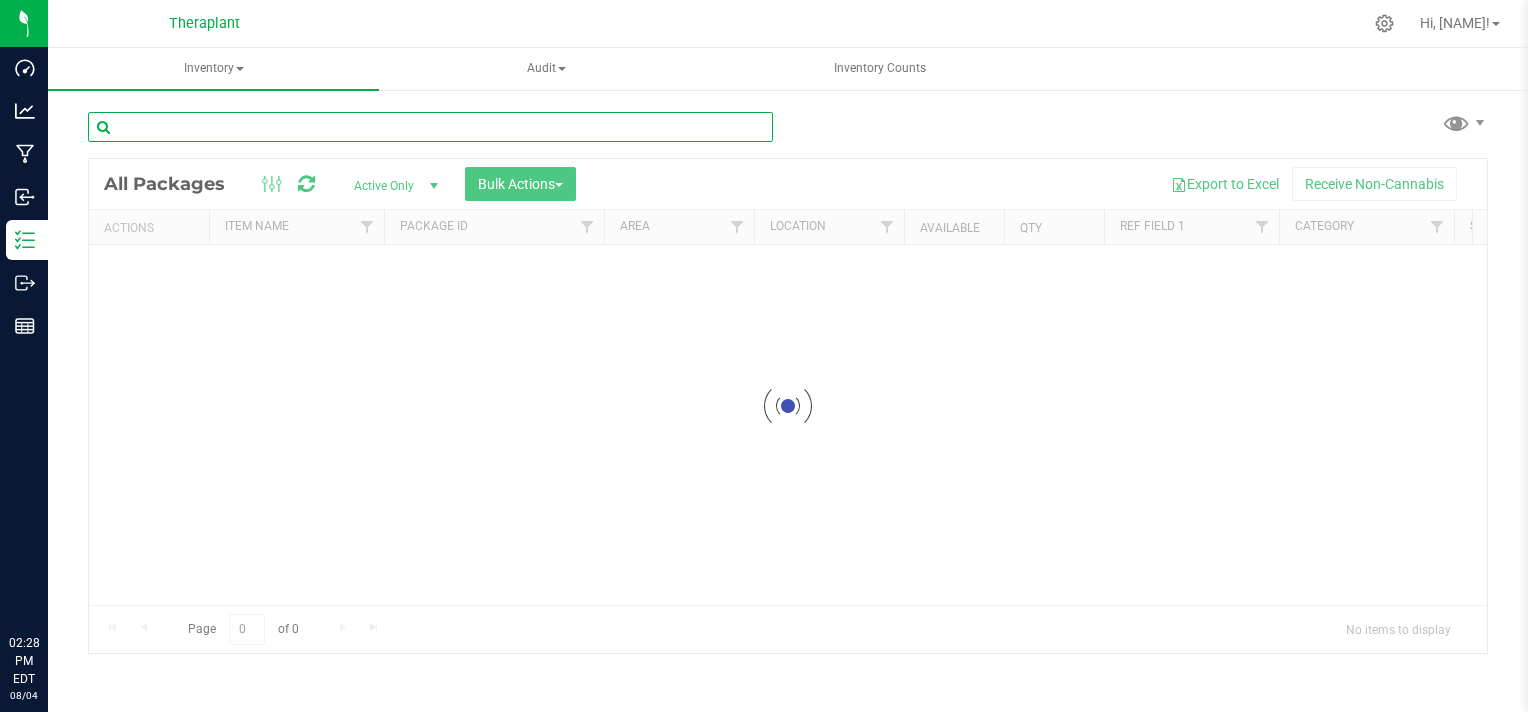 click at bounding box center (430, 127) 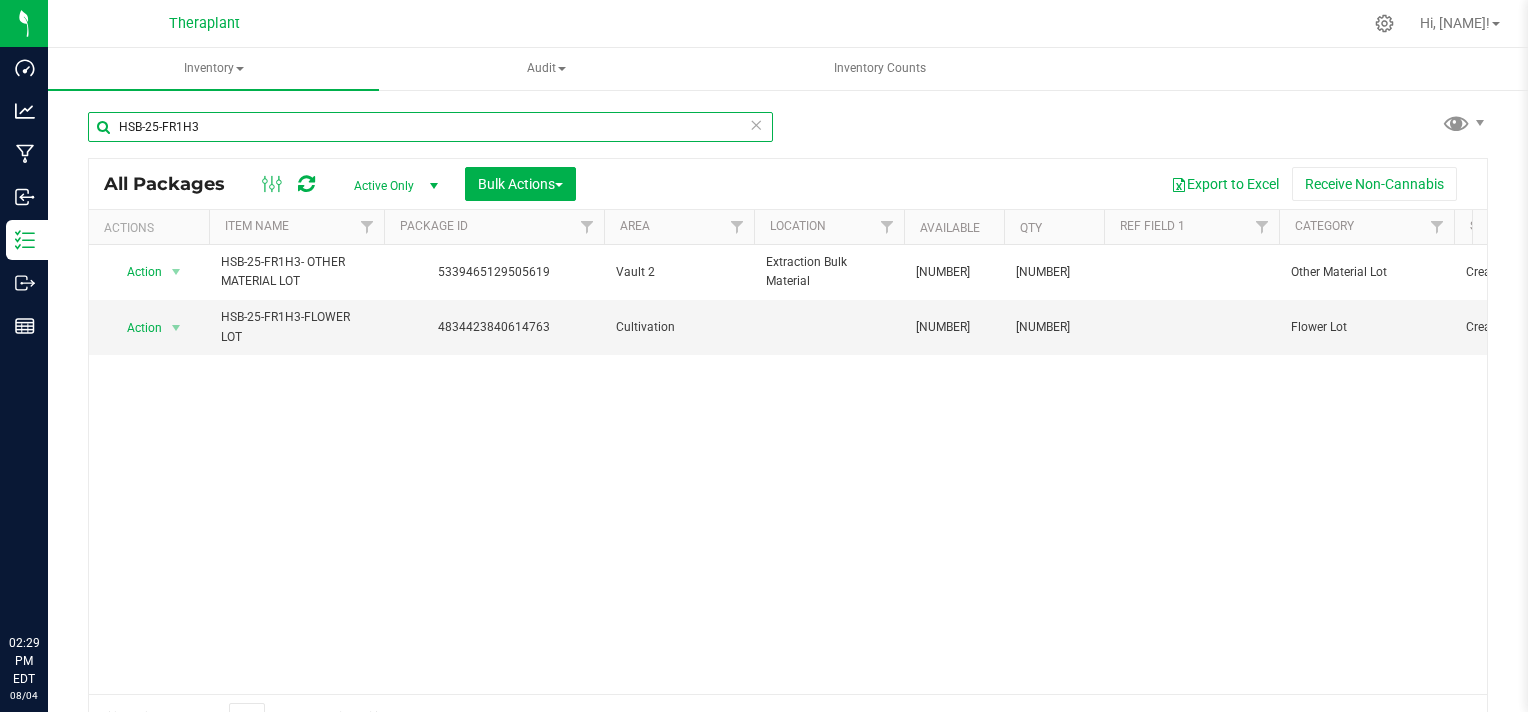 type on "HSB-25-FR1H3" 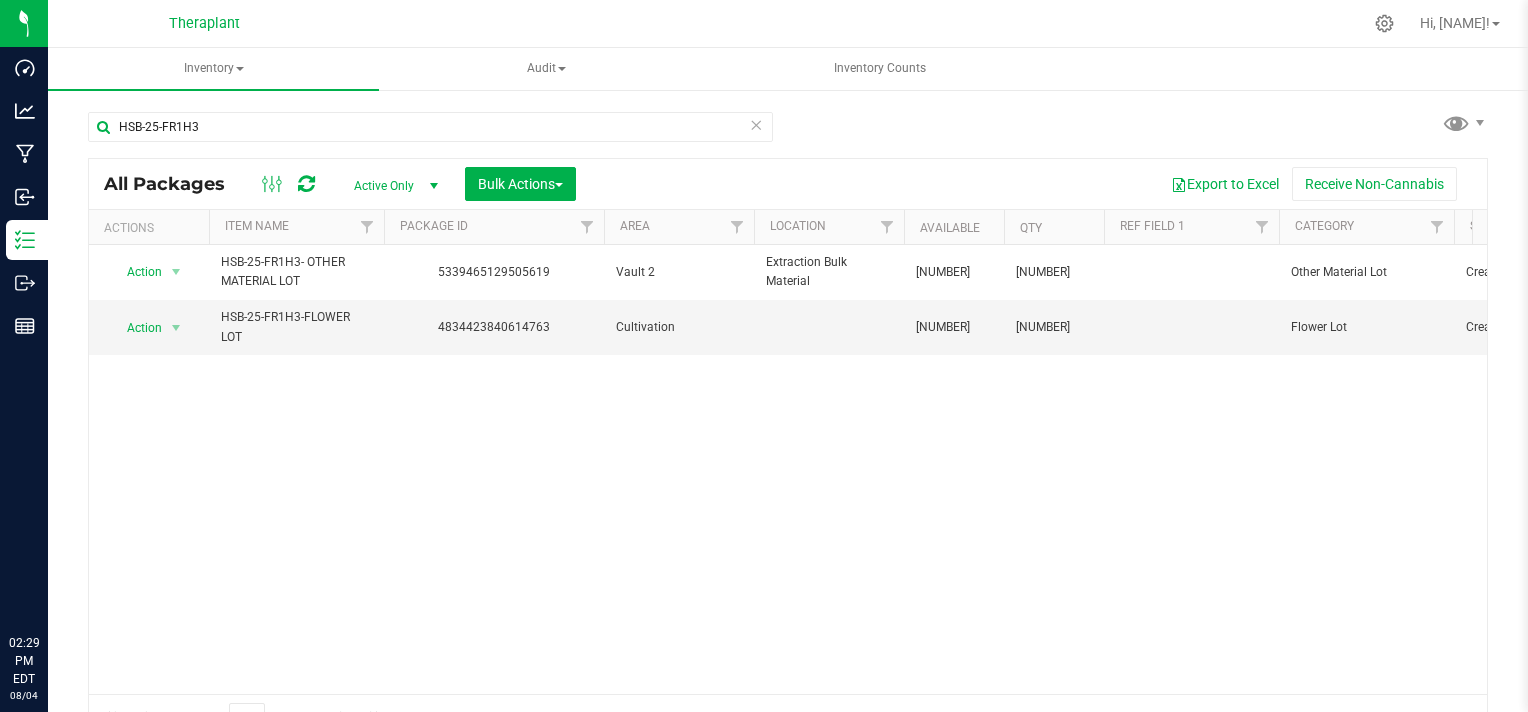click on "Action Action Create package Edit attributes Global inventory Locate package Lock package Package audit log Print package label See history Take lab sample
HSB-25-FR1H3- OTHER MATERIAL LOT
[NUMBER]
Vault 2
Extraction Bulk Material
[NUMBER]
[NUMBER]
Other Material Lot
Created
[MONTH] [DAY], [YEAR] [TIME] [TIMEZONE]
Now
[MONTH] [DAY], [YEAR] [TIME] [TIMEZONE]
flourish-biotrack [v0.1.0]
HashBurger
0" at bounding box center [788, 469] 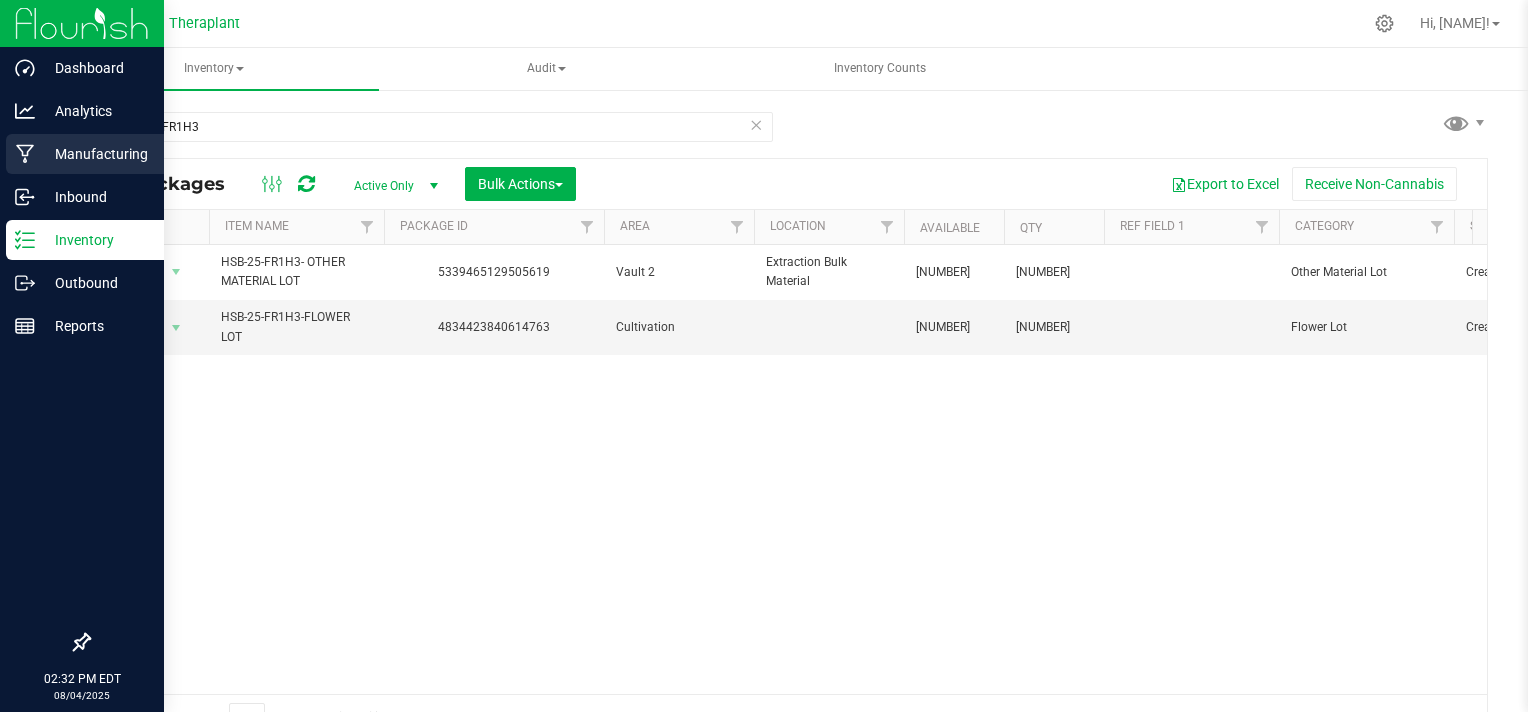 click on "Manufacturing" at bounding box center (95, 154) 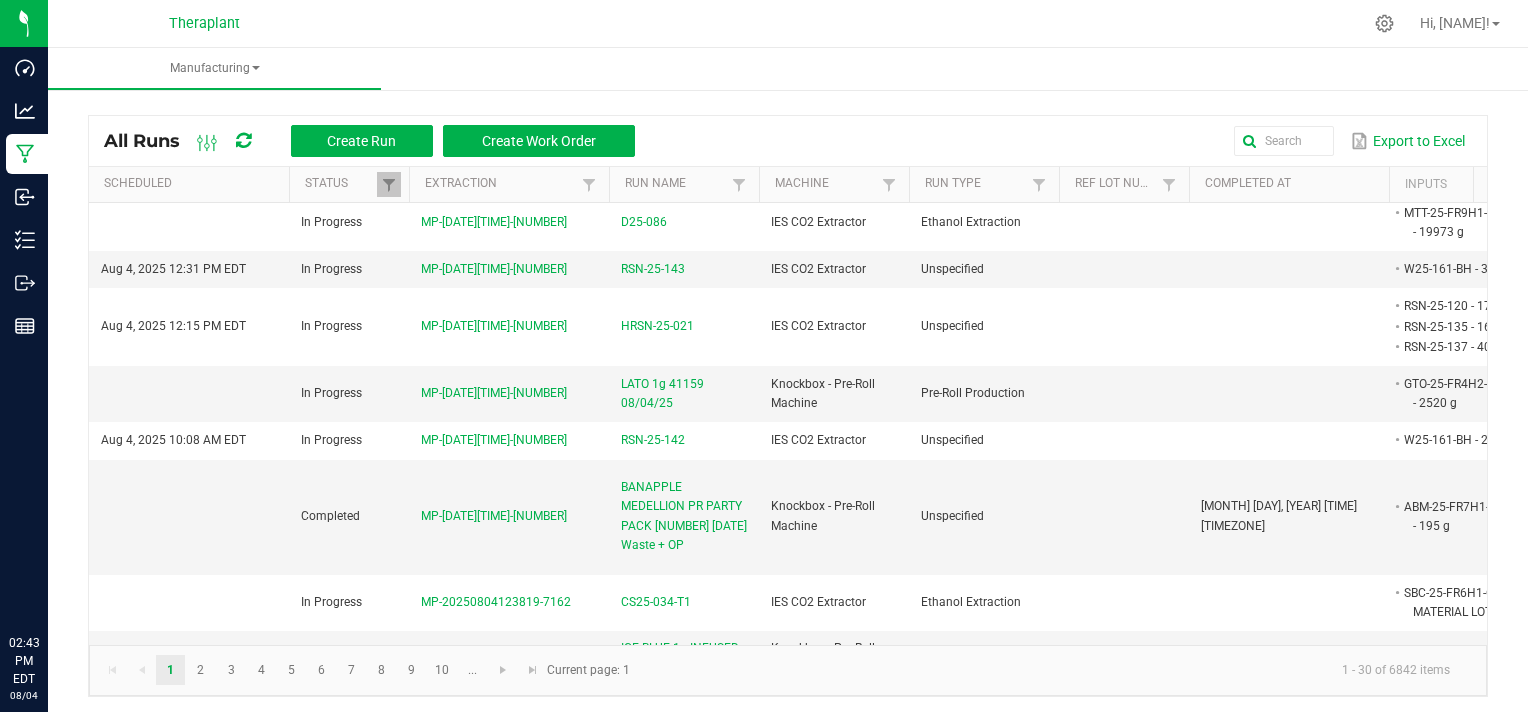 scroll, scrollTop: 0, scrollLeft: 0, axis: both 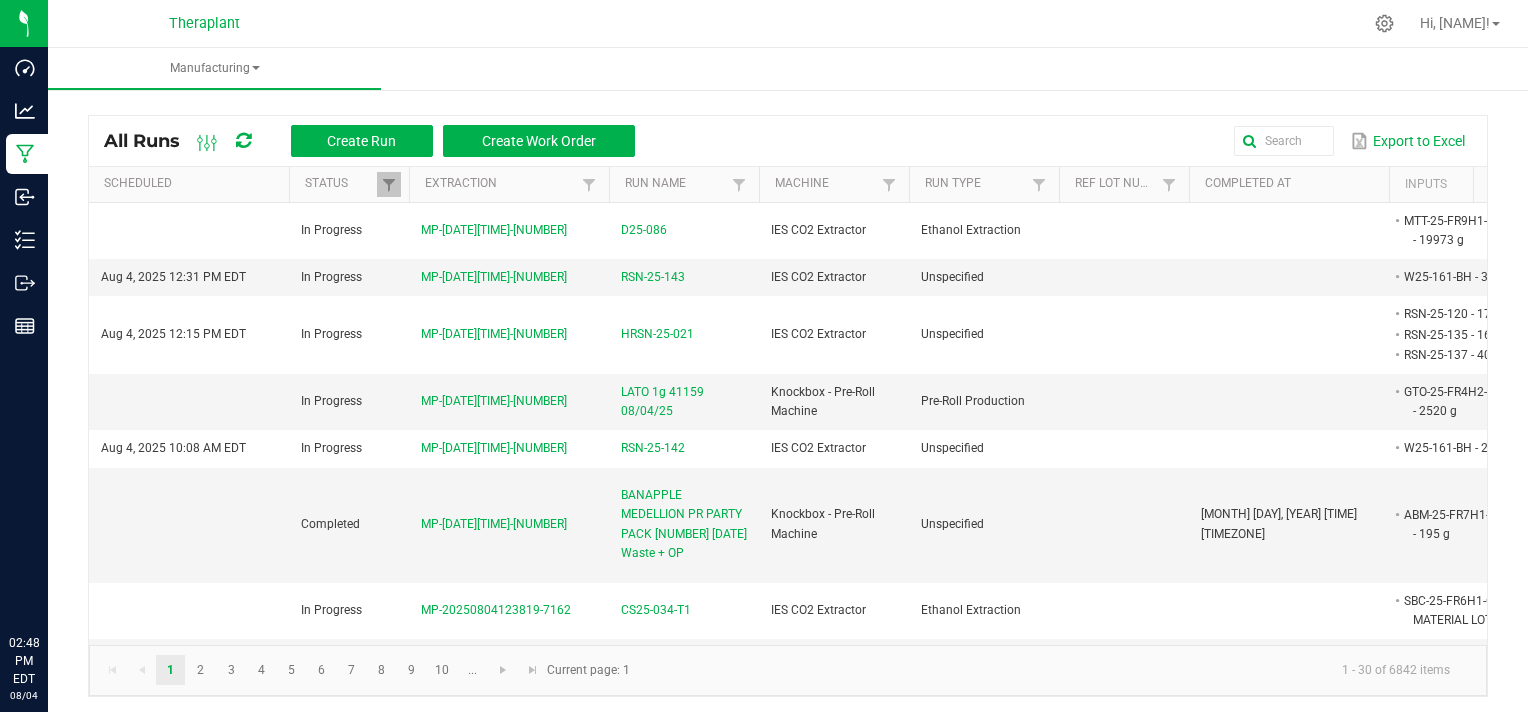 click at bounding box center (860, 23) 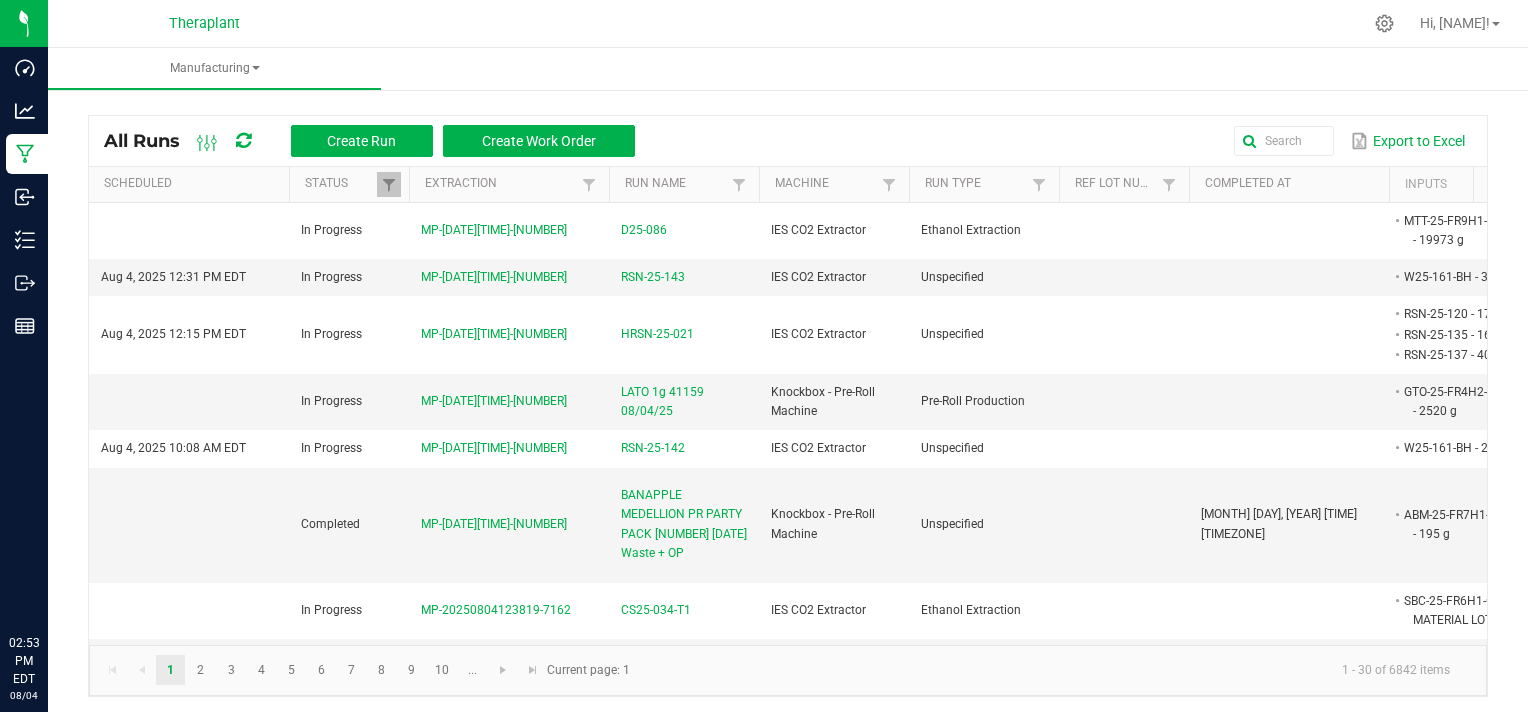 click on "Manufacturing" at bounding box center [812, 69] 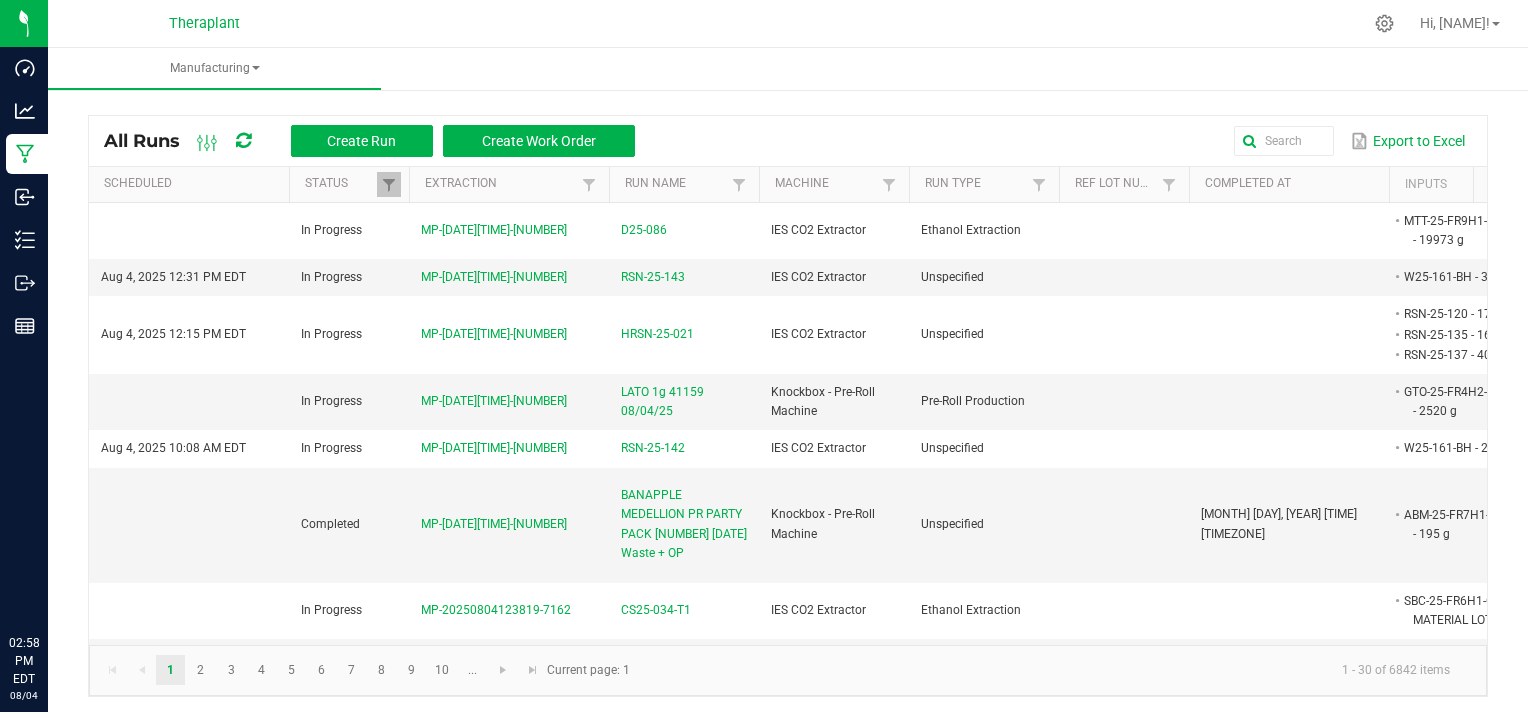 click at bounding box center [860, 23] 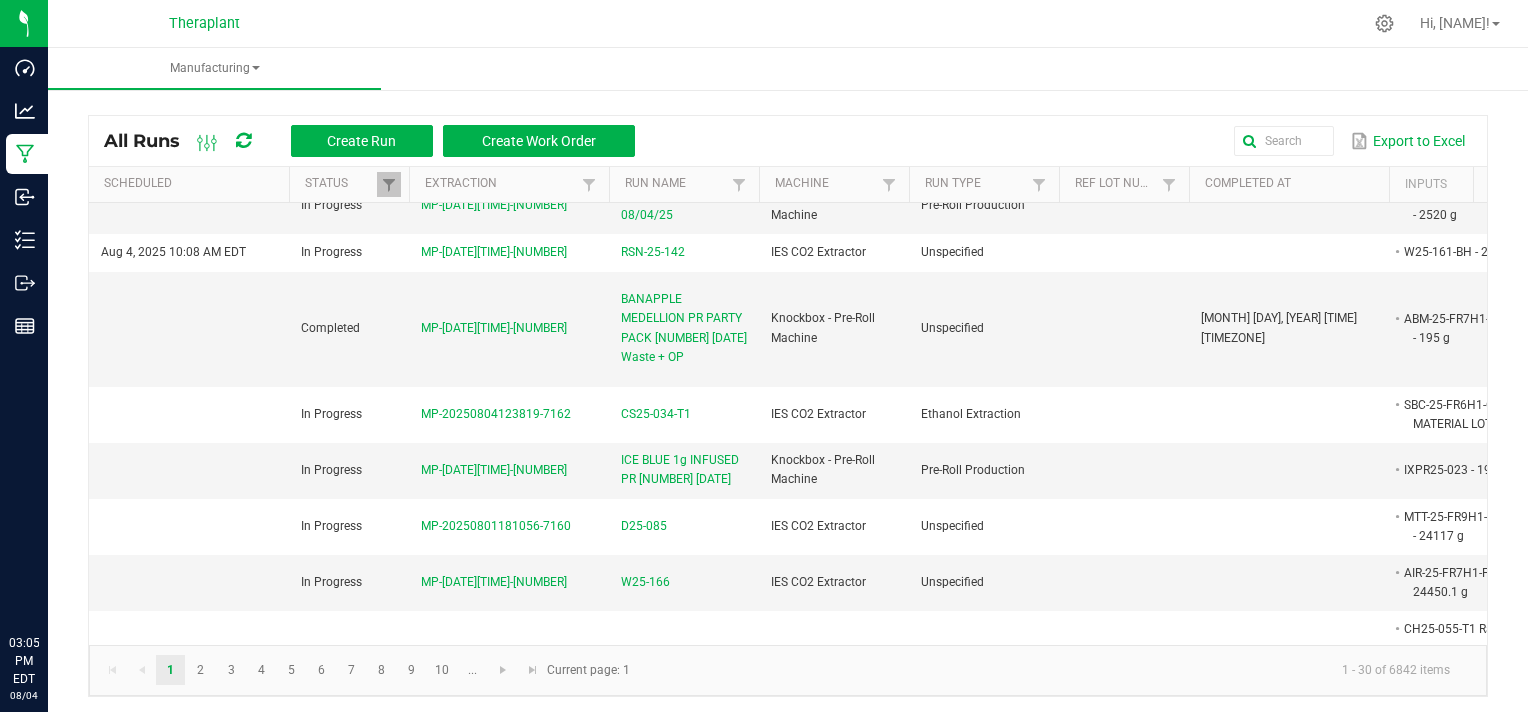 scroll, scrollTop: 252, scrollLeft: 0, axis: vertical 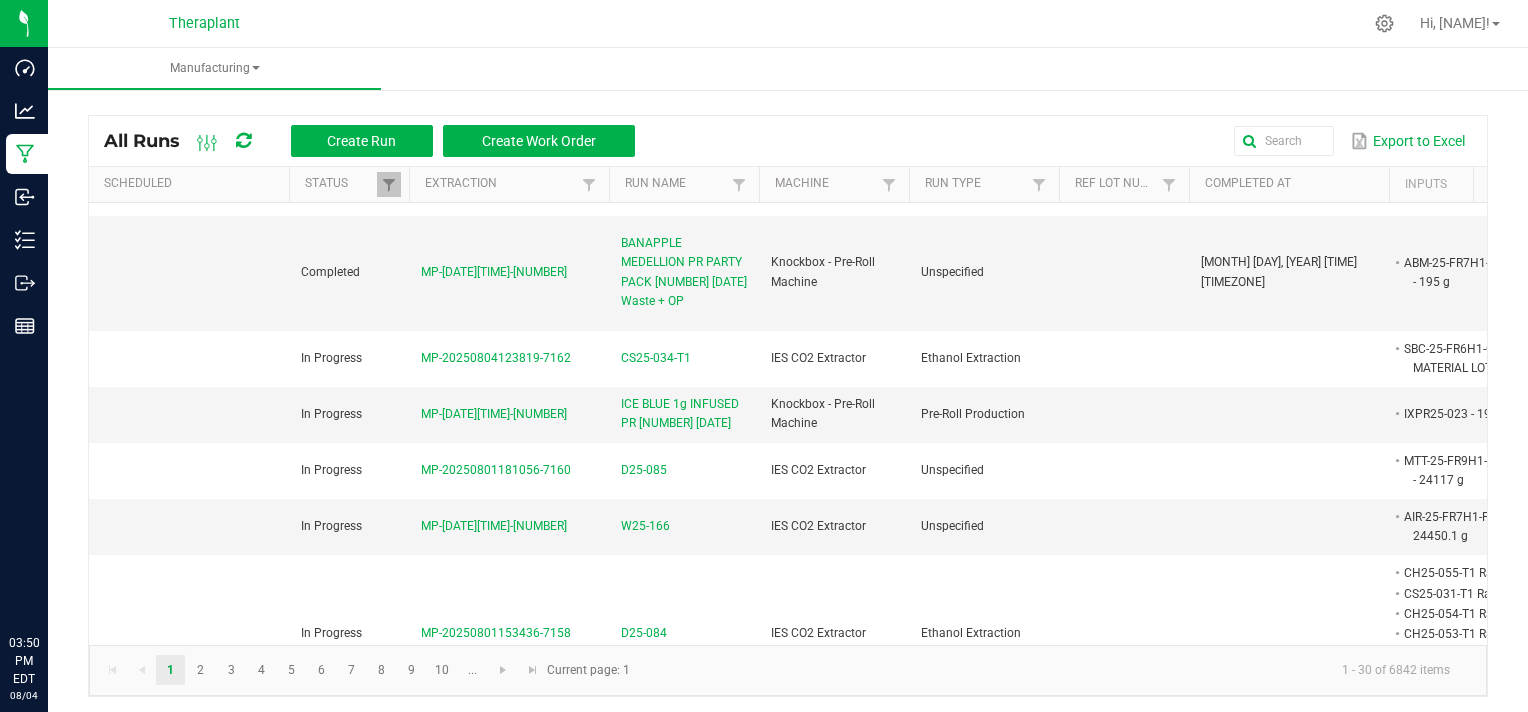 click at bounding box center (860, 23) 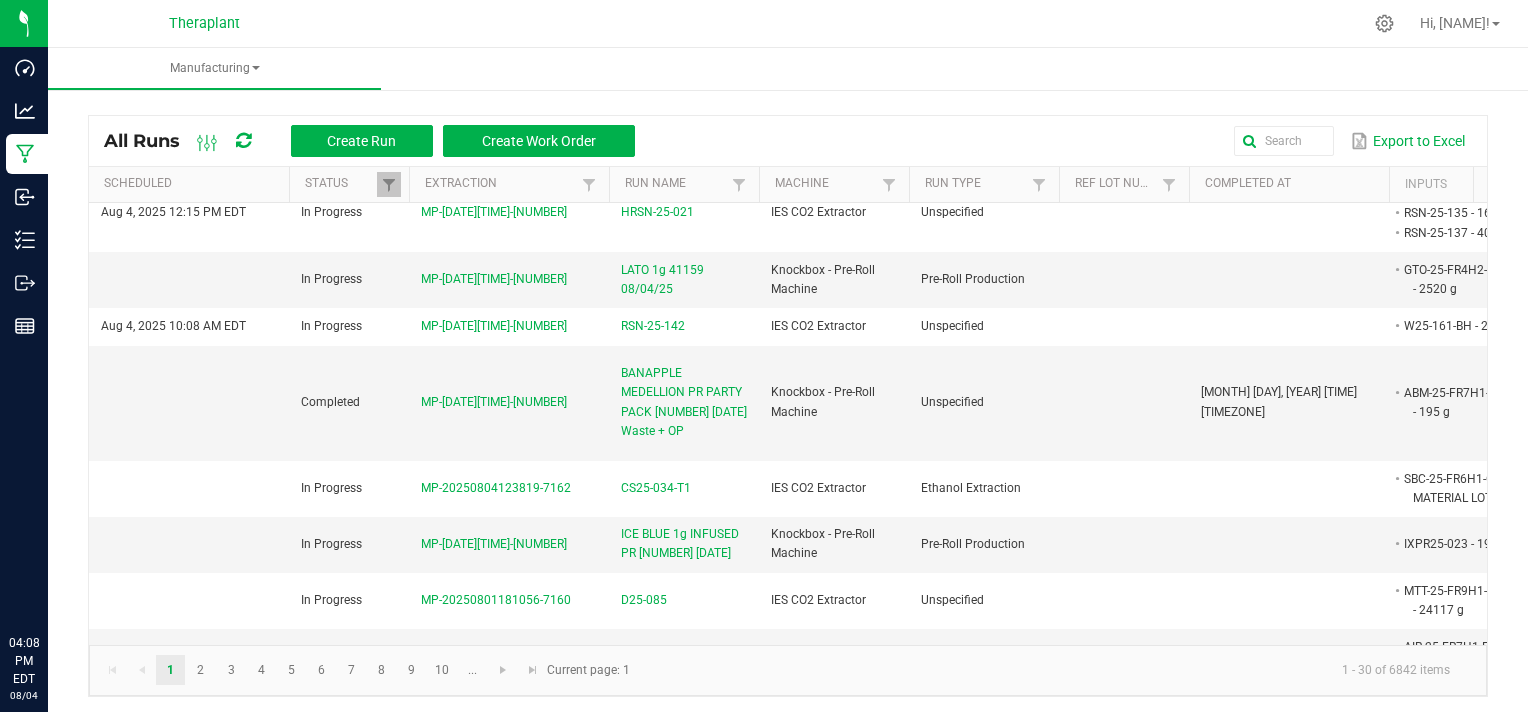 scroll, scrollTop: 0, scrollLeft: 0, axis: both 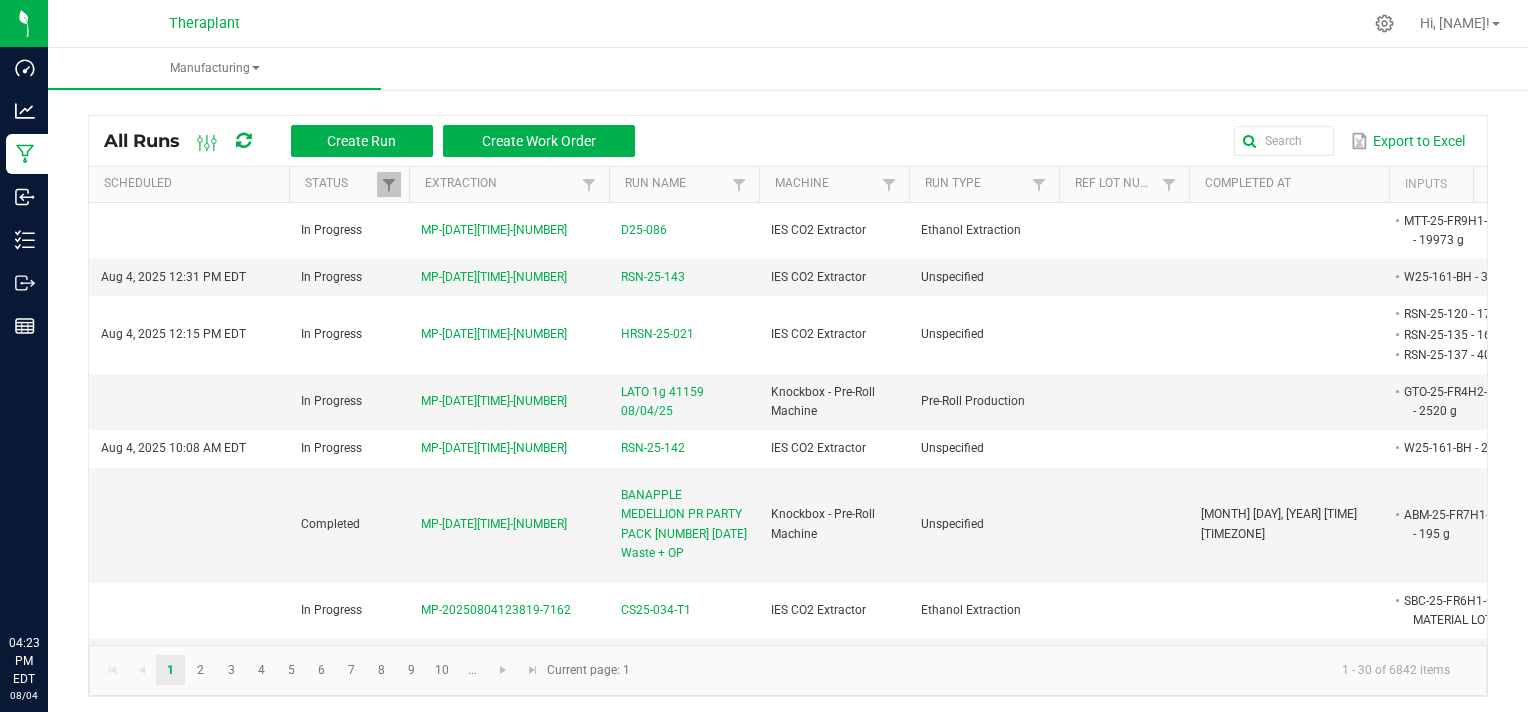 click at bounding box center [860, 23] 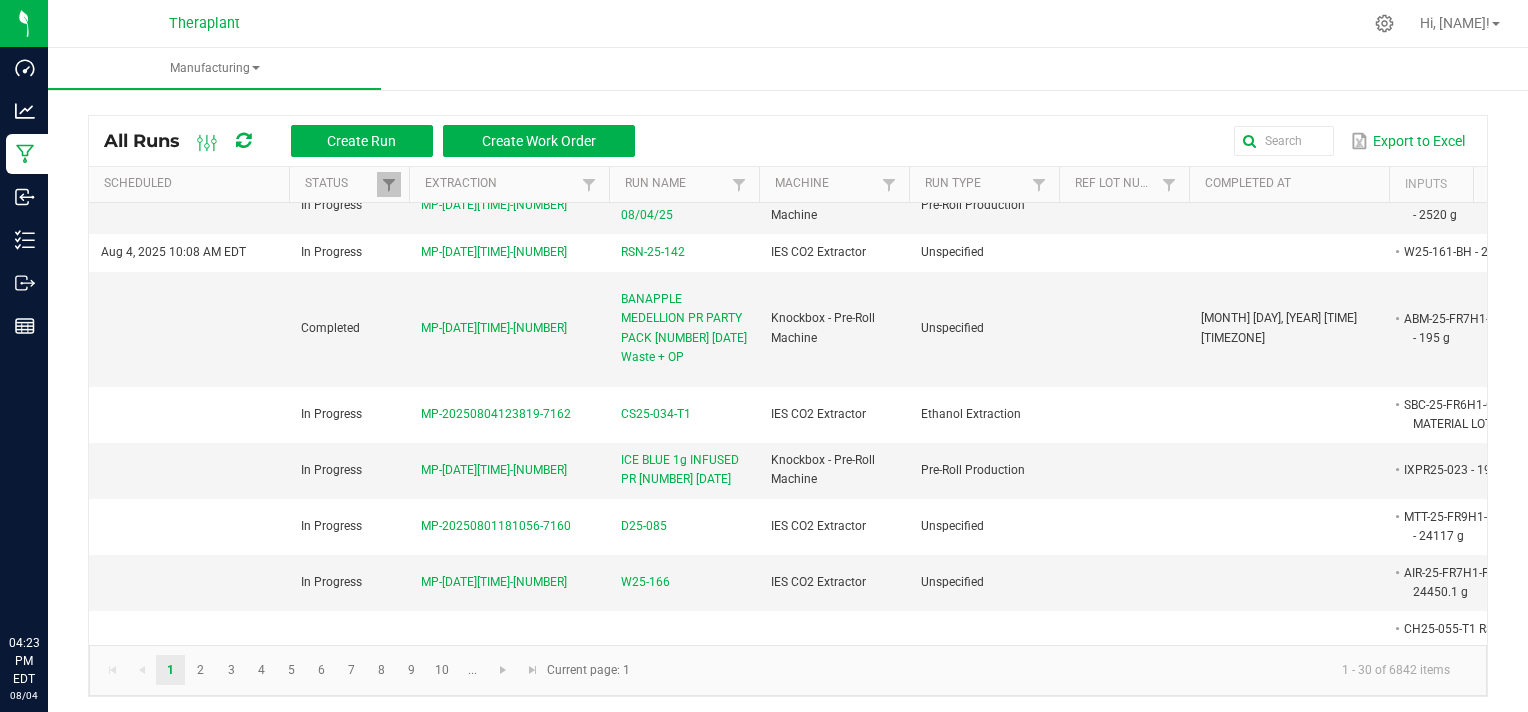 scroll, scrollTop: 0, scrollLeft: 0, axis: both 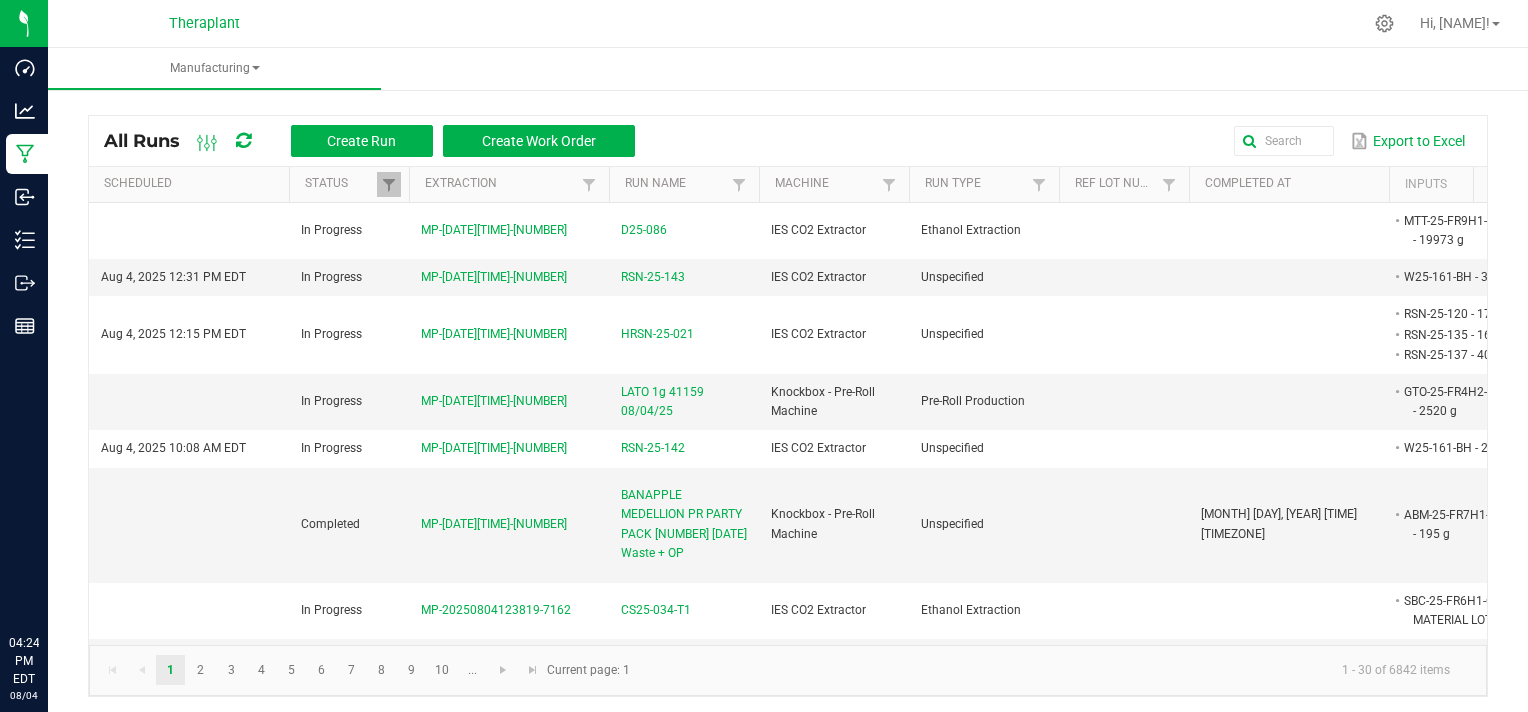 click on "Manufacturing" at bounding box center (812, 69) 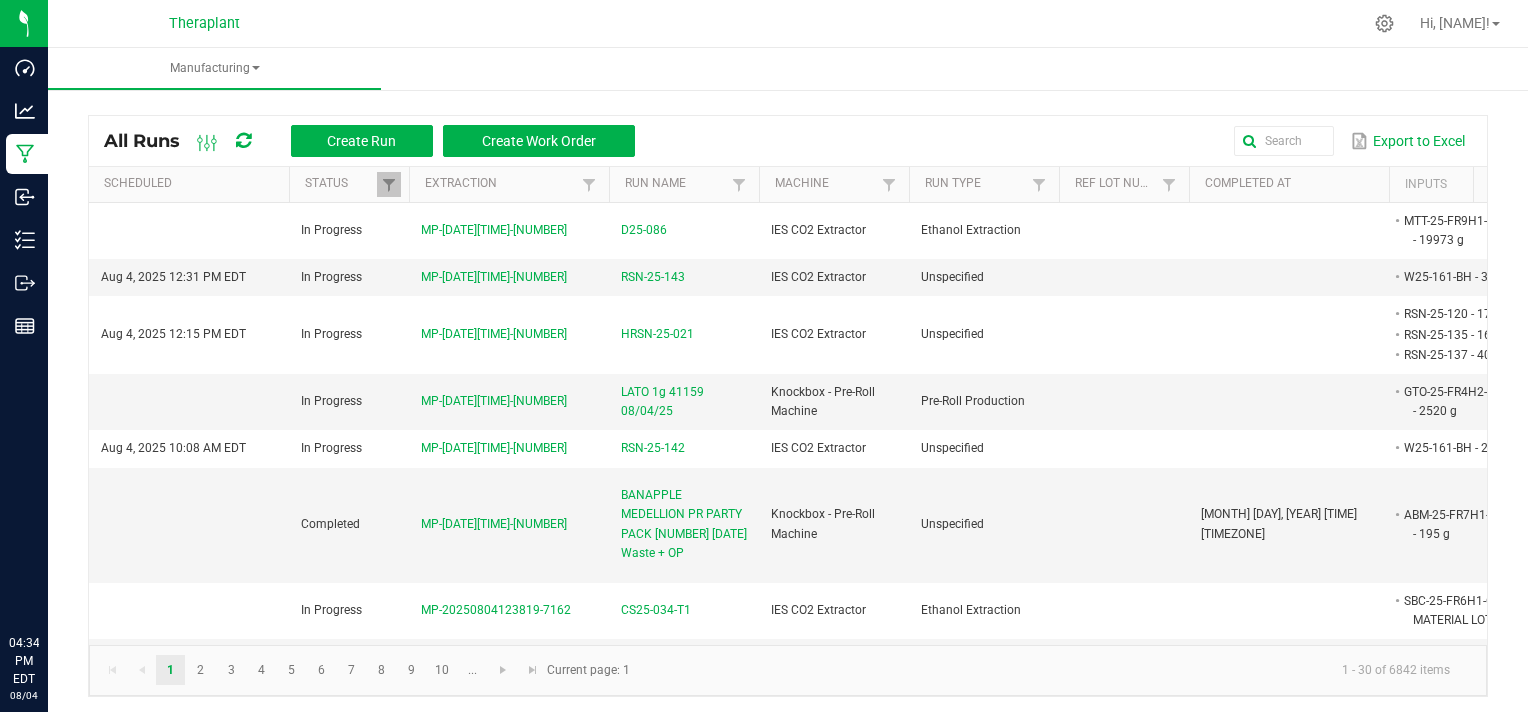 click on "All Runs   Create Run   Create Work Order   Export to Excel  Scheduled Status Extraction Run Name Machine Run Type Ref Lot Number Completed At Inputs Outputs Non Cannabis Ref Field 1 Ref Field 2 Ref Field 3     In Progress   MP-20250804175527-7168  D25-086  IES CO2 Extractor   Ethanol Extraction         MTT-25-FR9H1-FLOWER LOT - 19973 g - -           Aug 4, 2025 12:31 PM EDT   In Progress   MP-20250804163215-7167  RSN-25-143  IES CO2 Extractor   Unspecified        W25-161-BH - 316 g - -           Aug 4, 2025 12:15 PM EDT   In Progress   MP-20250804161620-7166  HRSN-25-021  IES CO2 Extractor   Unspecified        RSN-25-120 - 171 g RSN-25-135 - 165 g RSN-25-137 - 407 g - -              In Progress   MP-20250804151158-7165  LATO 1g 41159 08/04/25  Knockbox - Pre-Roll Machine   Pre-Roll Production         GTO-25-FR4H2-FLOWER LOT - 2520 g - -           Aug 4, 2025 10:08 AM EDT   In Progress   MP-20250804140925-7164  RSN-25-142  IES CO2 Extractor   Unspecified        W25-161-BH - 243 g - -              Completed" at bounding box center [788, 401] 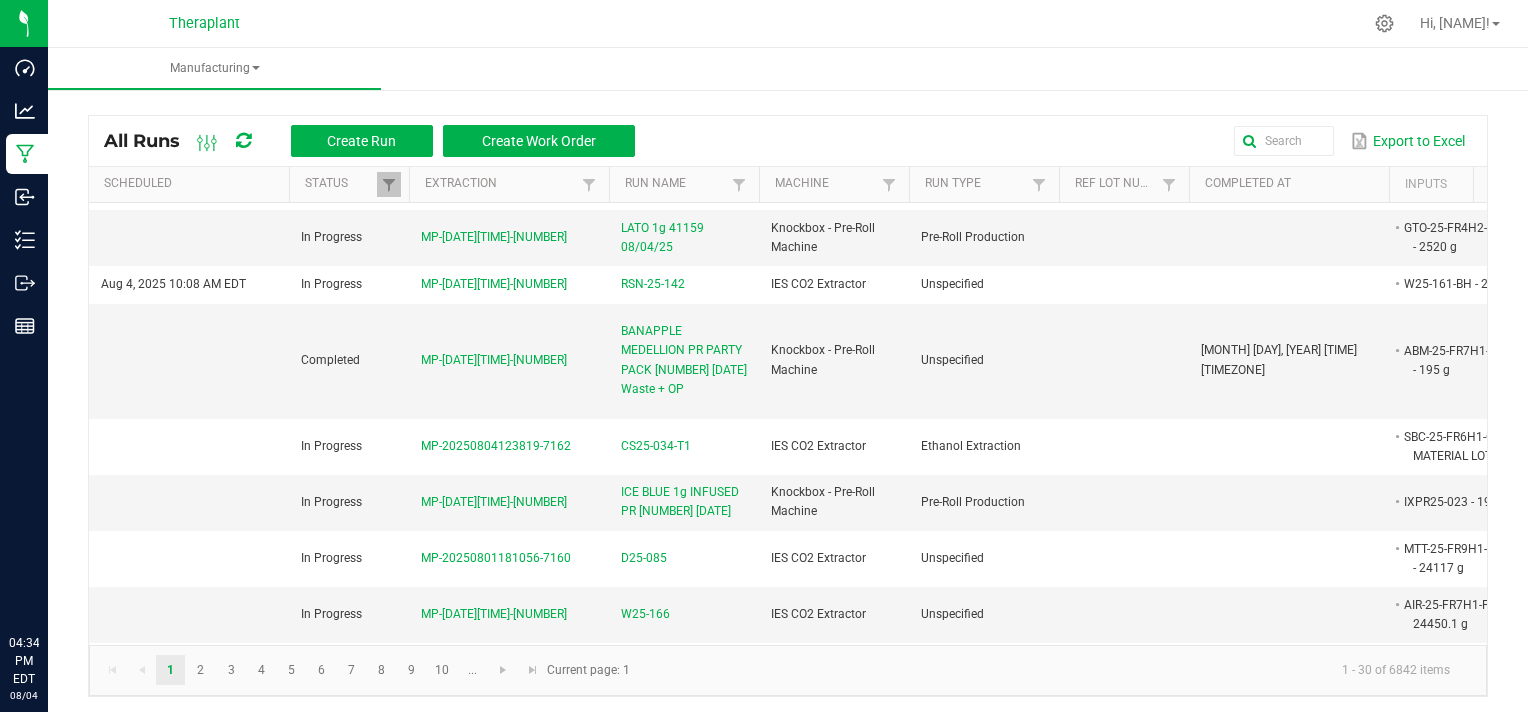 scroll, scrollTop: 200, scrollLeft: 0, axis: vertical 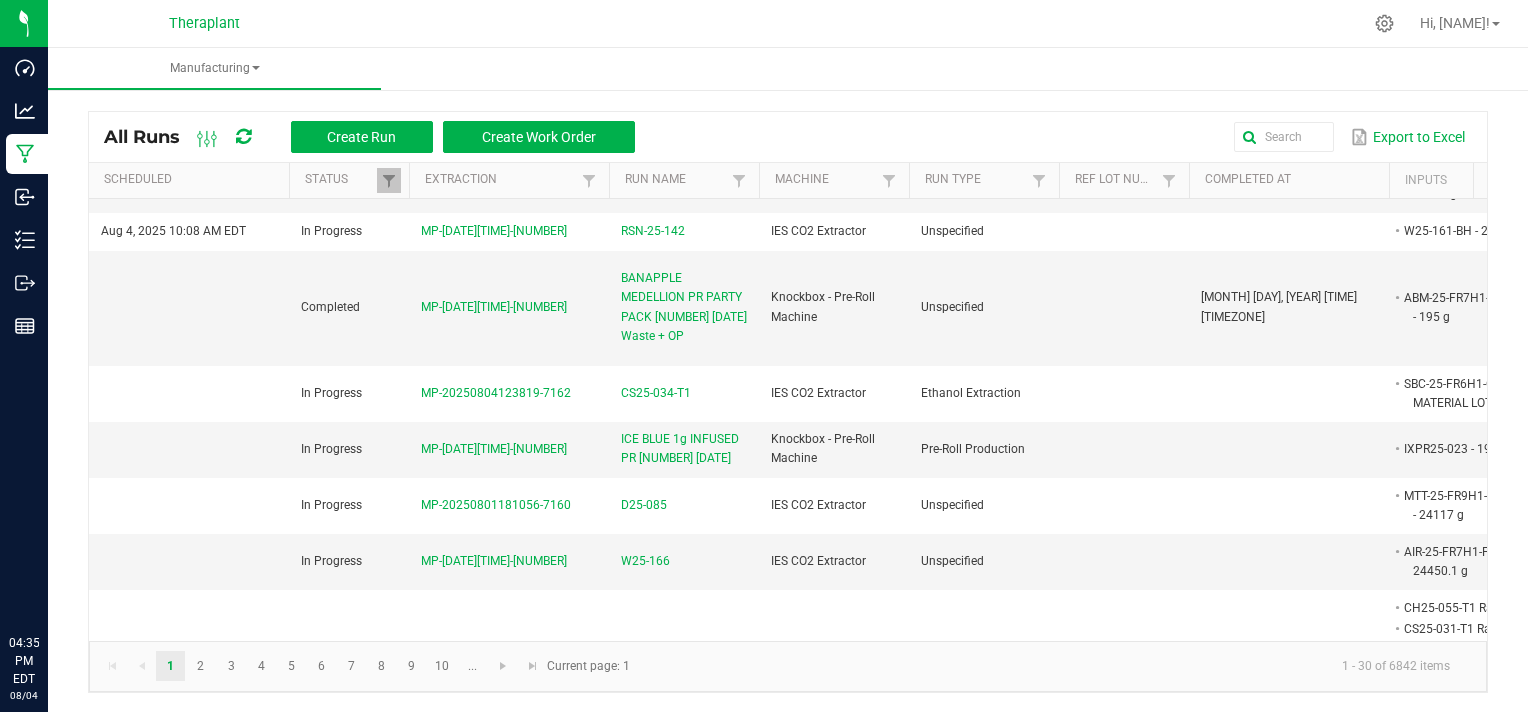 click on "Manufacturing" at bounding box center (812, 69) 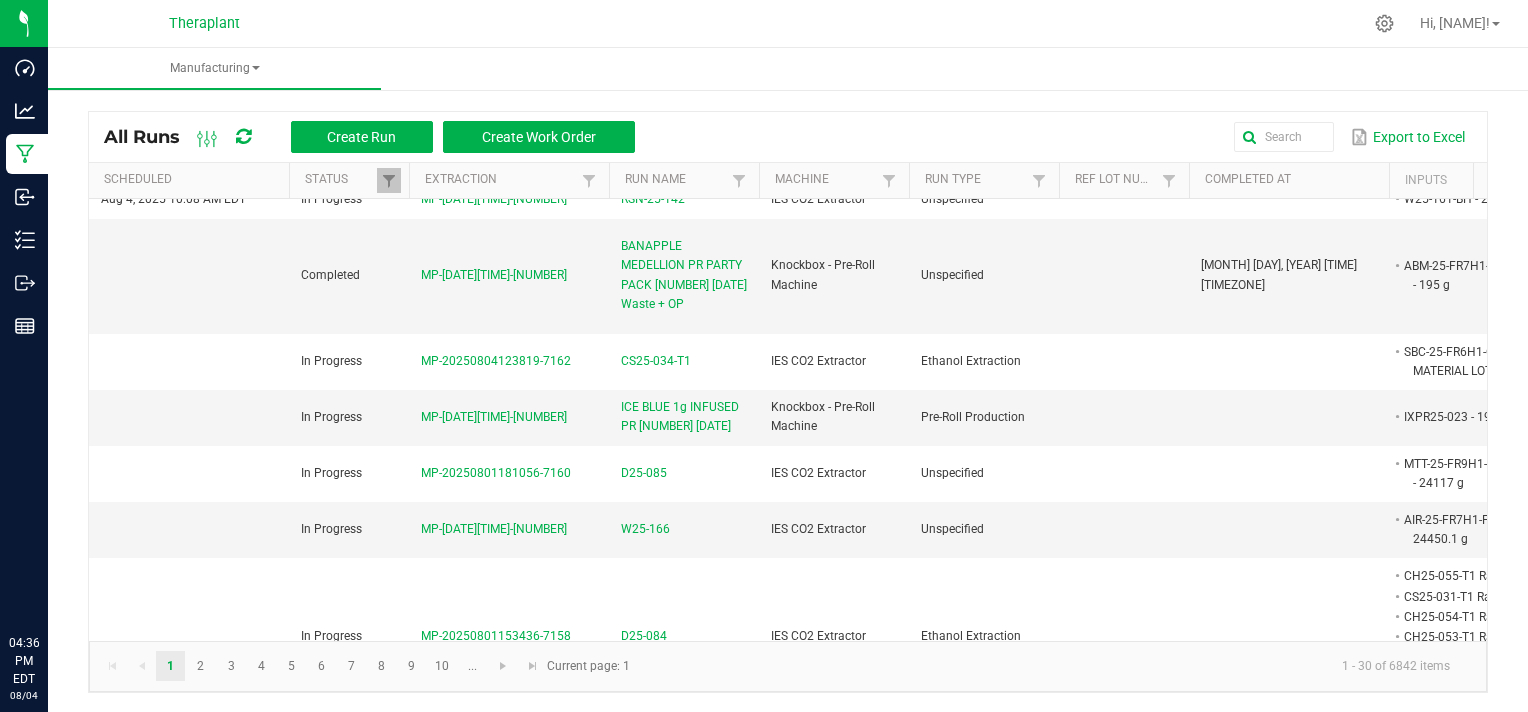 scroll, scrollTop: 113, scrollLeft: 0, axis: vertical 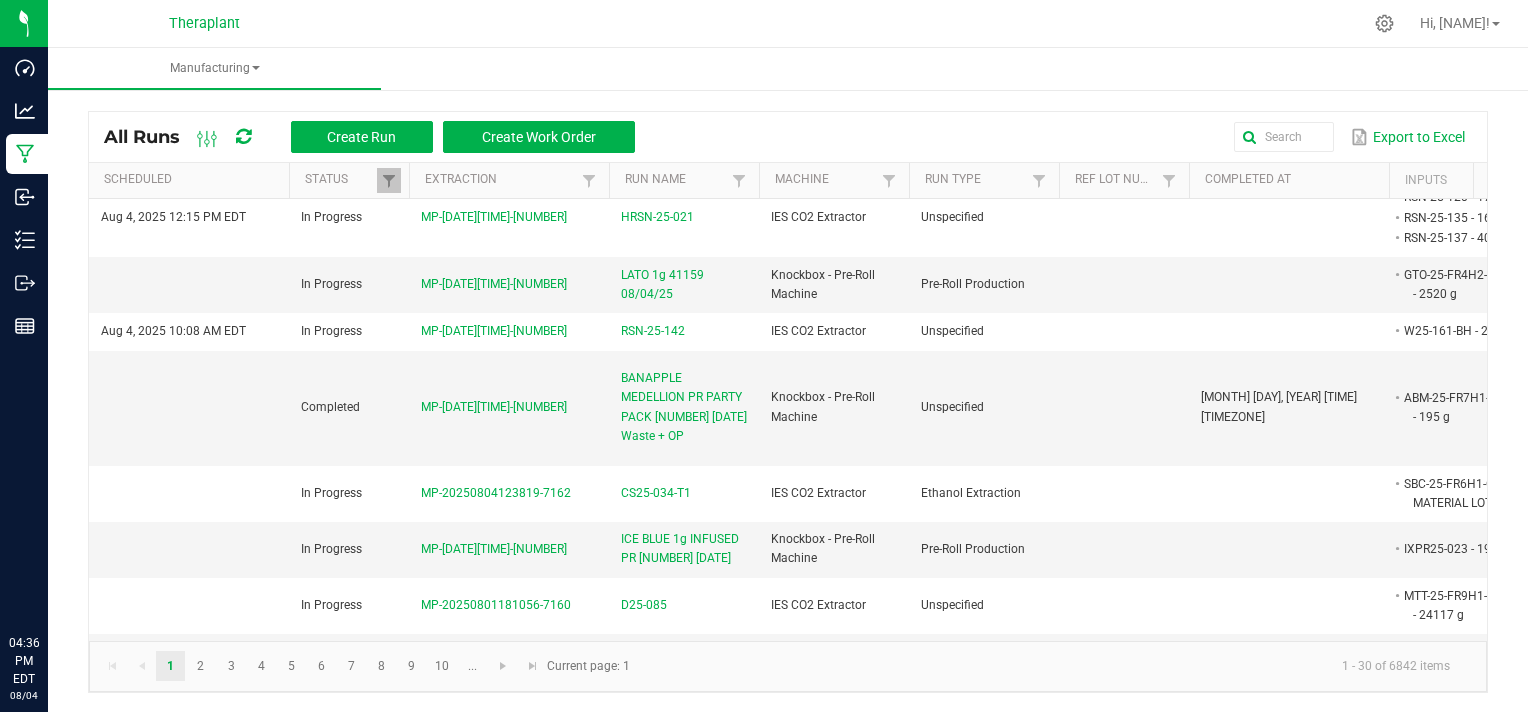 click on "1 - 30 of 6842 items" 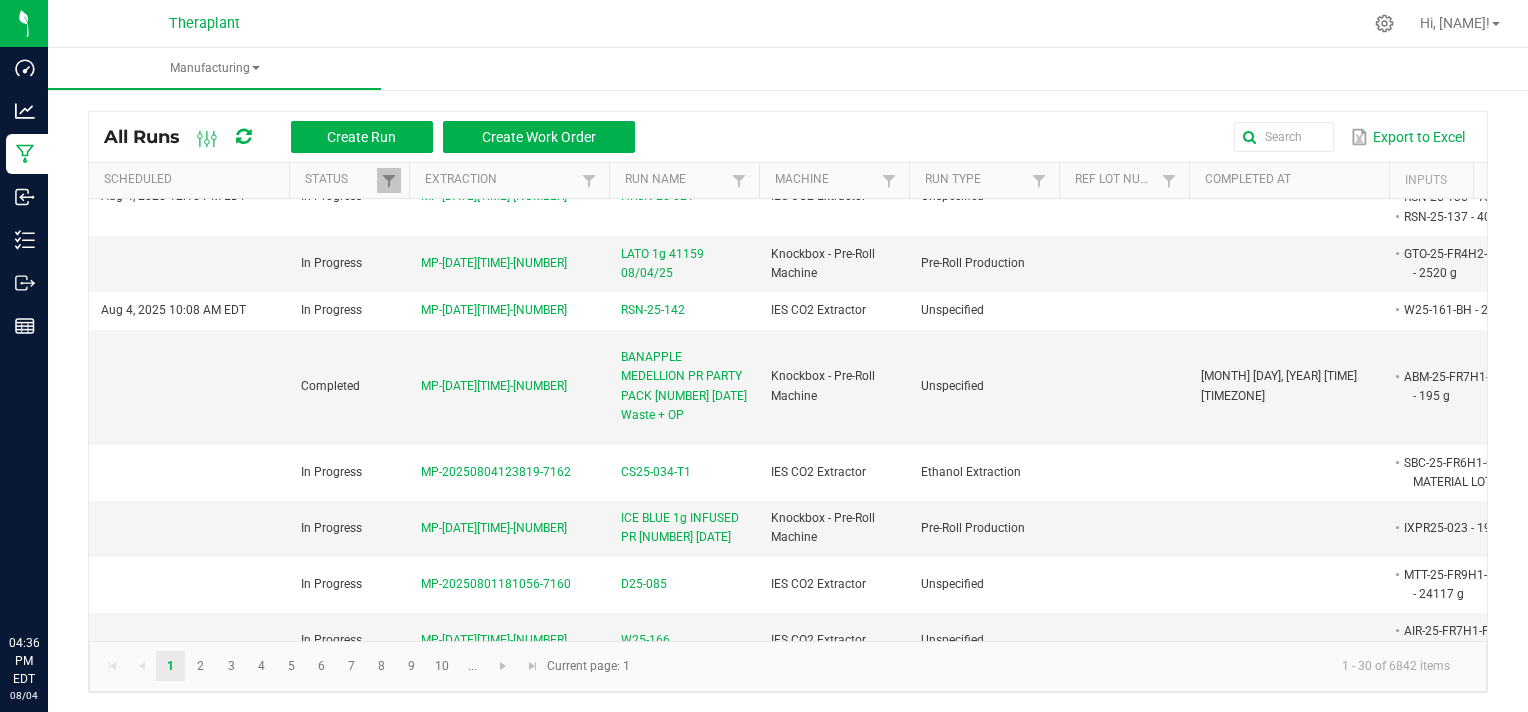 scroll, scrollTop: 0, scrollLeft: 0, axis: both 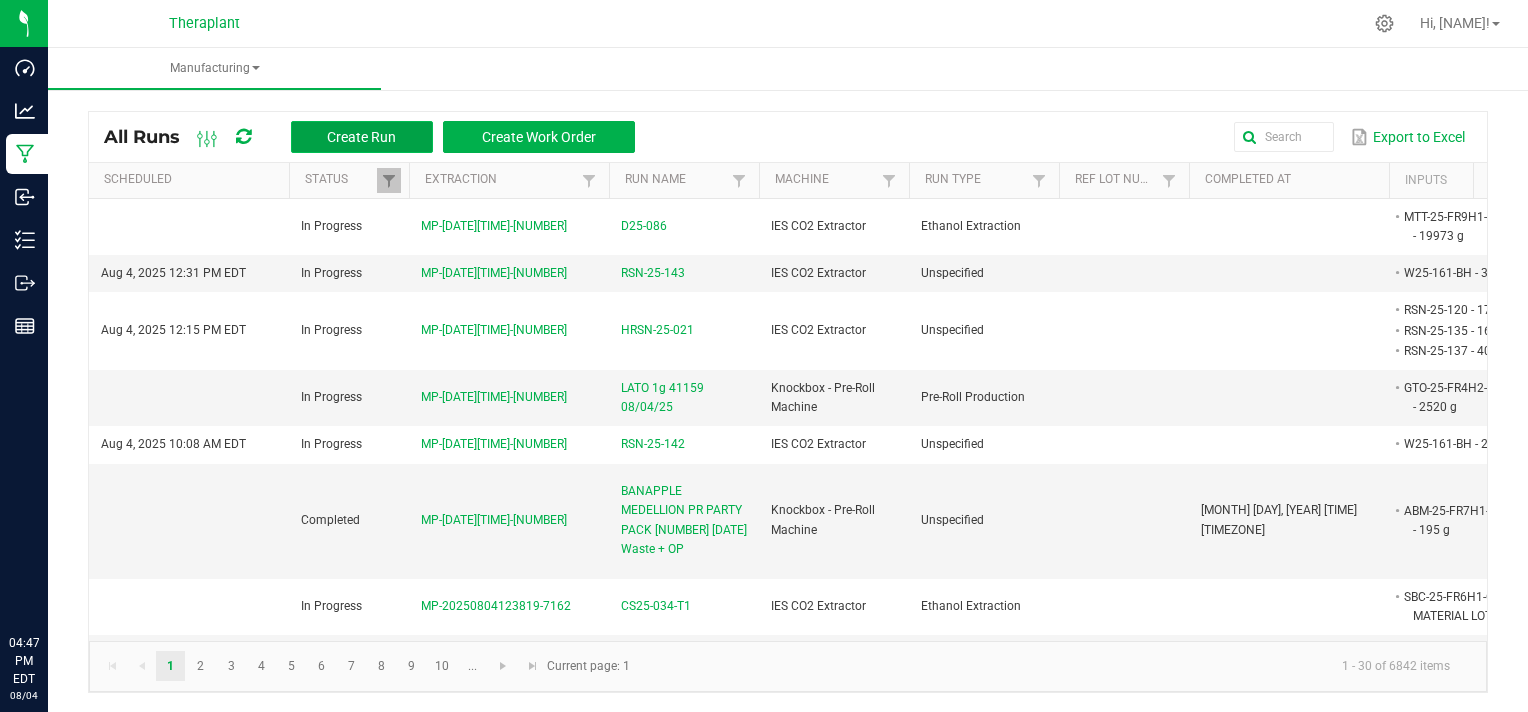 click on "Create Run" at bounding box center [361, 137] 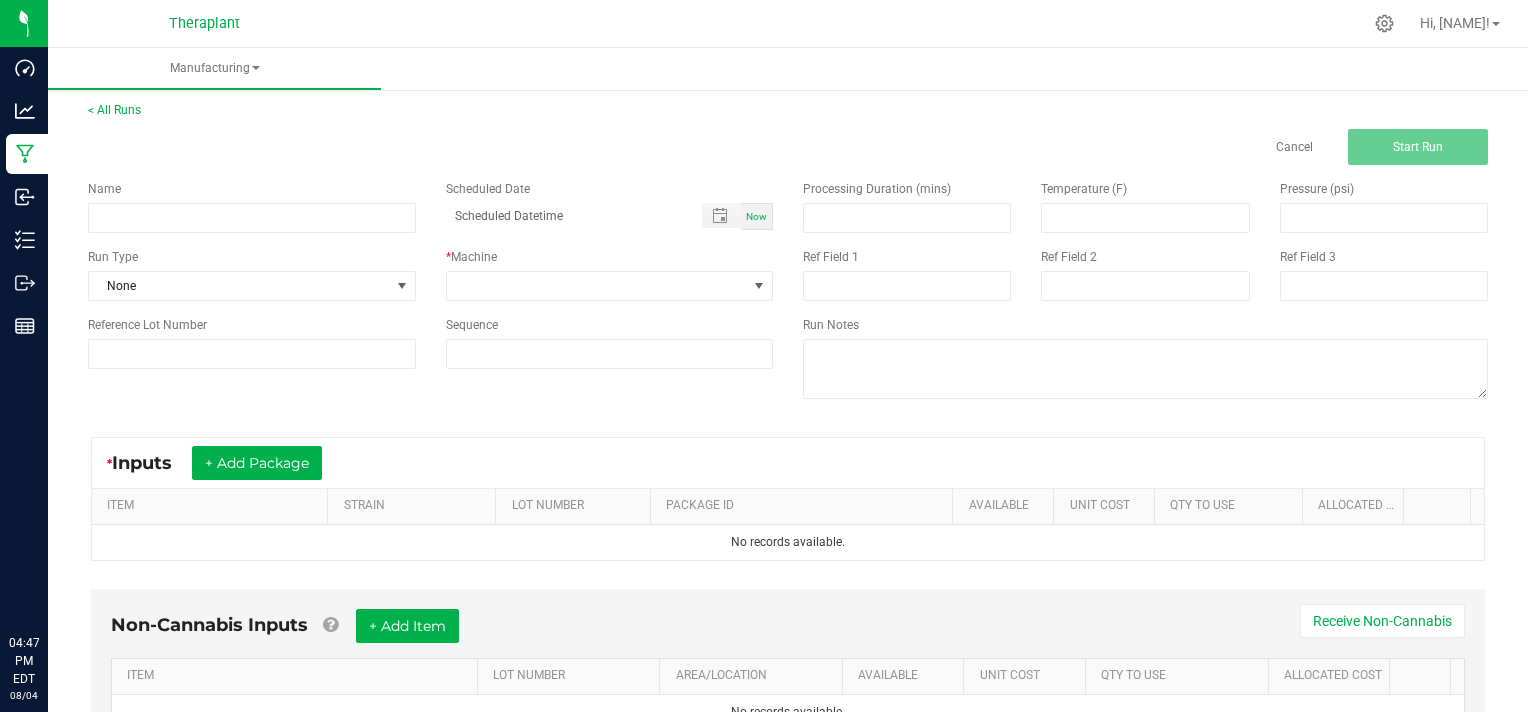 scroll, scrollTop: 0, scrollLeft: 0, axis: both 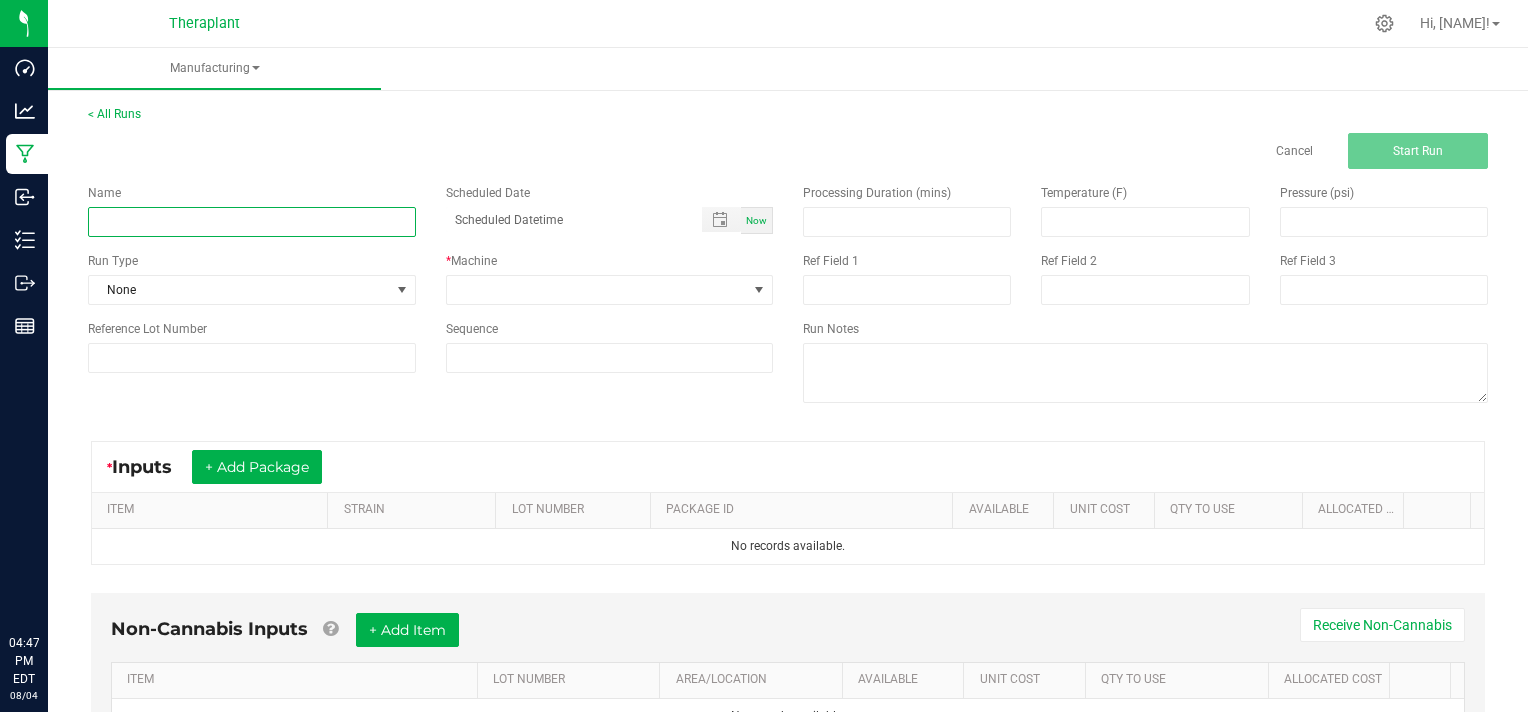 click at bounding box center (252, 222) 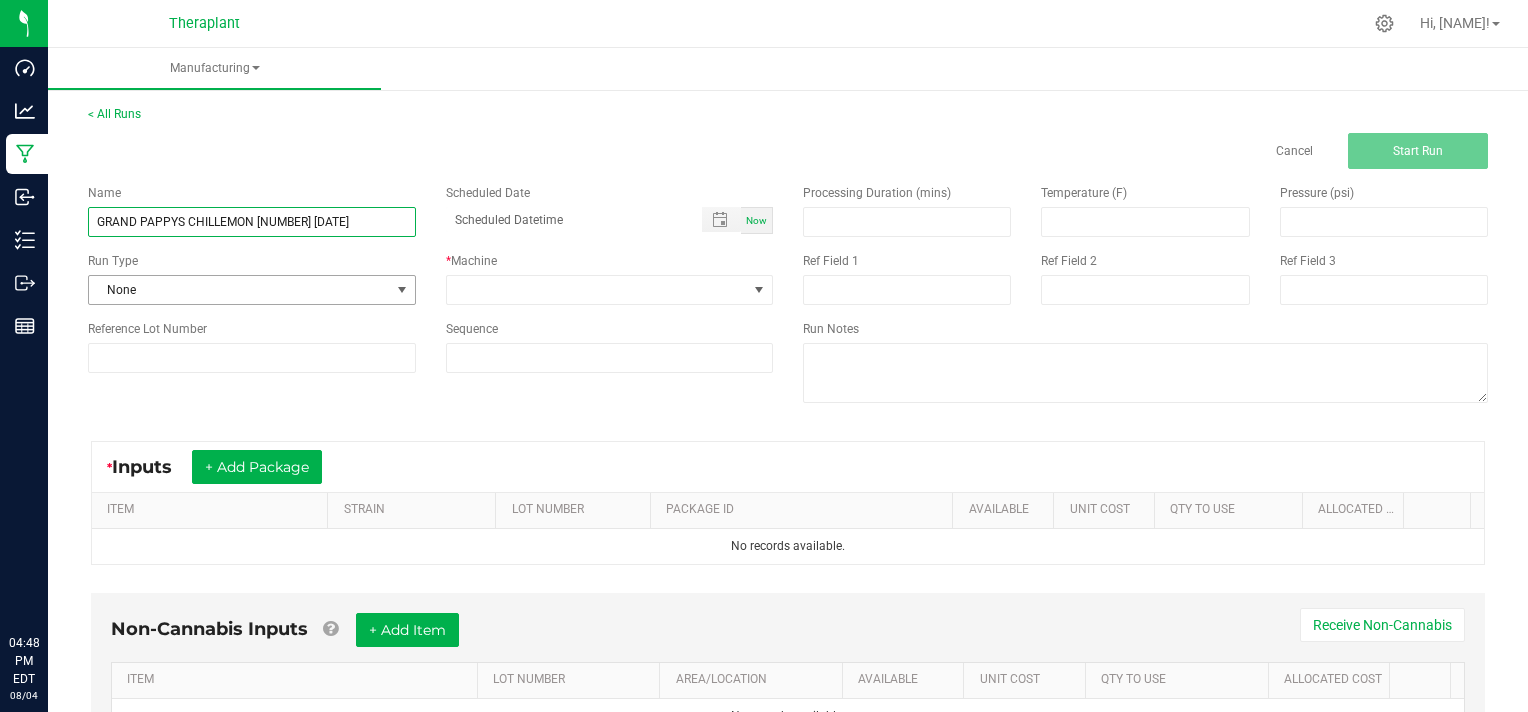 type on "GRAND PAPPYS CHILLEMON [NUMBER] [DATE]" 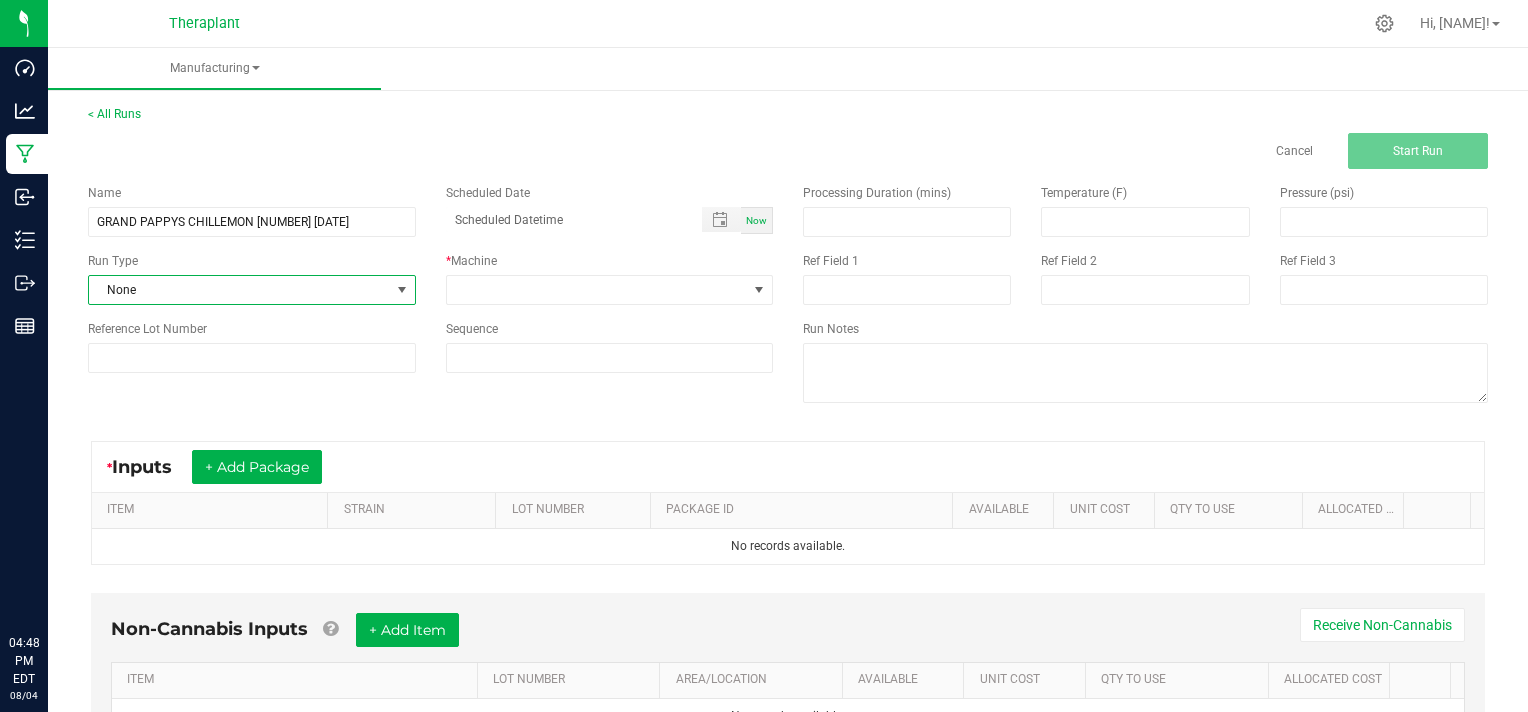 click at bounding box center [402, 290] 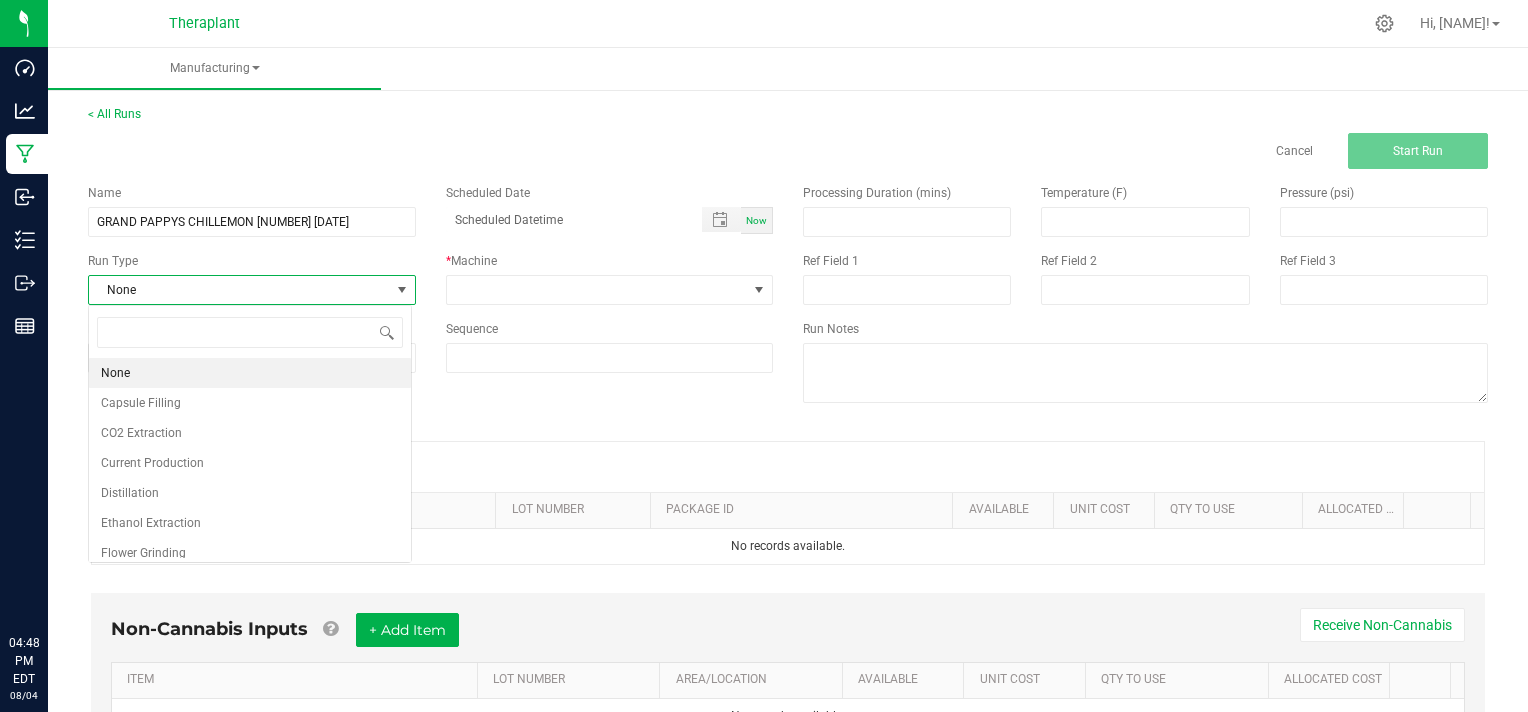 scroll, scrollTop: 99970, scrollLeft: 99676, axis: both 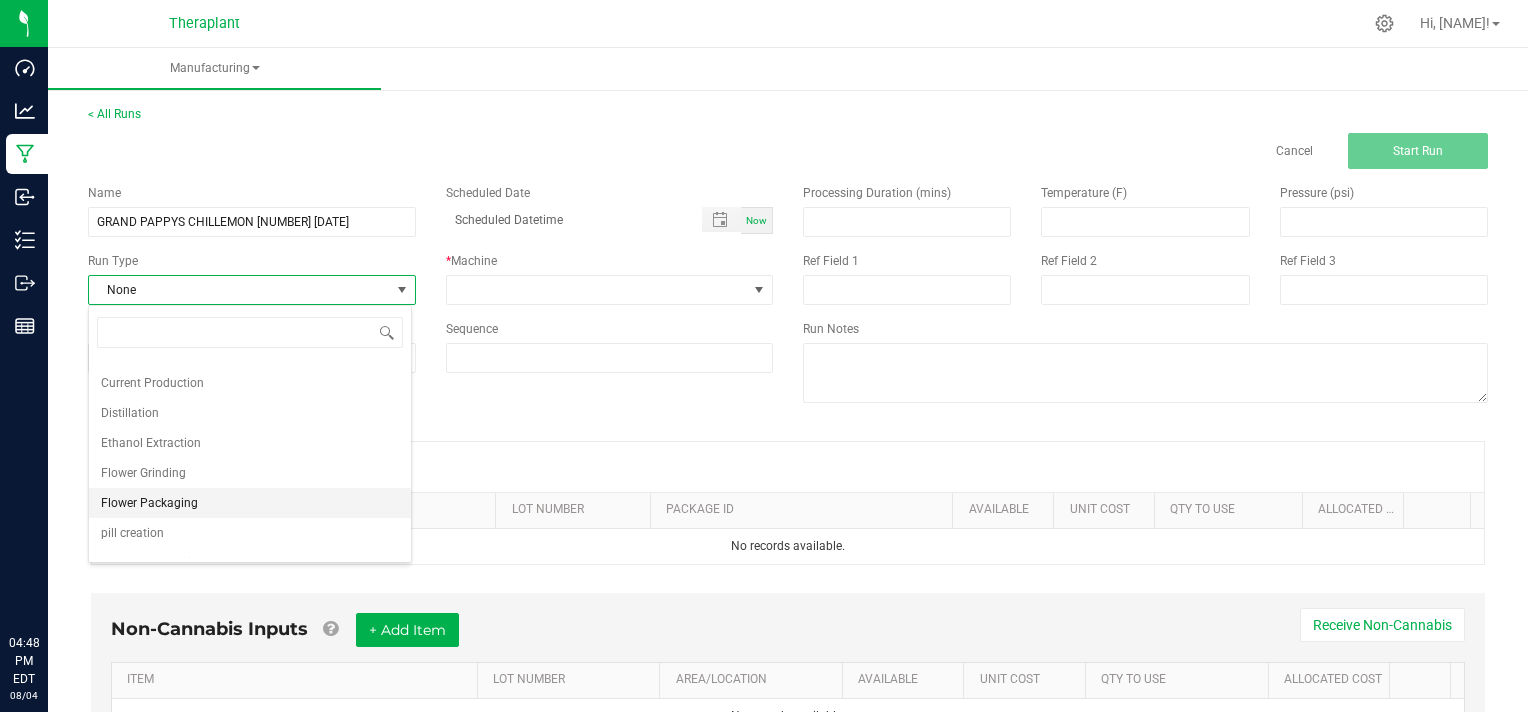 click on "Flower Packaging" at bounding box center (250, 503) 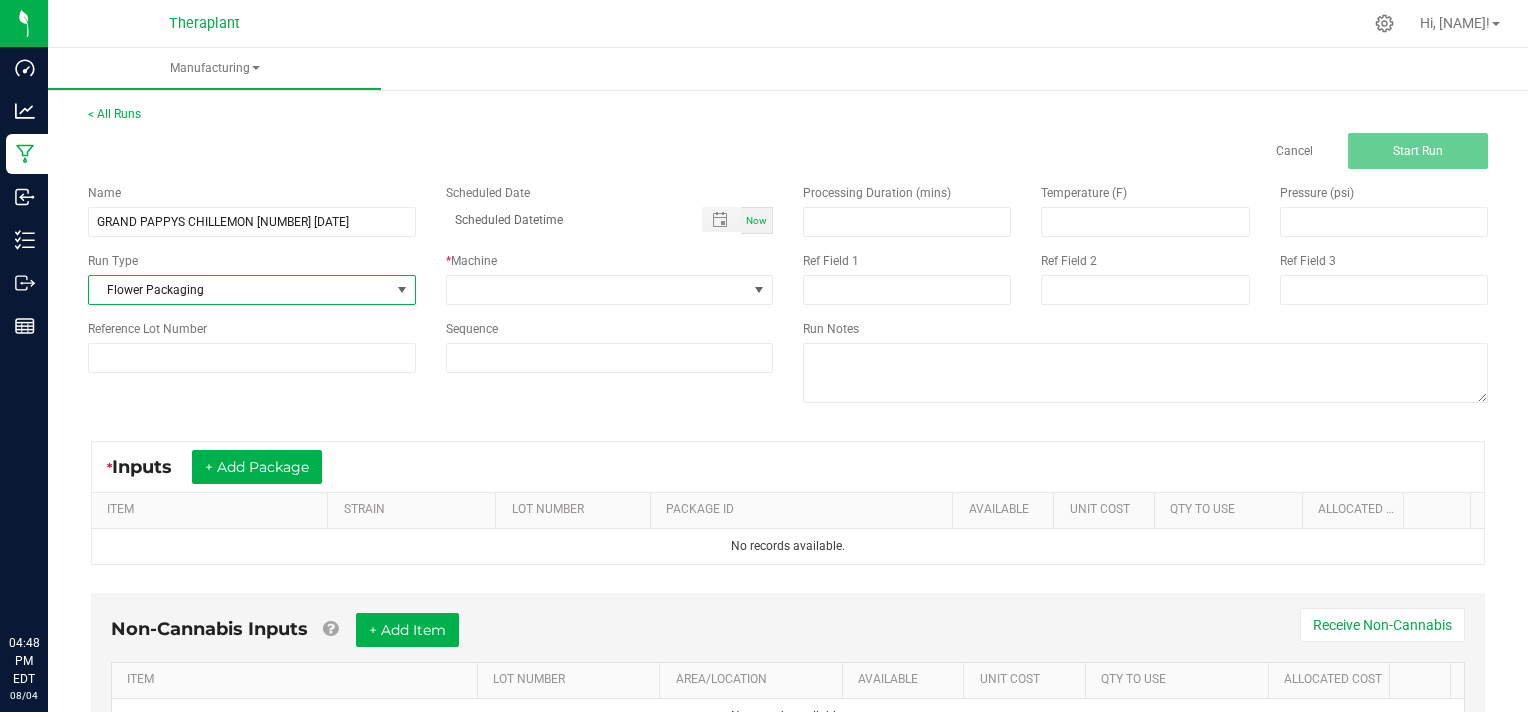 click on "*    Inputs    + Add Package" at bounding box center (788, 467) 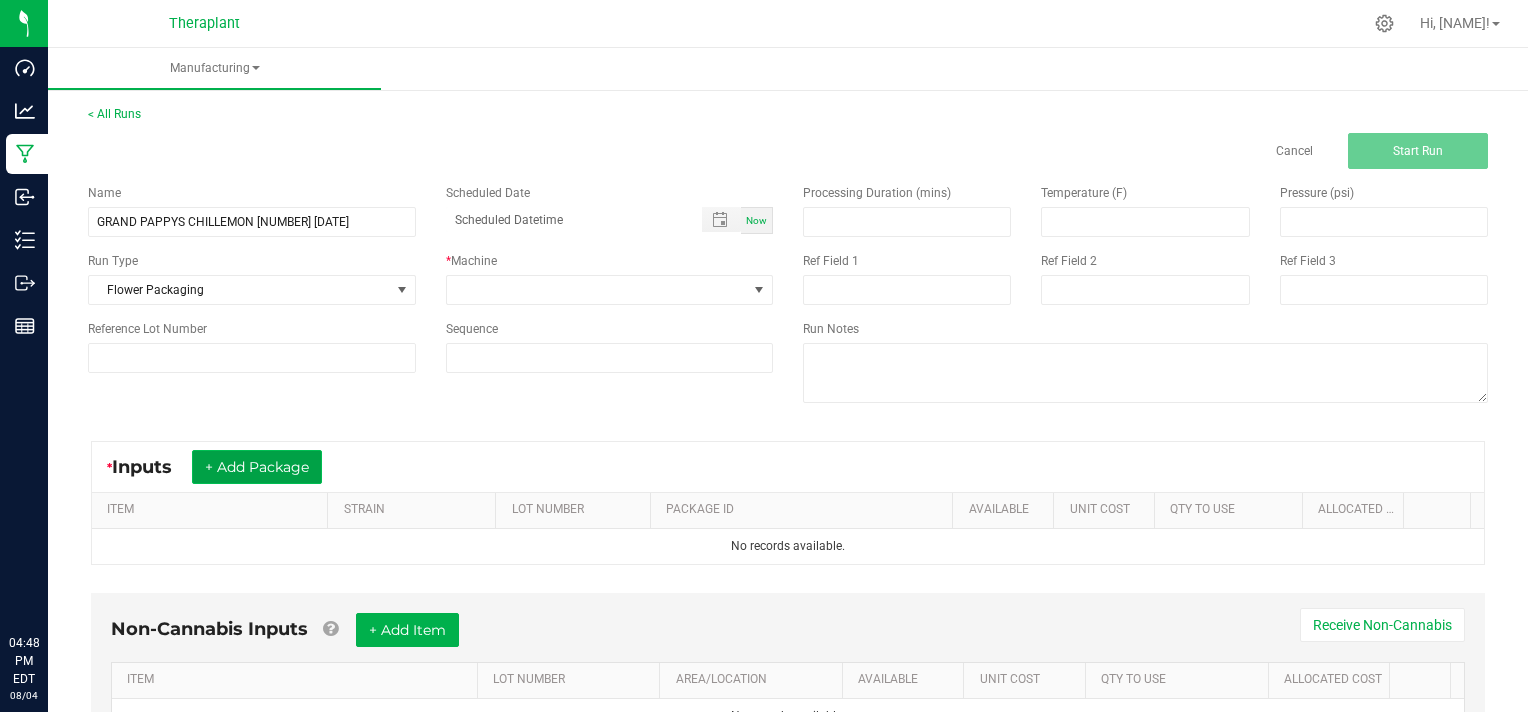 click on "+ Add Package" at bounding box center (257, 467) 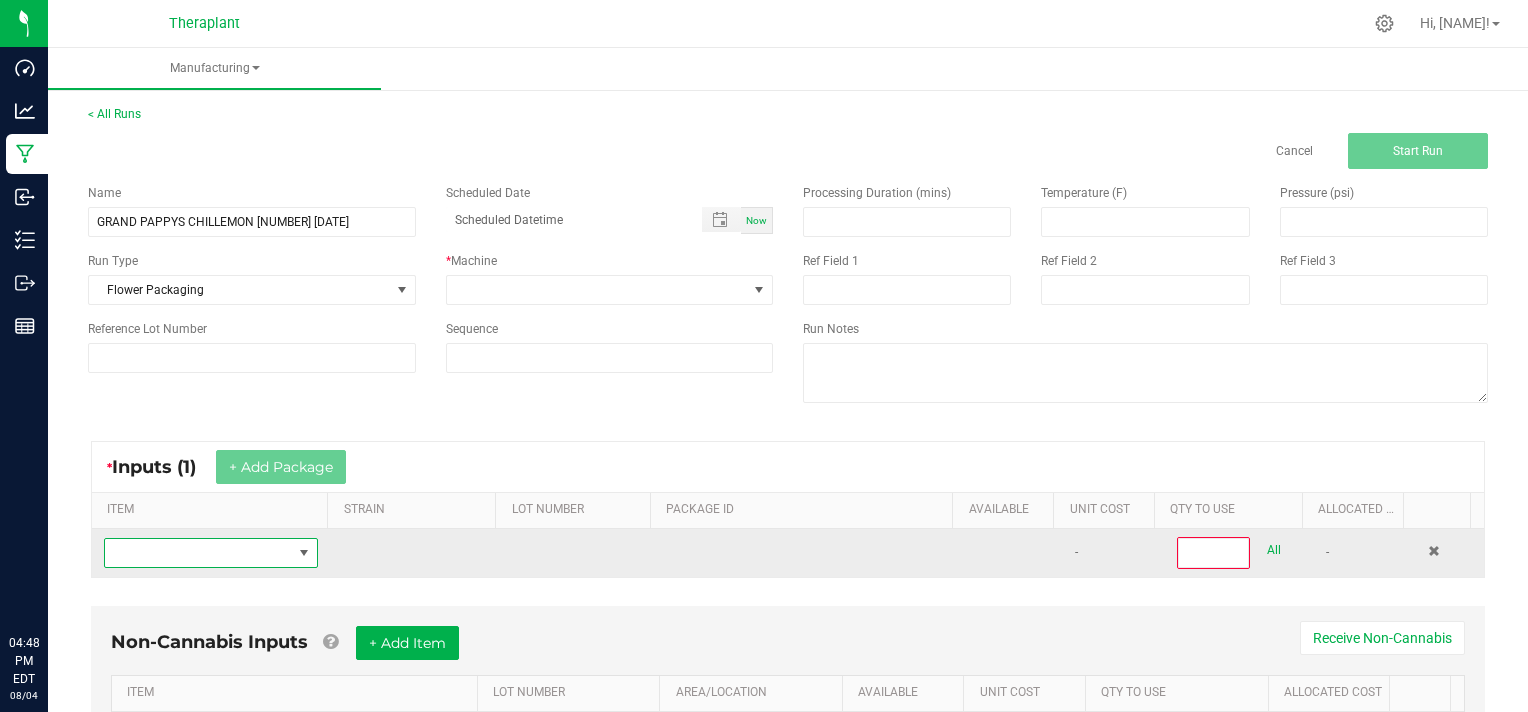click at bounding box center (198, 553) 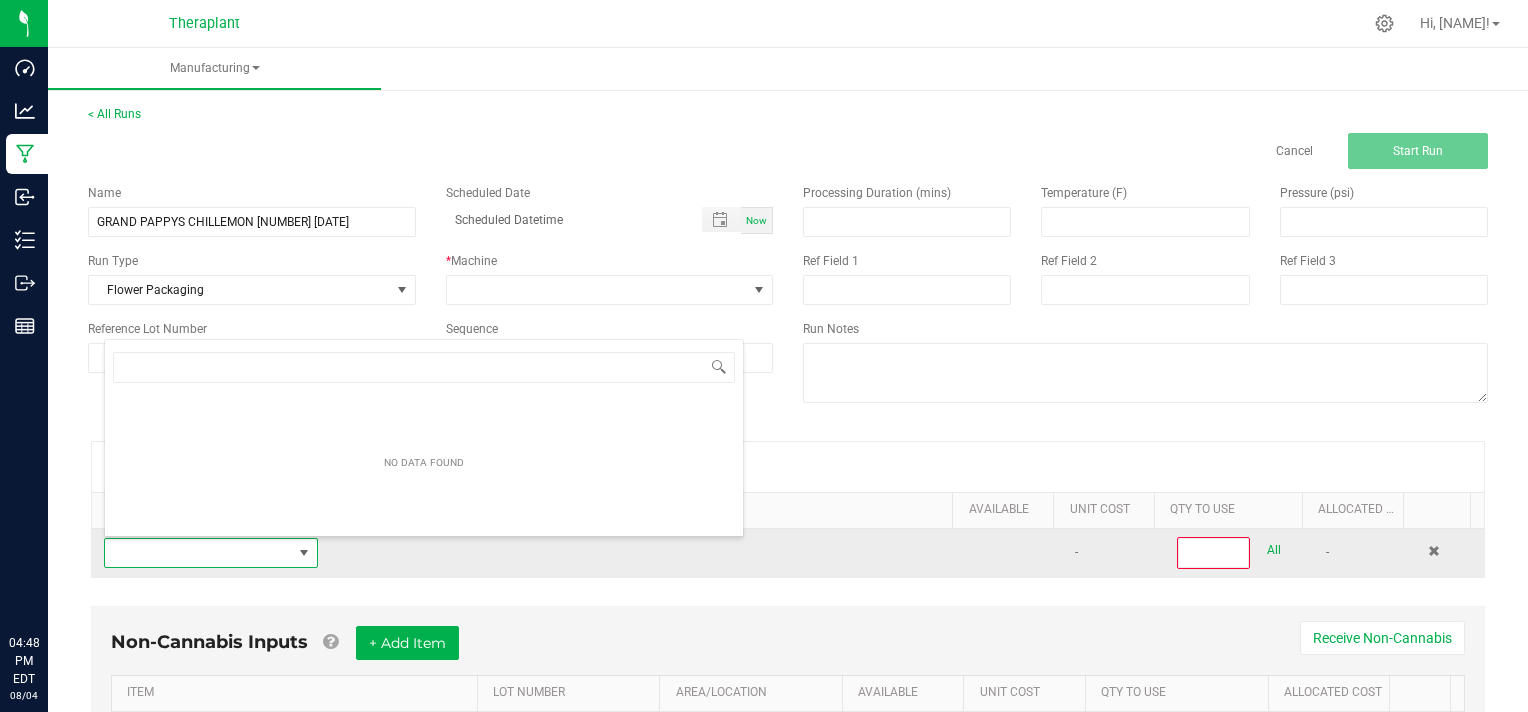 scroll, scrollTop: 99970, scrollLeft: 99791, axis: both 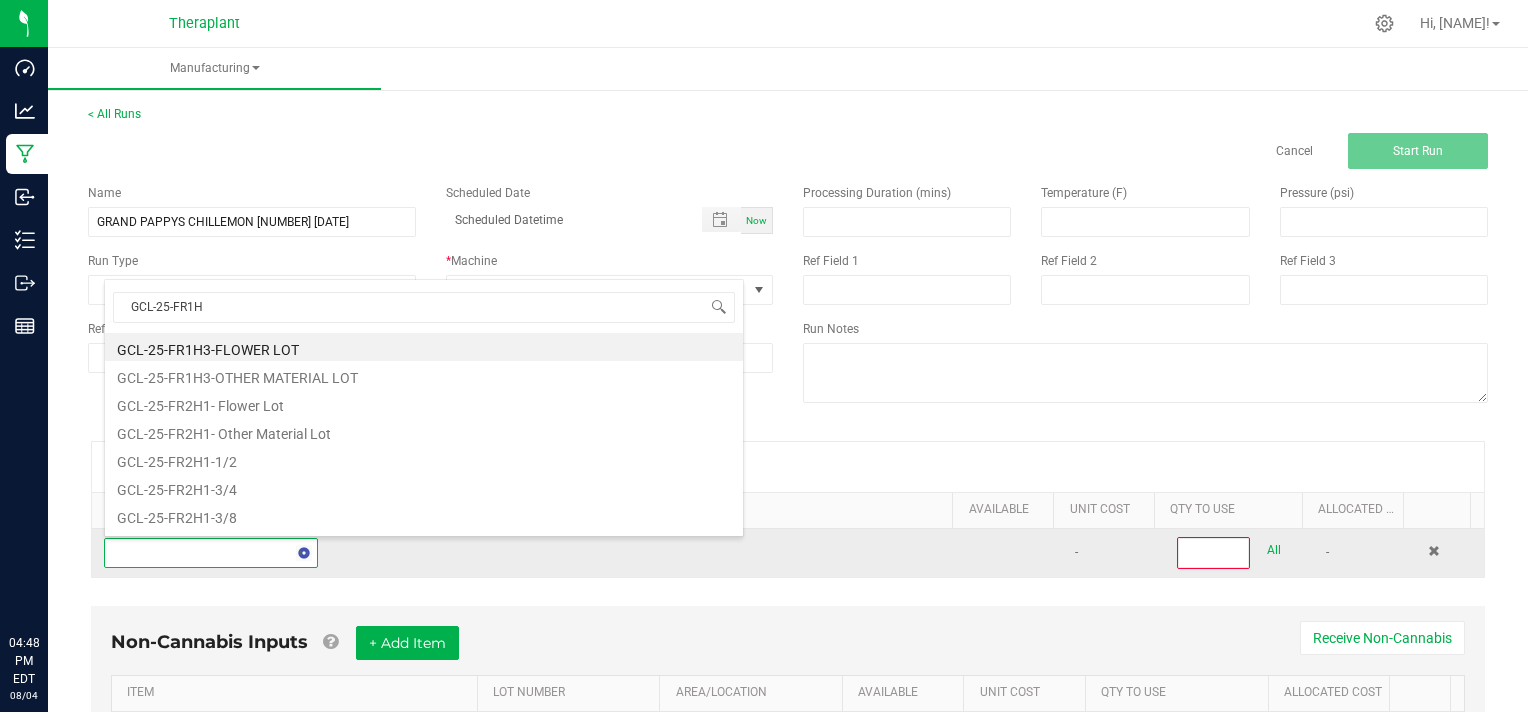 type on "GCL-25-FR1H3" 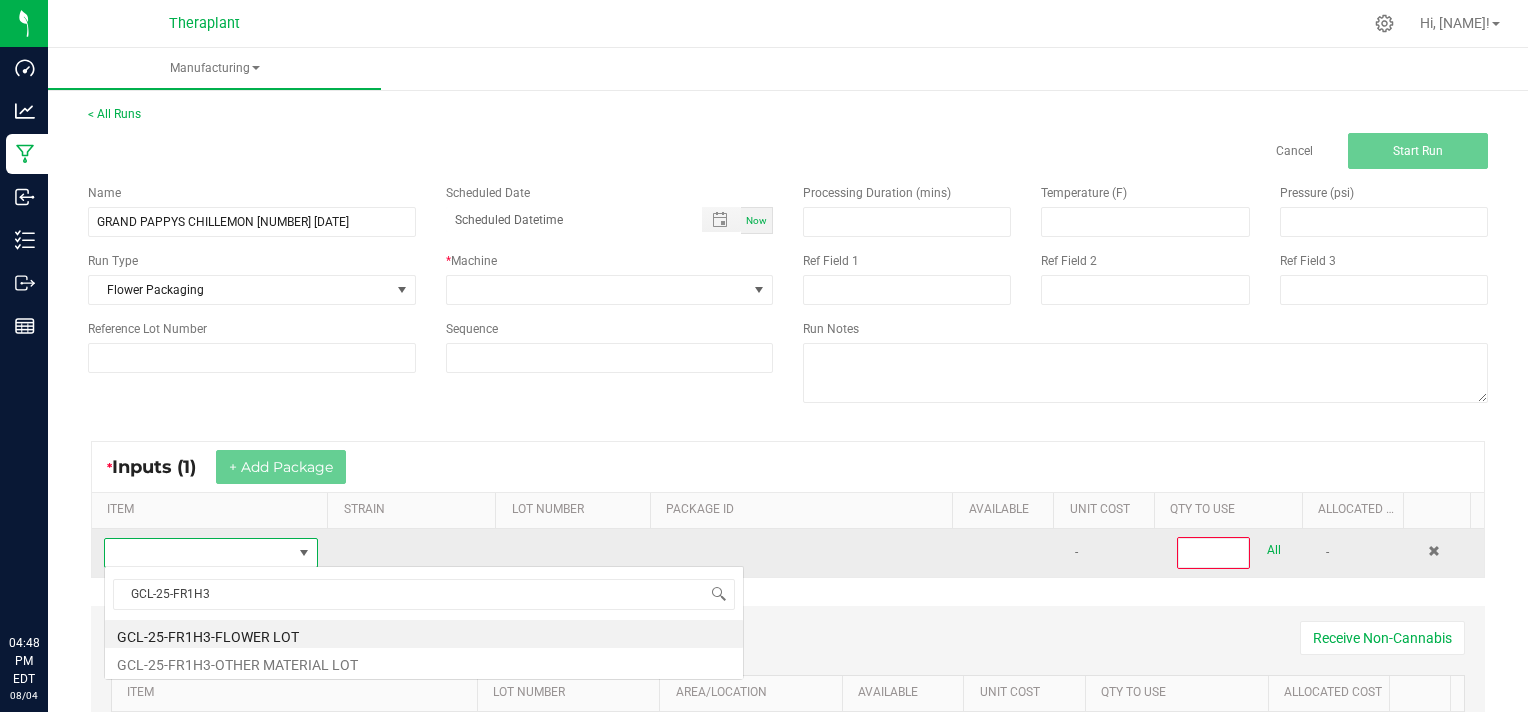 scroll, scrollTop: 0, scrollLeft: 0, axis: both 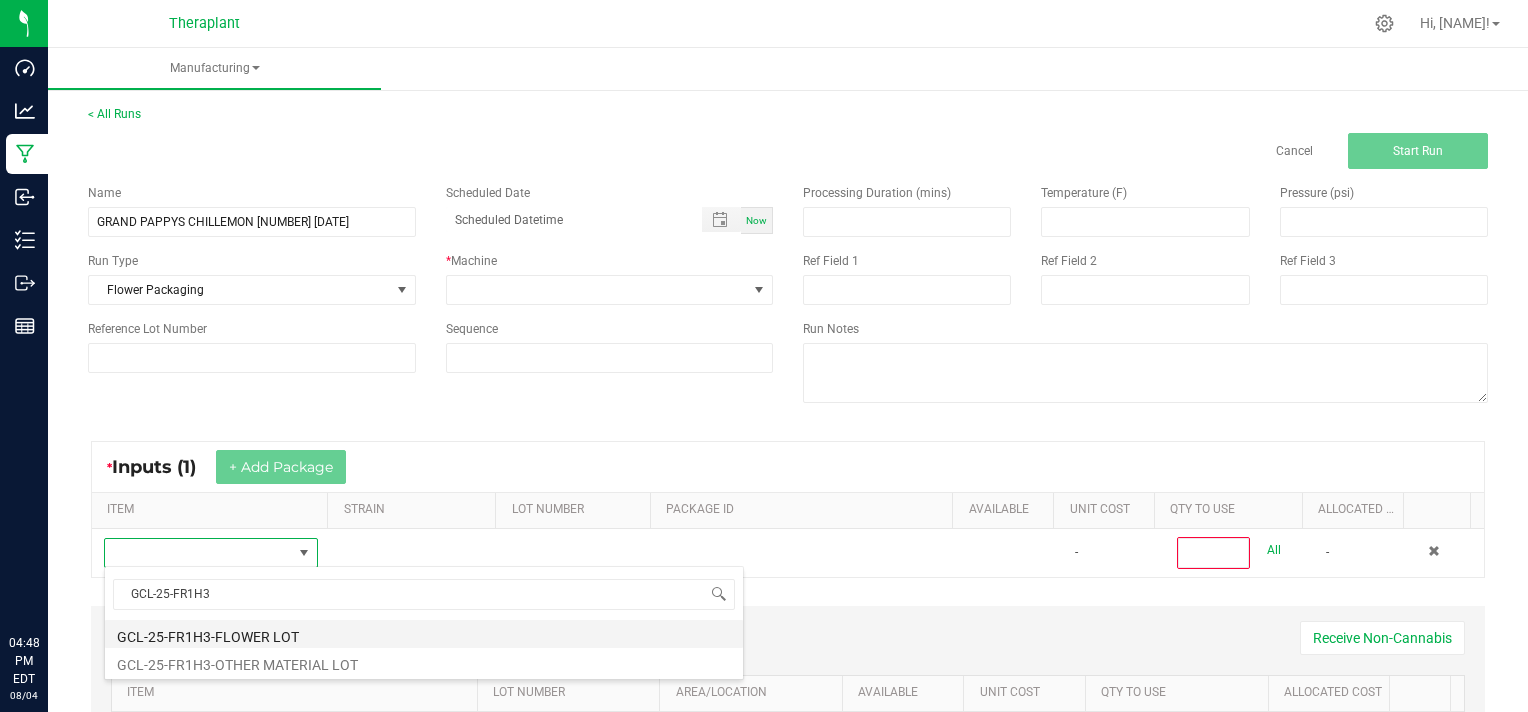 click on "GCL-25-FR1H3-FLOWER LOT" at bounding box center (424, 634) 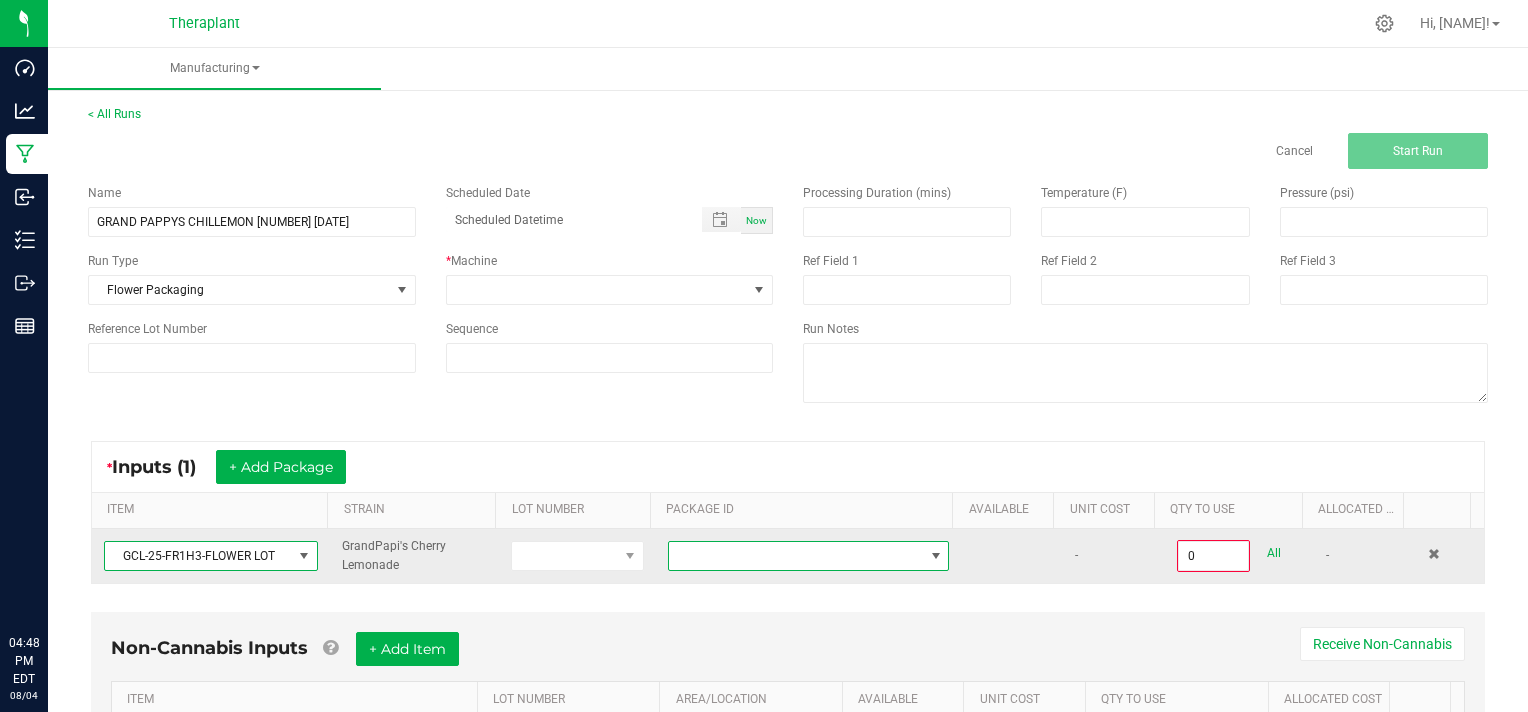 click at bounding box center (936, 556) 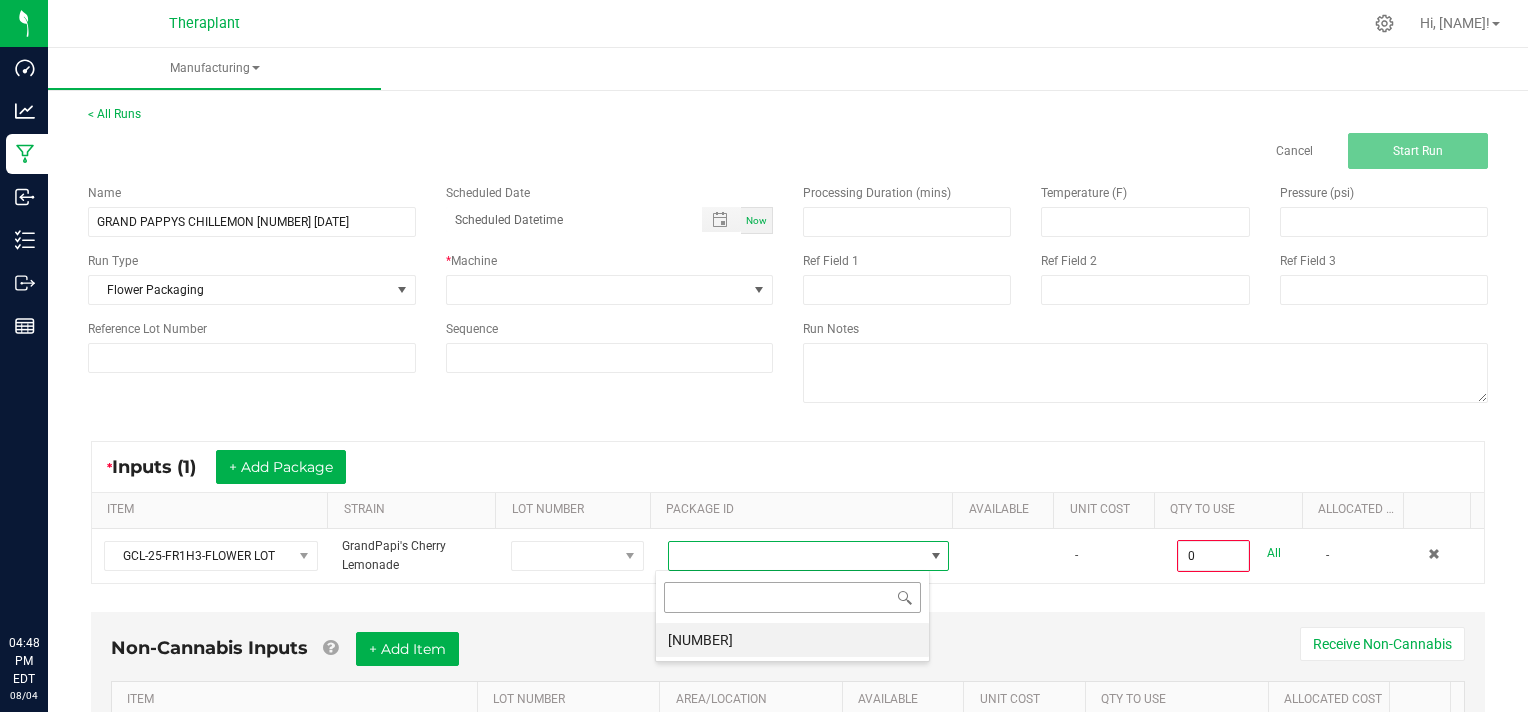 scroll, scrollTop: 99970, scrollLeft: 99724, axis: both 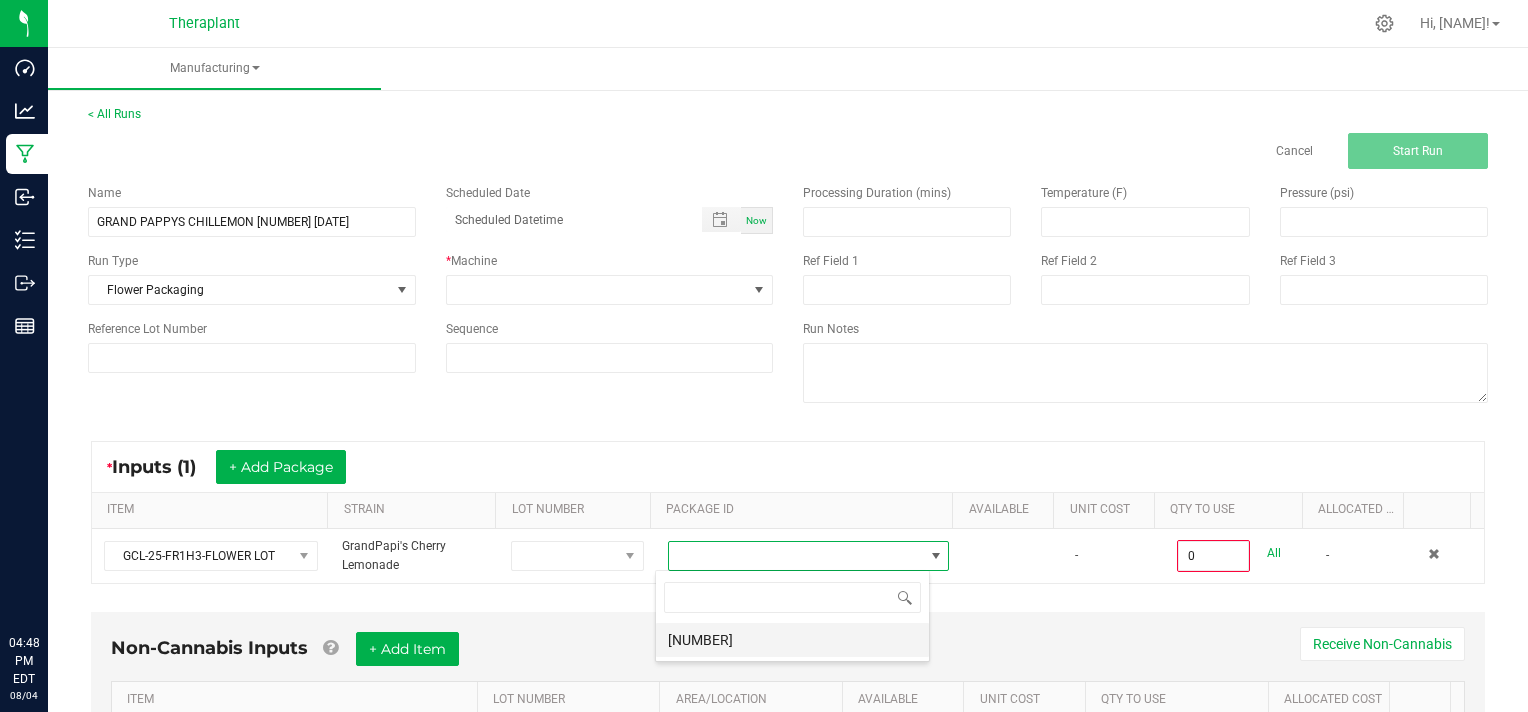 click on "[NUMBER]" at bounding box center [792, 640] 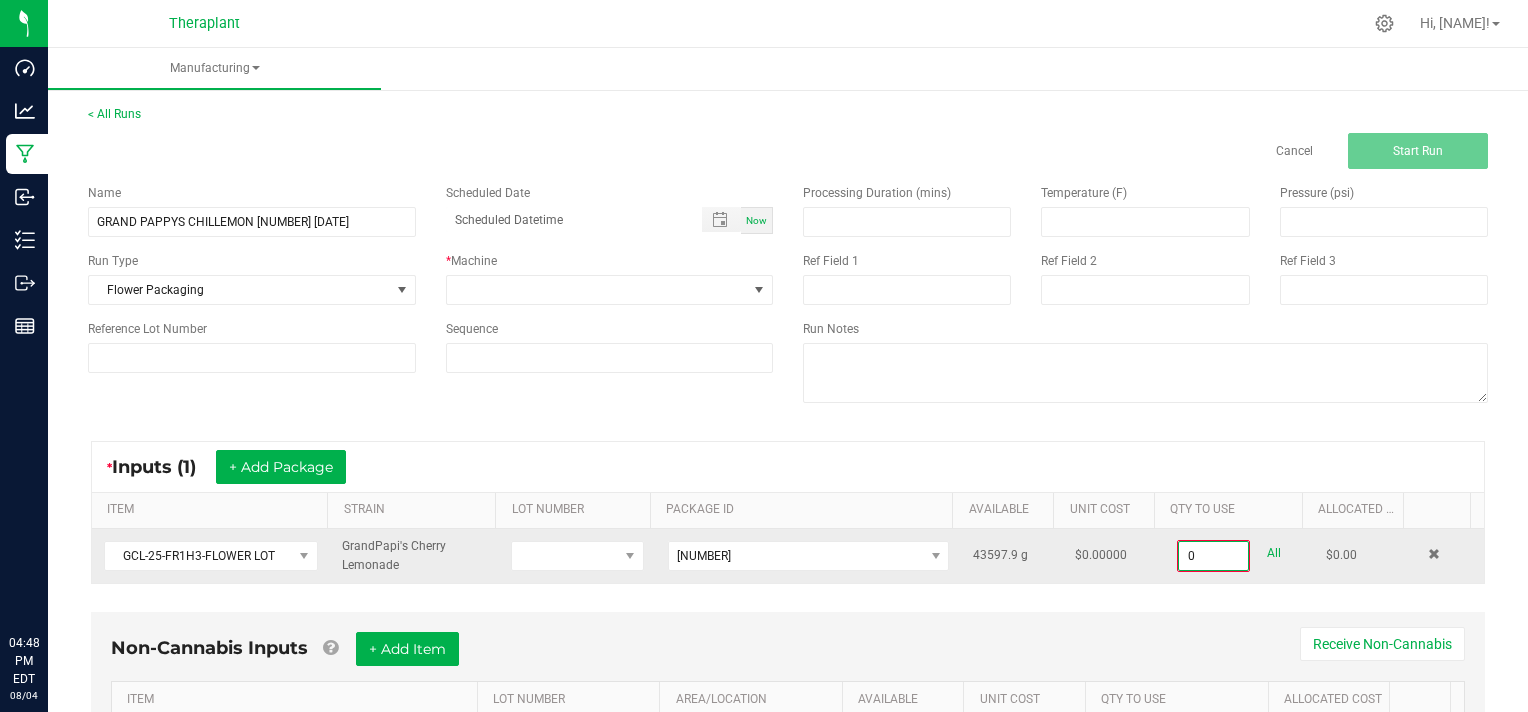click on "0" at bounding box center (1213, 556) 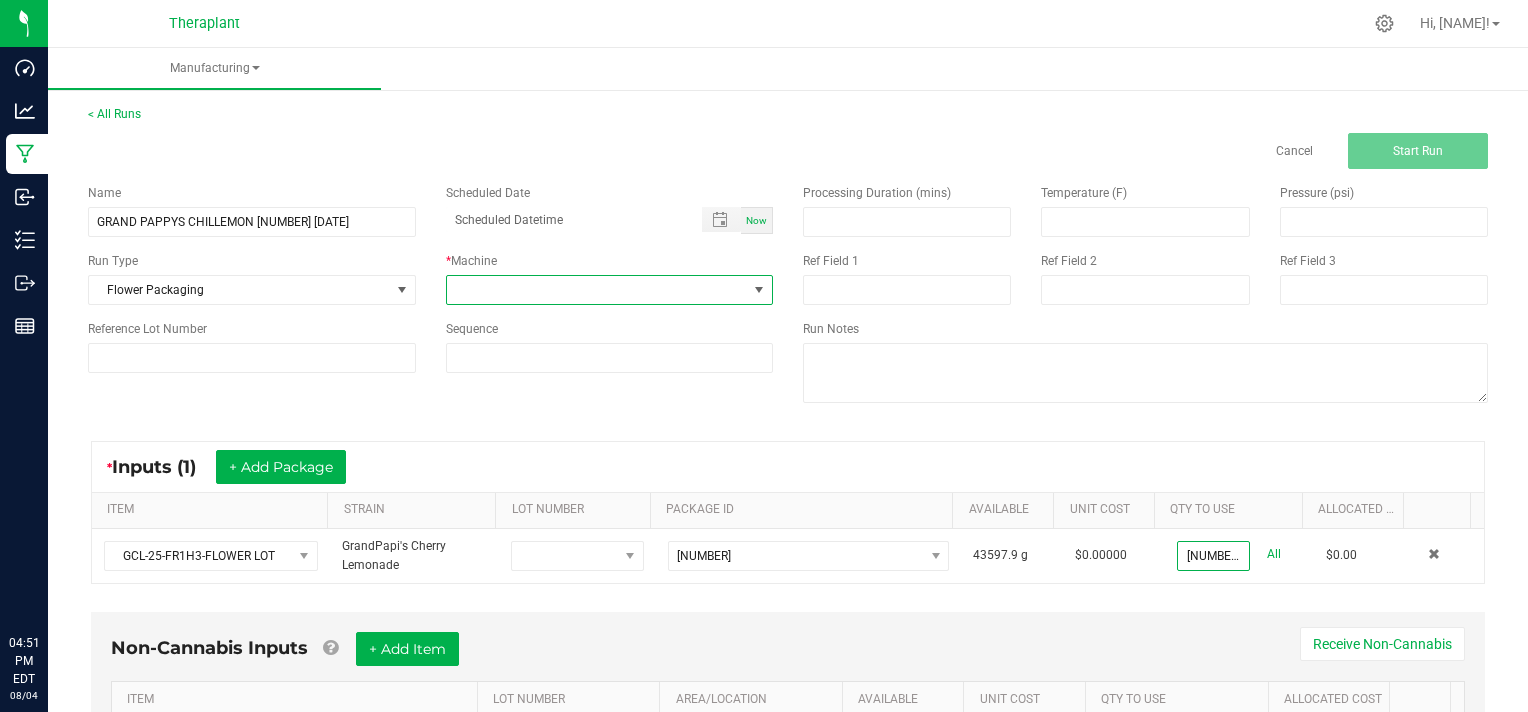 type on "[NUMBER].0000 g" 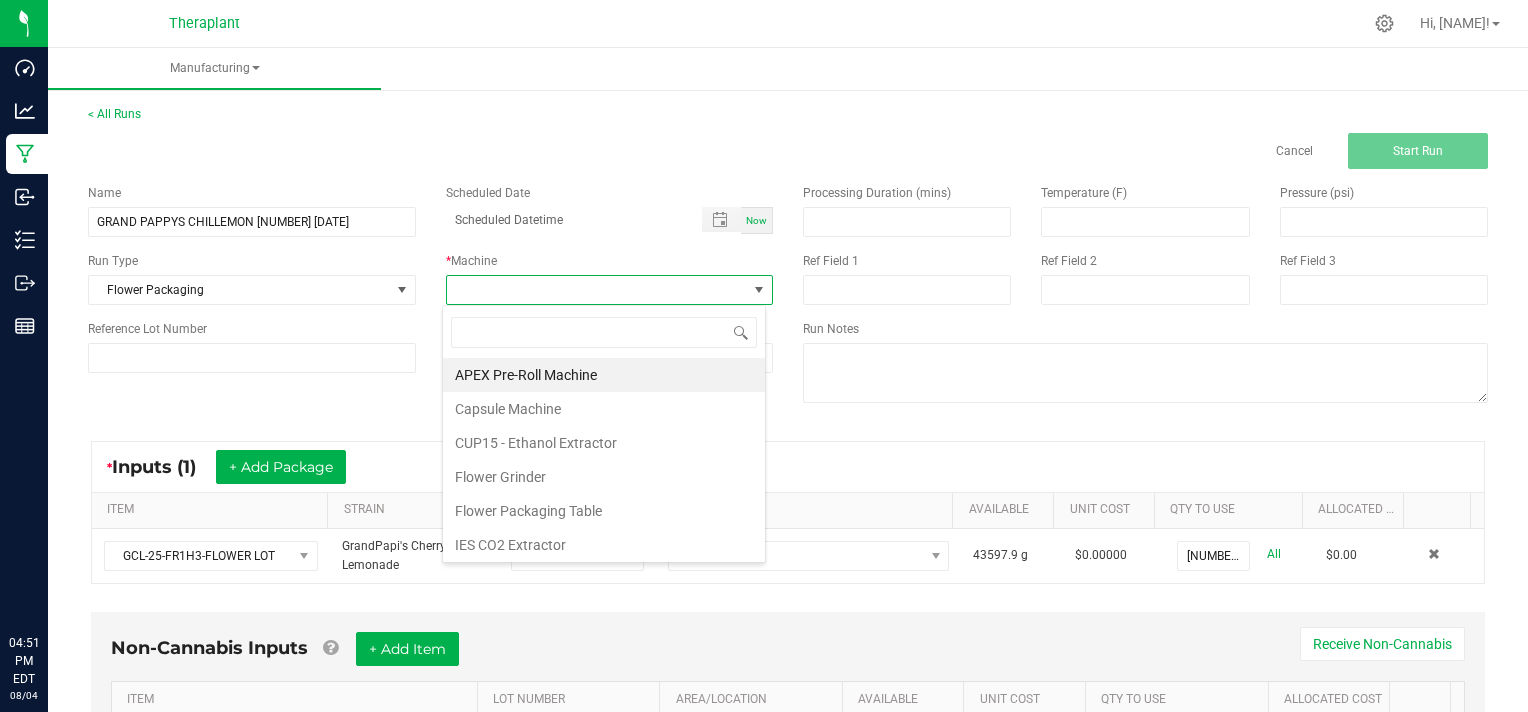 scroll, scrollTop: 99970, scrollLeft: 99676, axis: both 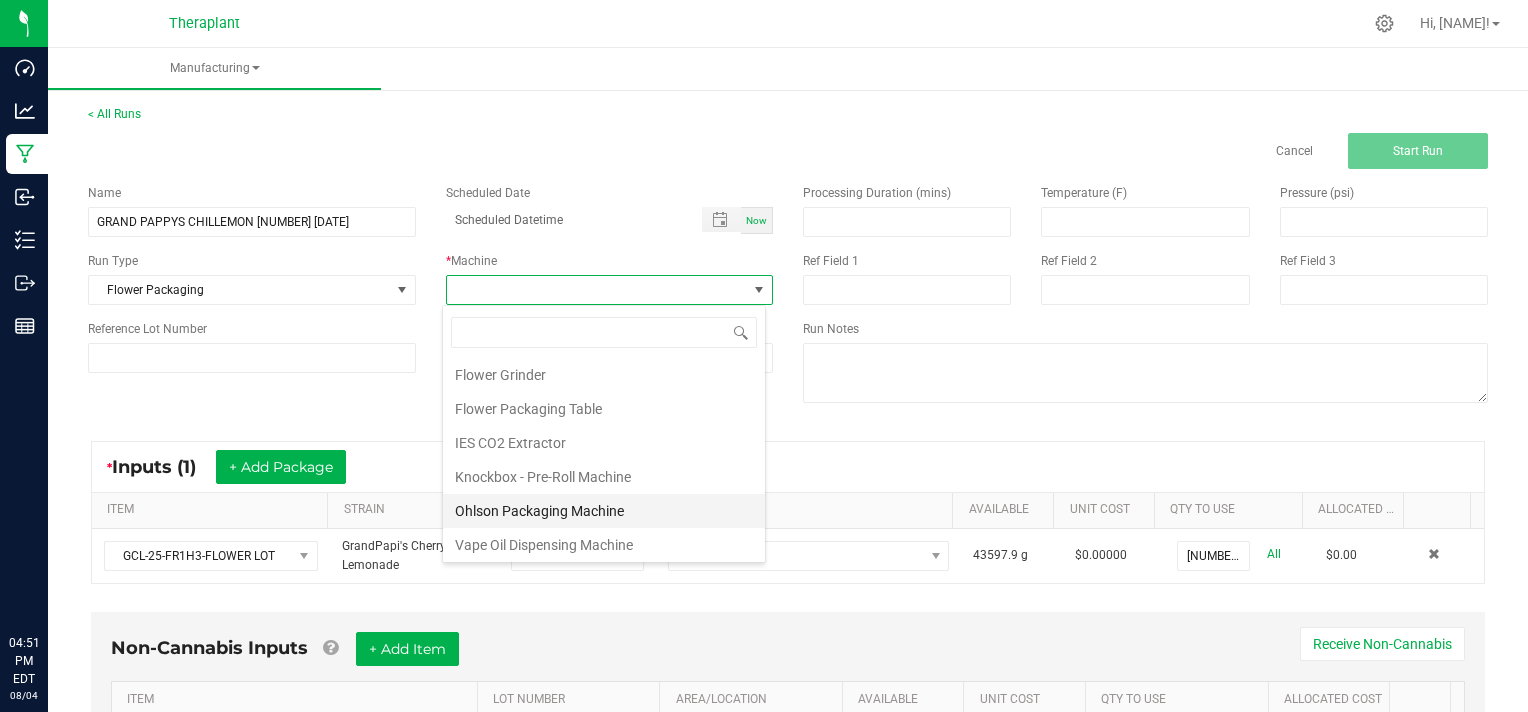 click on "Ohlson Packaging Machine" at bounding box center (604, 511) 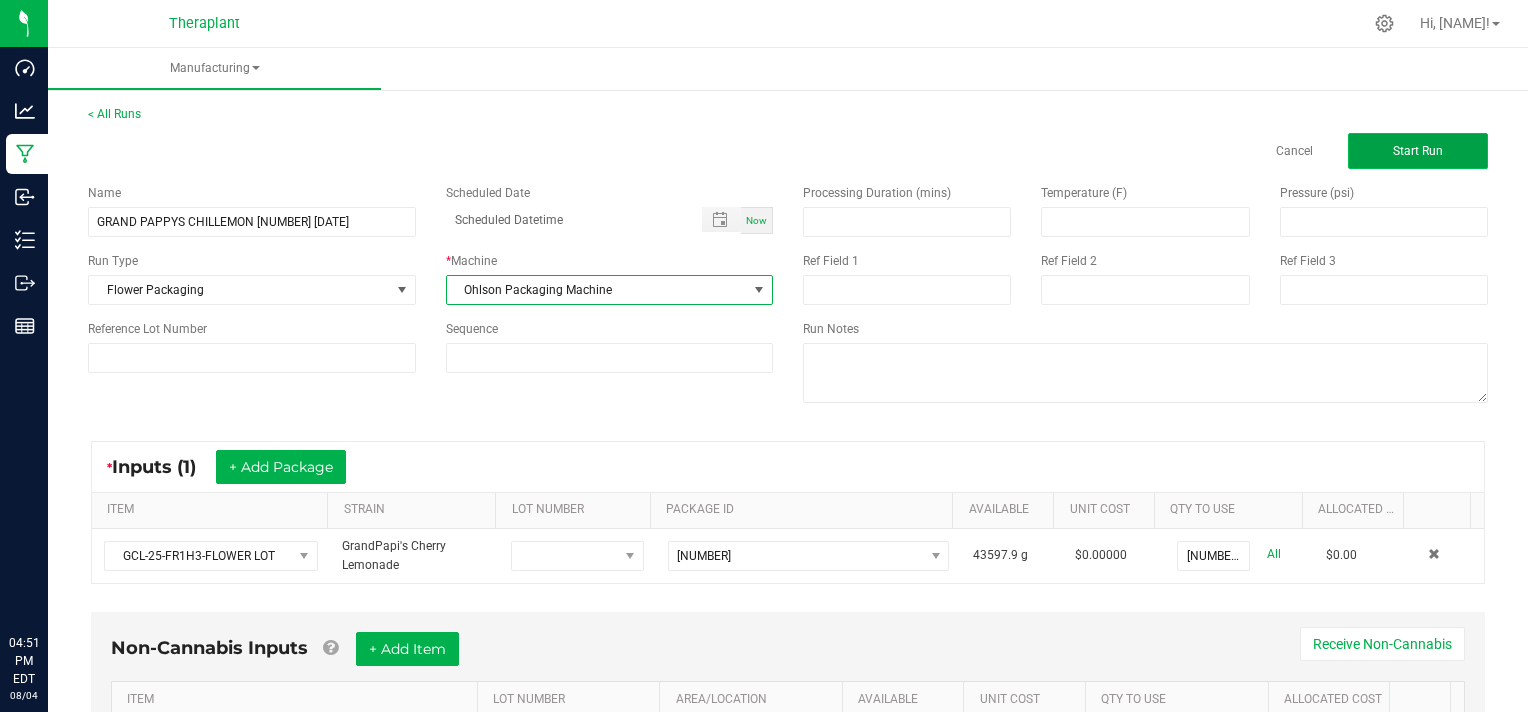 click on "Start Run" 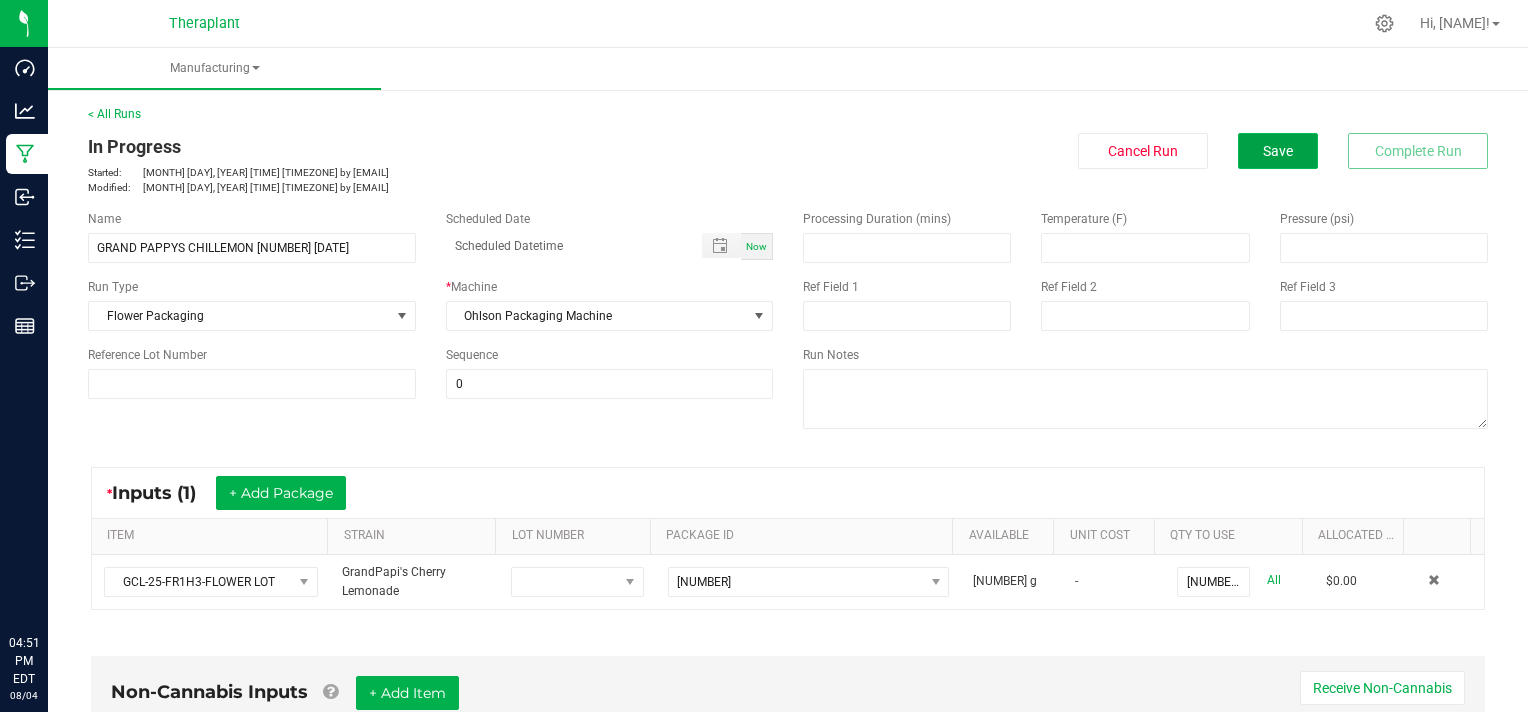 click on "Save" at bounding box center [1278, 151] 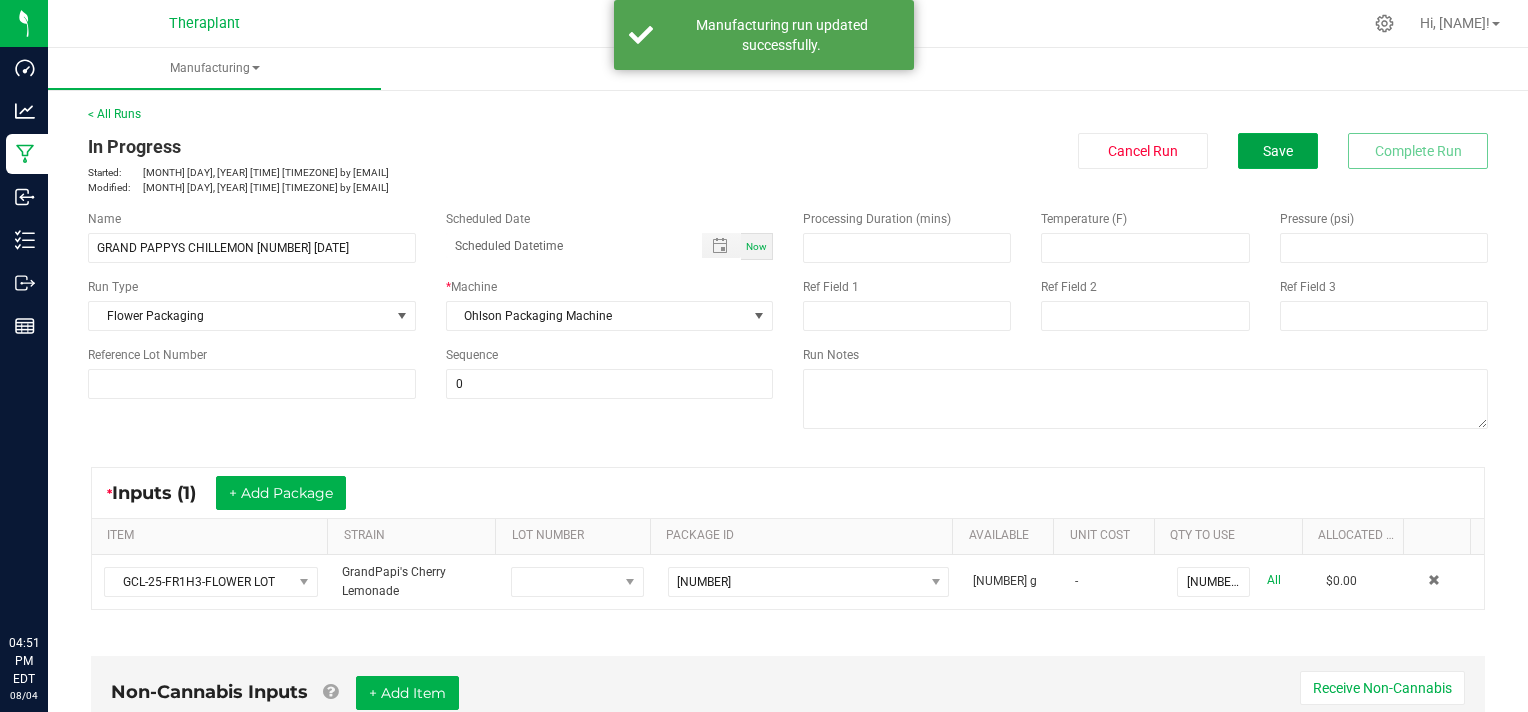 click on "Save" at bounding box center (1278, 151) 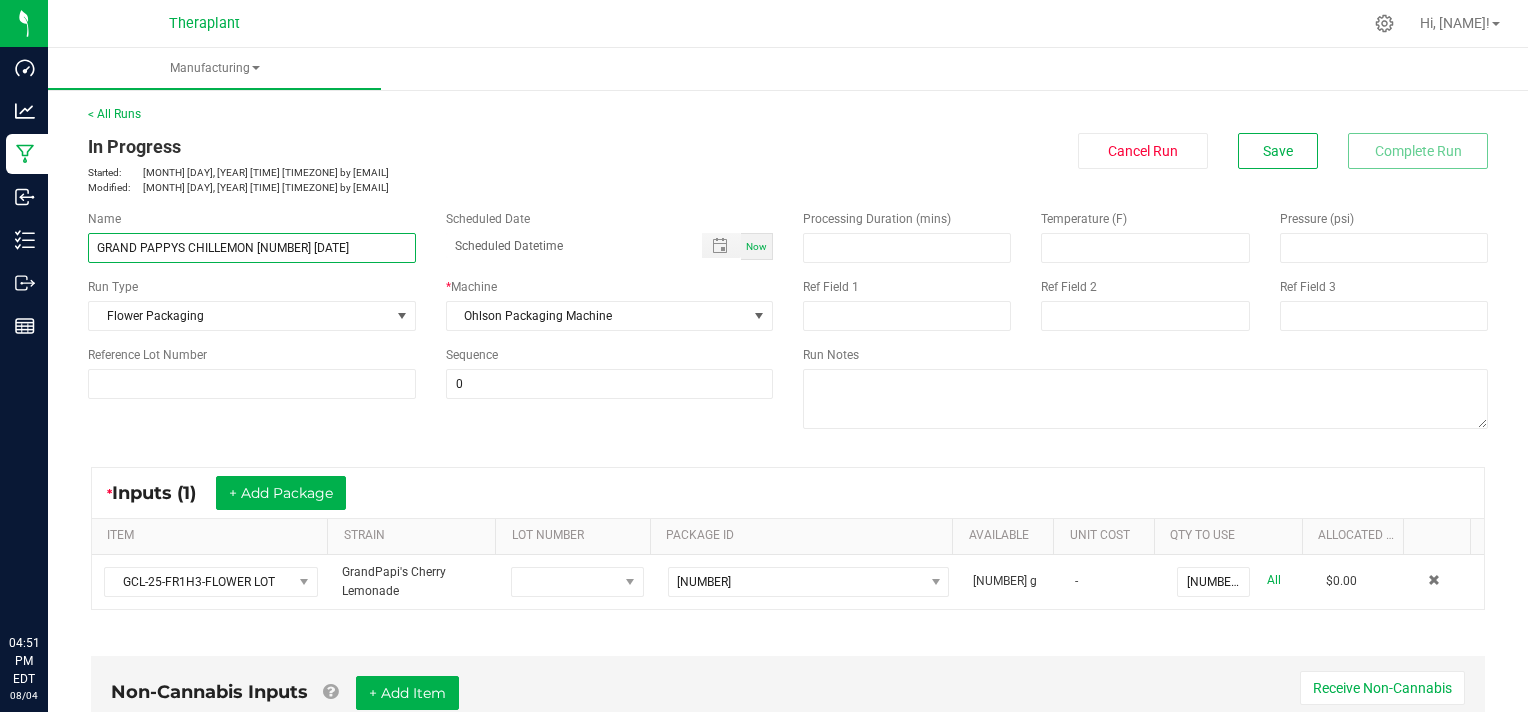 click on "GRAND PAPPYS CHILLEMON [NUMBER] [DATE]" at bounding box center (252, 248) 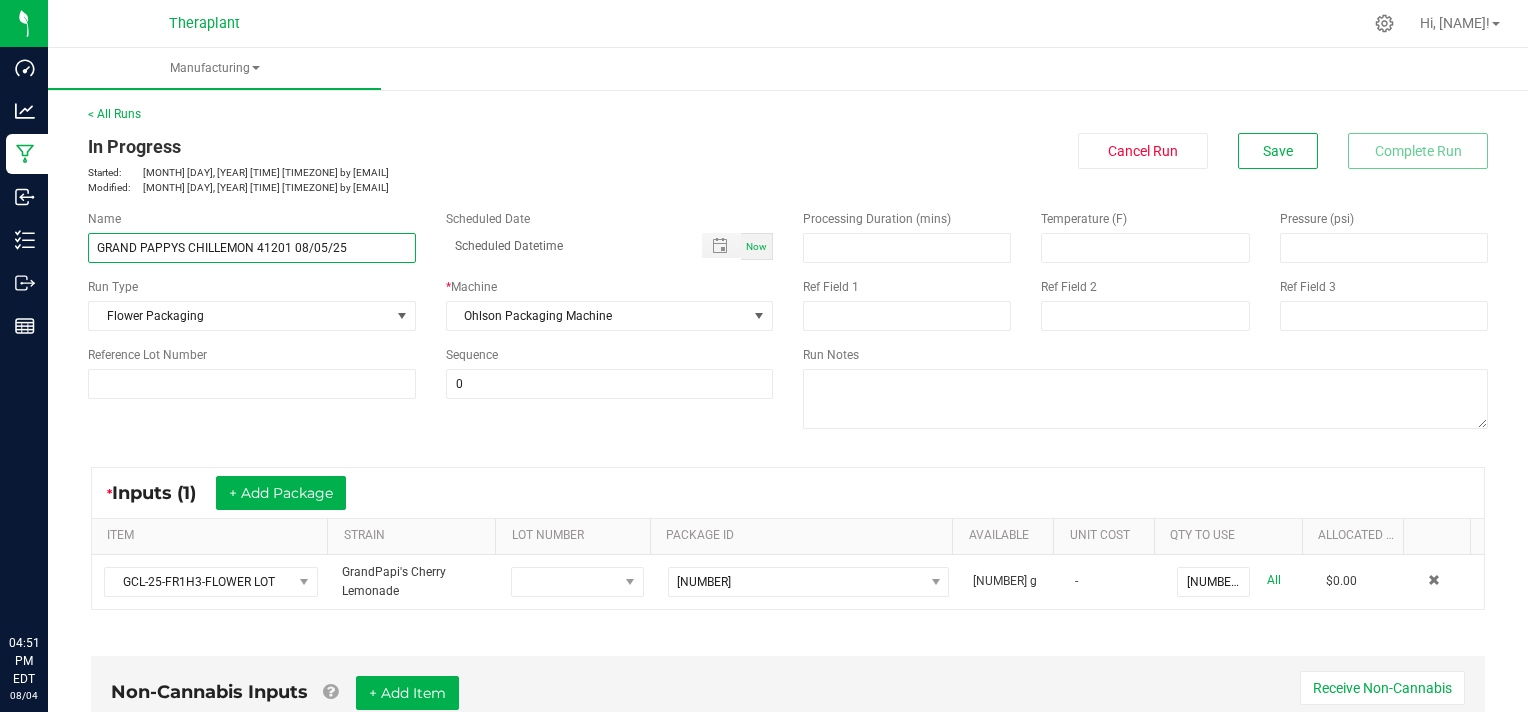 click on "GRAND PAPPYS CHILLEMON 41201 08/05/25" at bounding box center [252, 248] 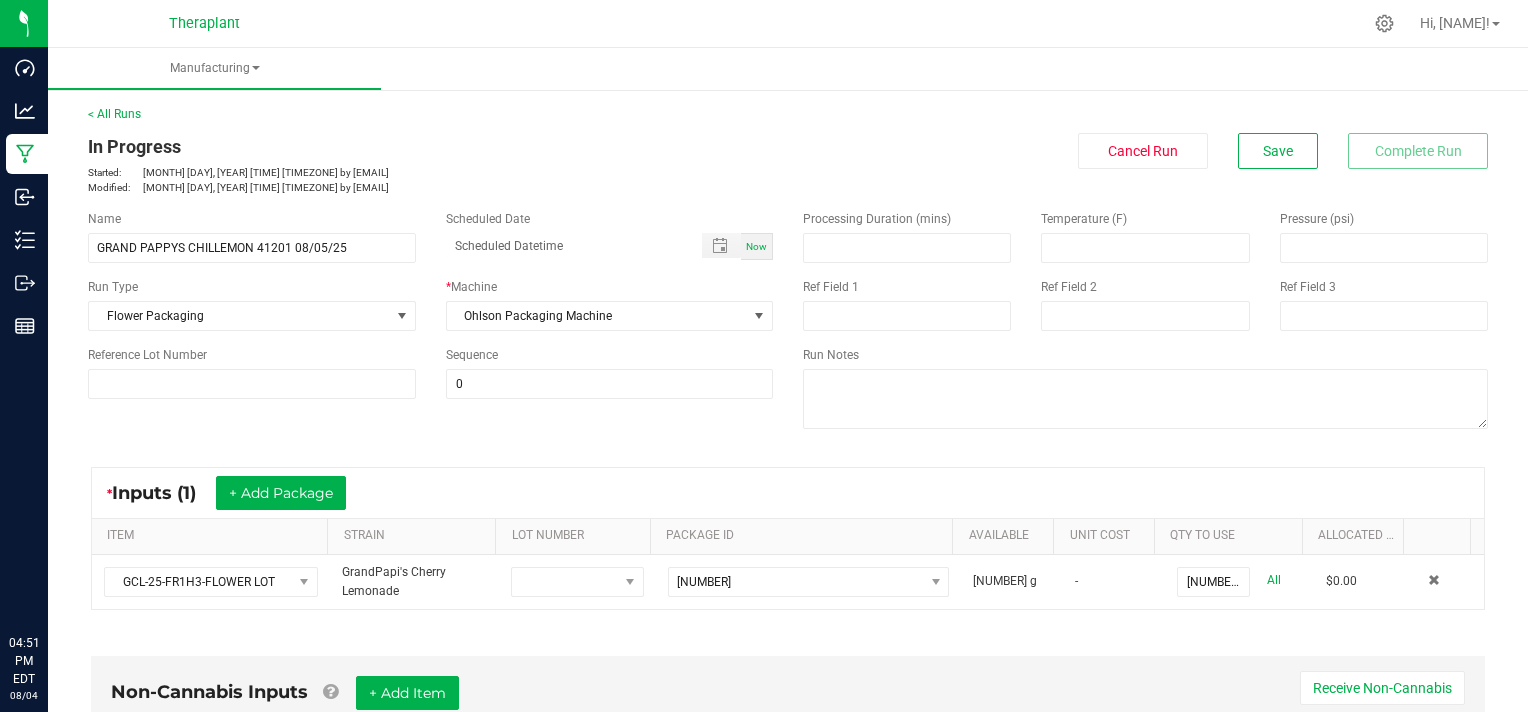 click on "Cancel Run   Save   Complete Run" at bounding box center [1145, 151] 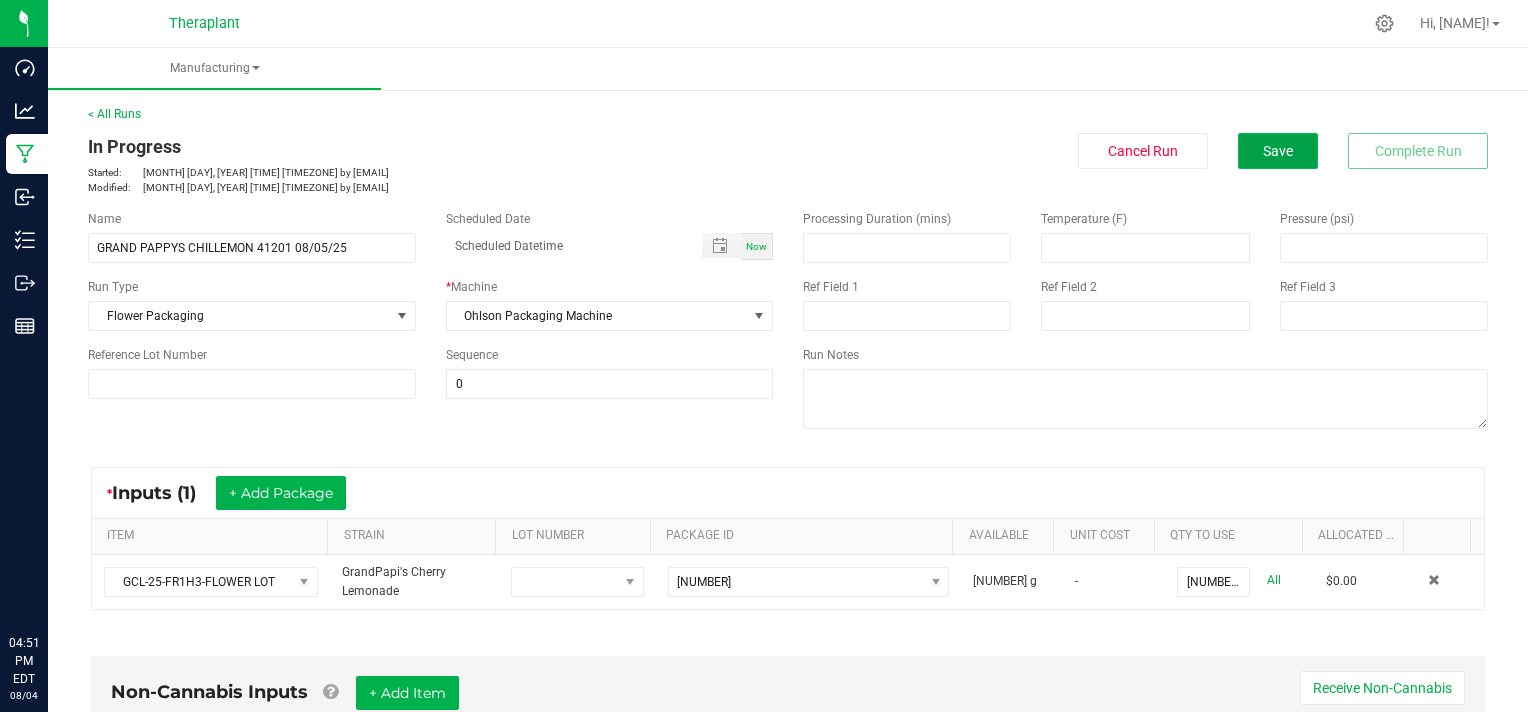 click on "Save" at bounding box center (1278, 151) 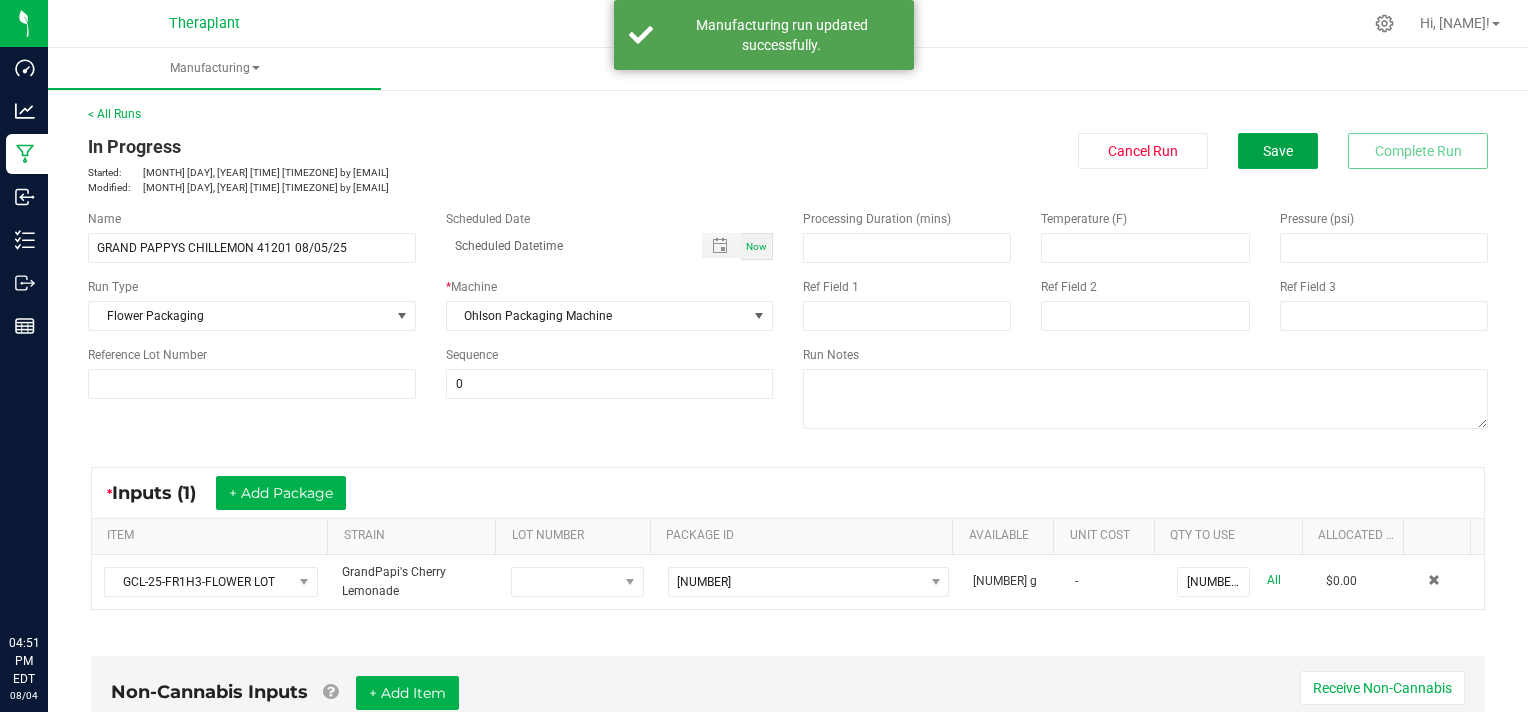 click on "Save" at bounding box center (1278, 151) 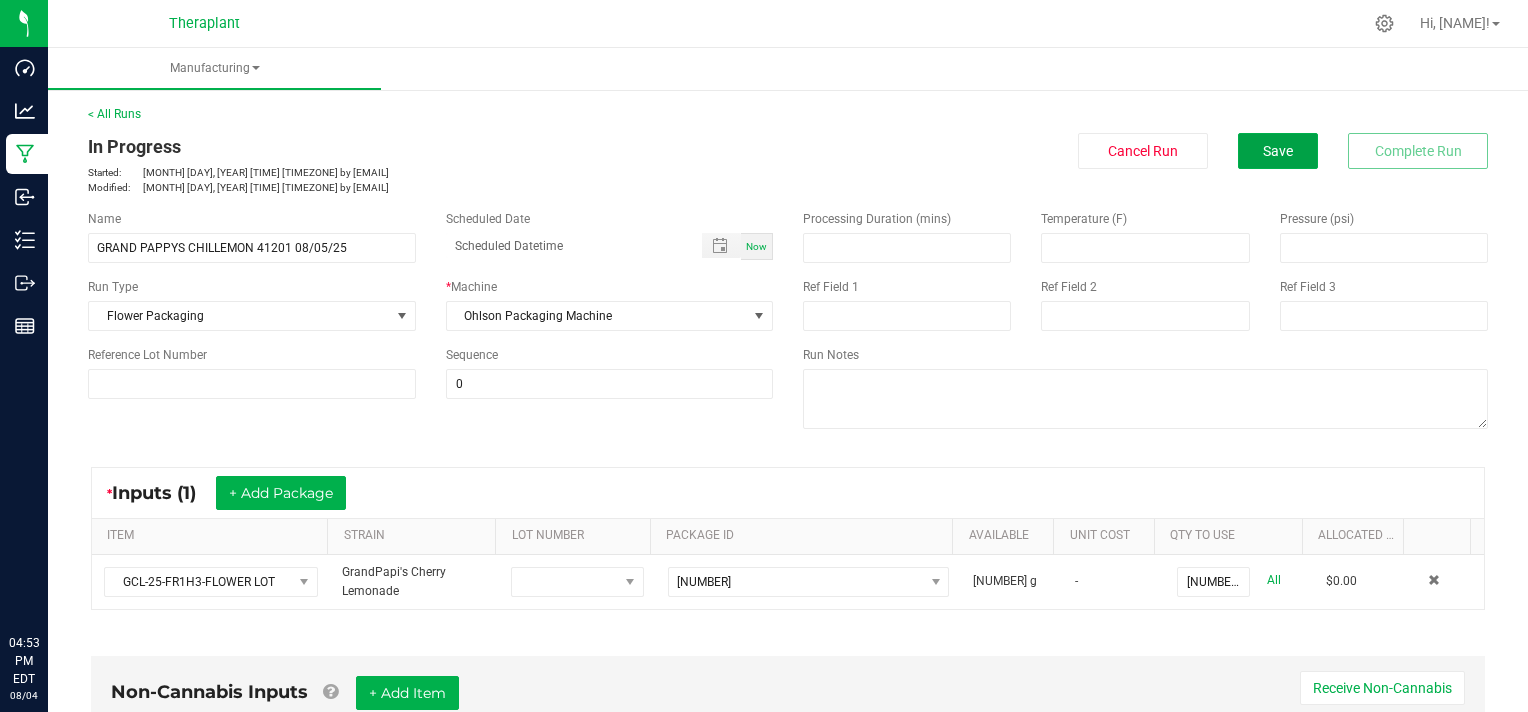 click on "Save" at bounding box center (1278, 151) 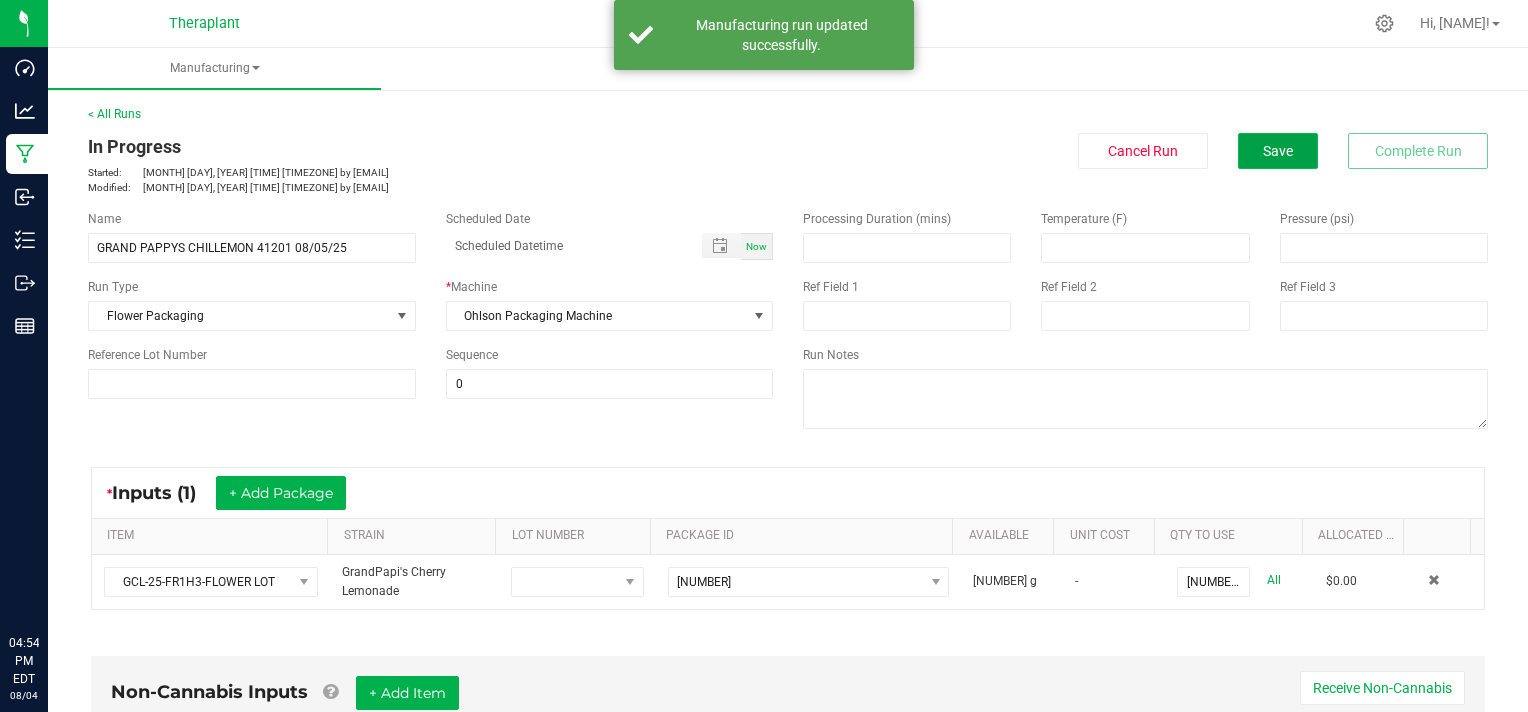 click on "Save" at bounding box center [1278, 151] 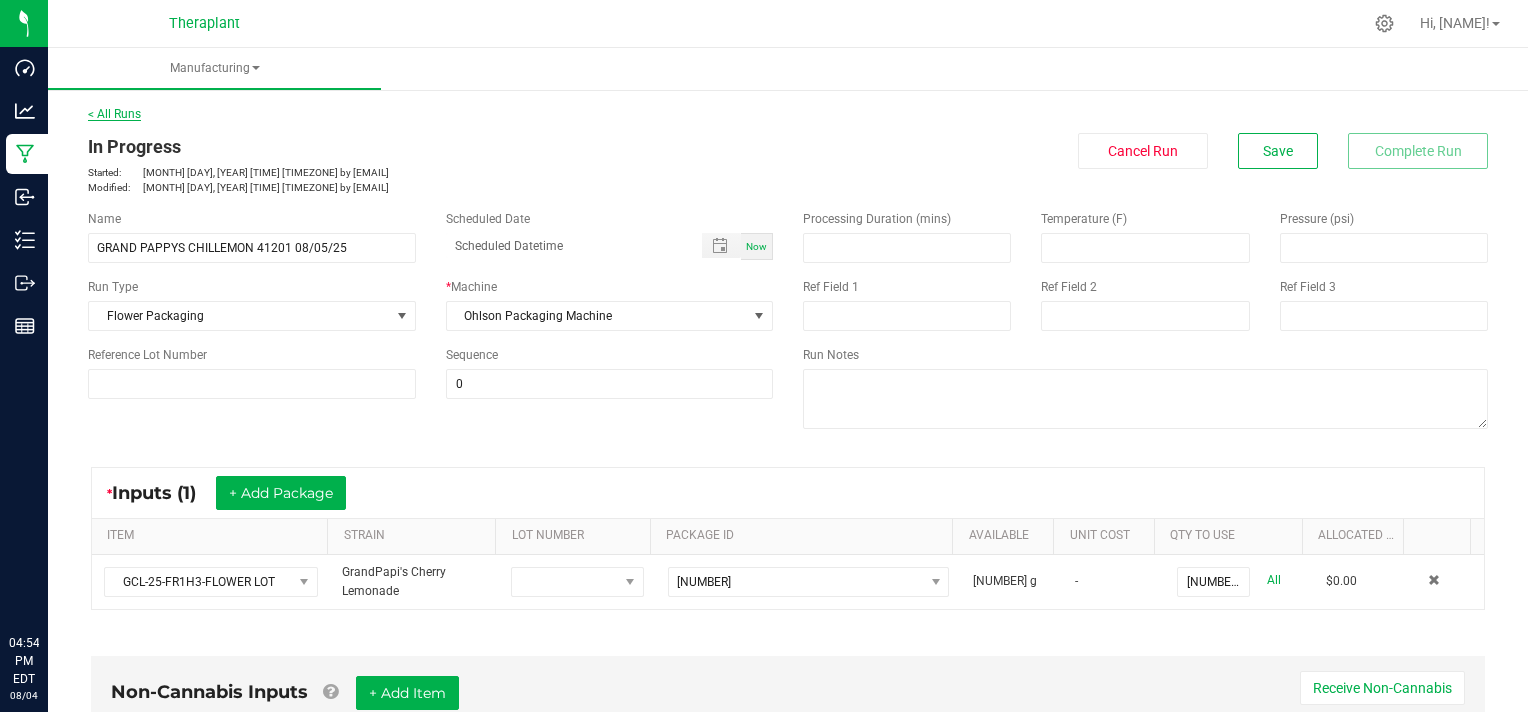 click on "< All Runs" at bounding box center (114, 114) 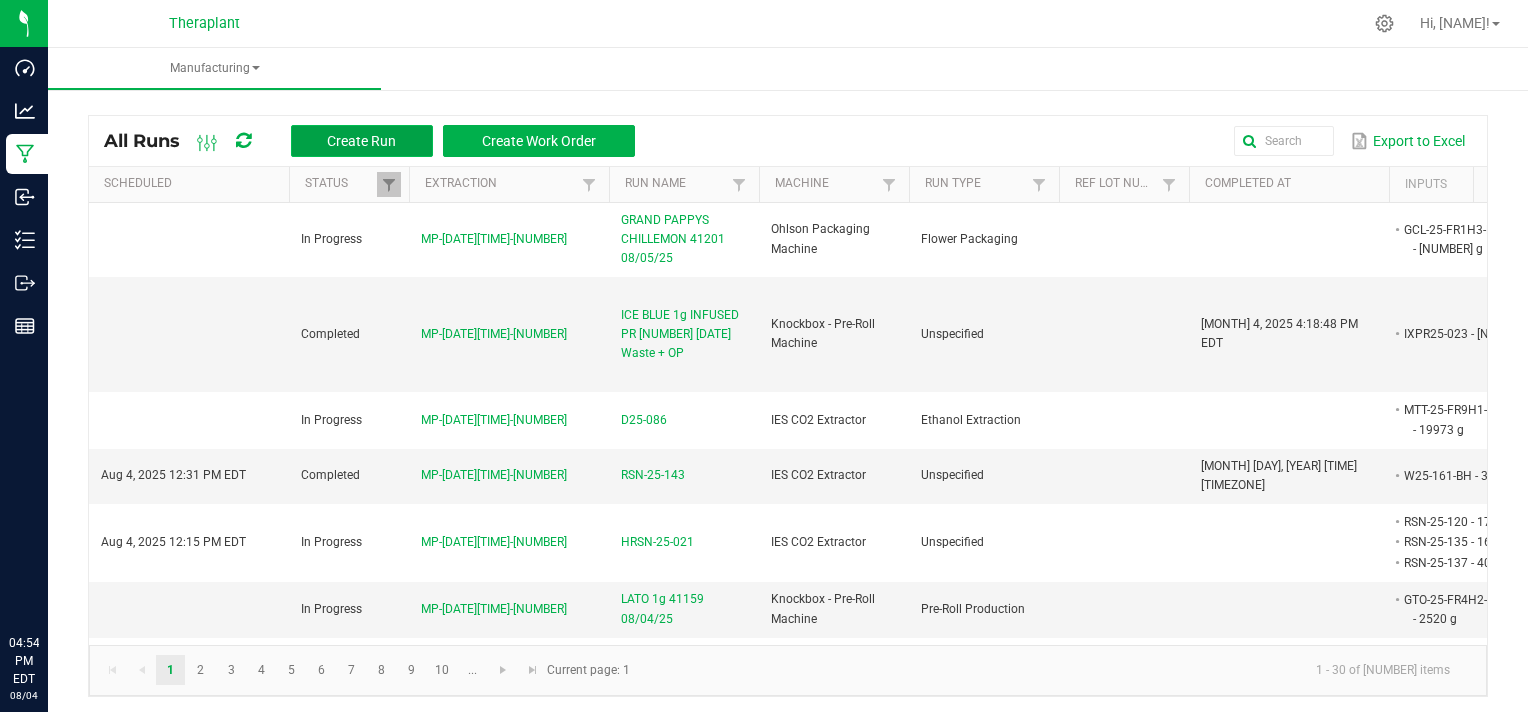 click on "Create Run" at bounding box center (361, 141) 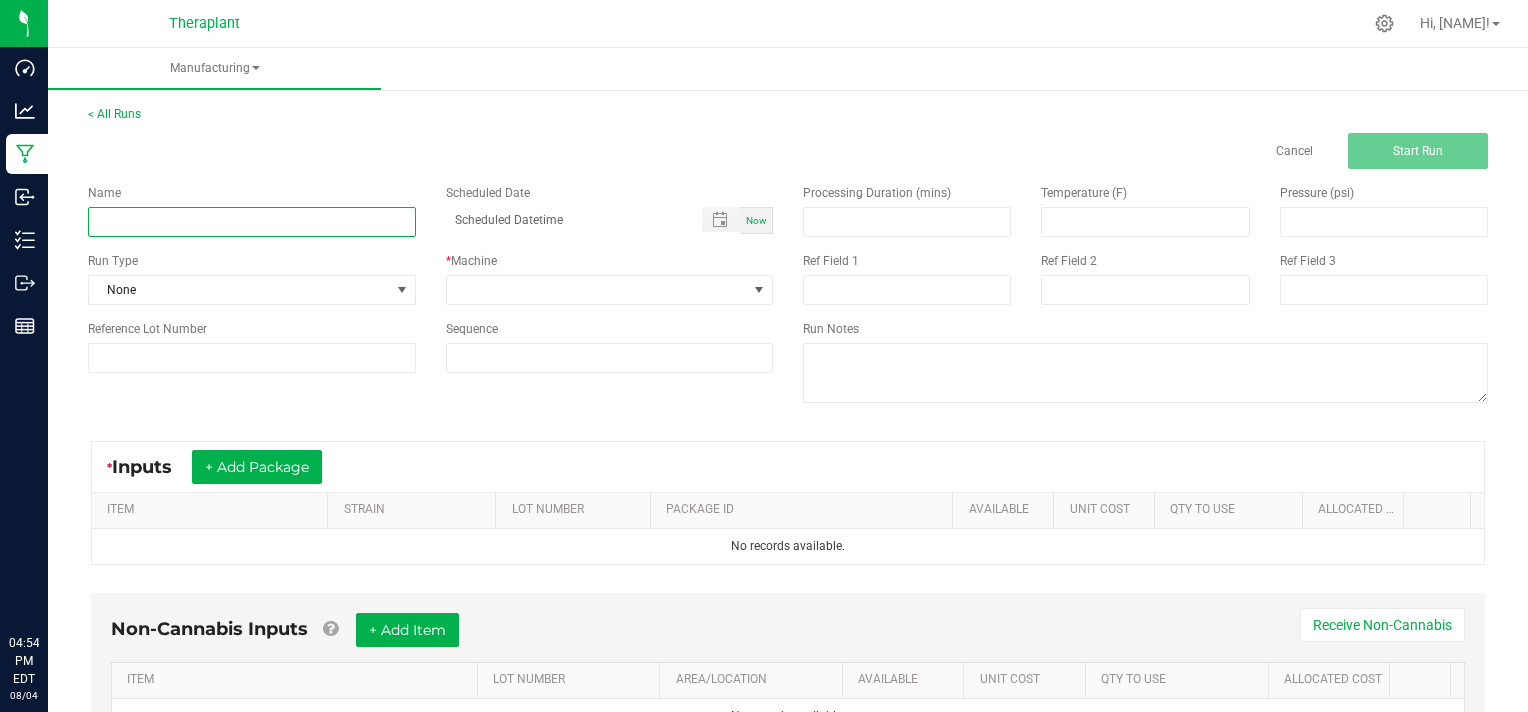 click at bounding box center [252, 222] 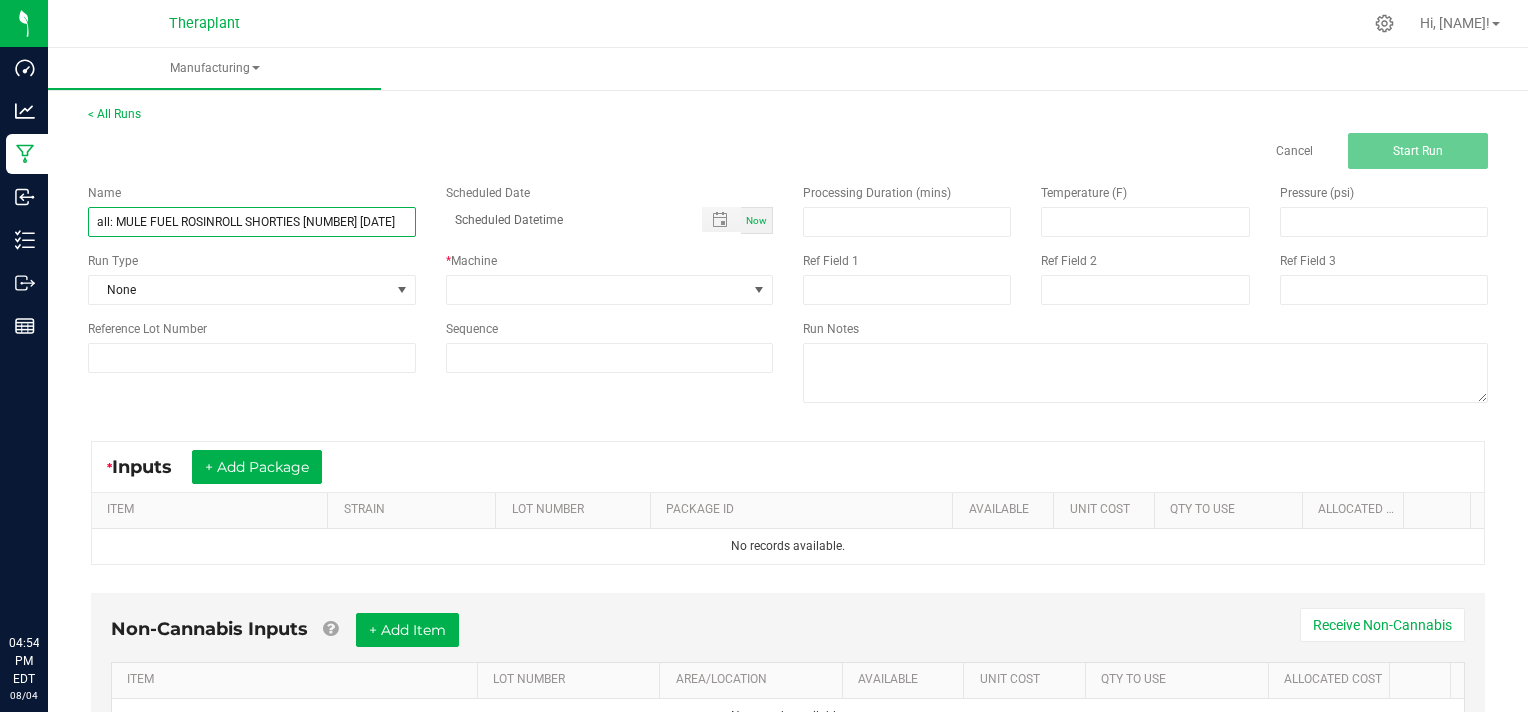 scroll, scrollTop: 0, scrollLeft: 15, axis: horizontal 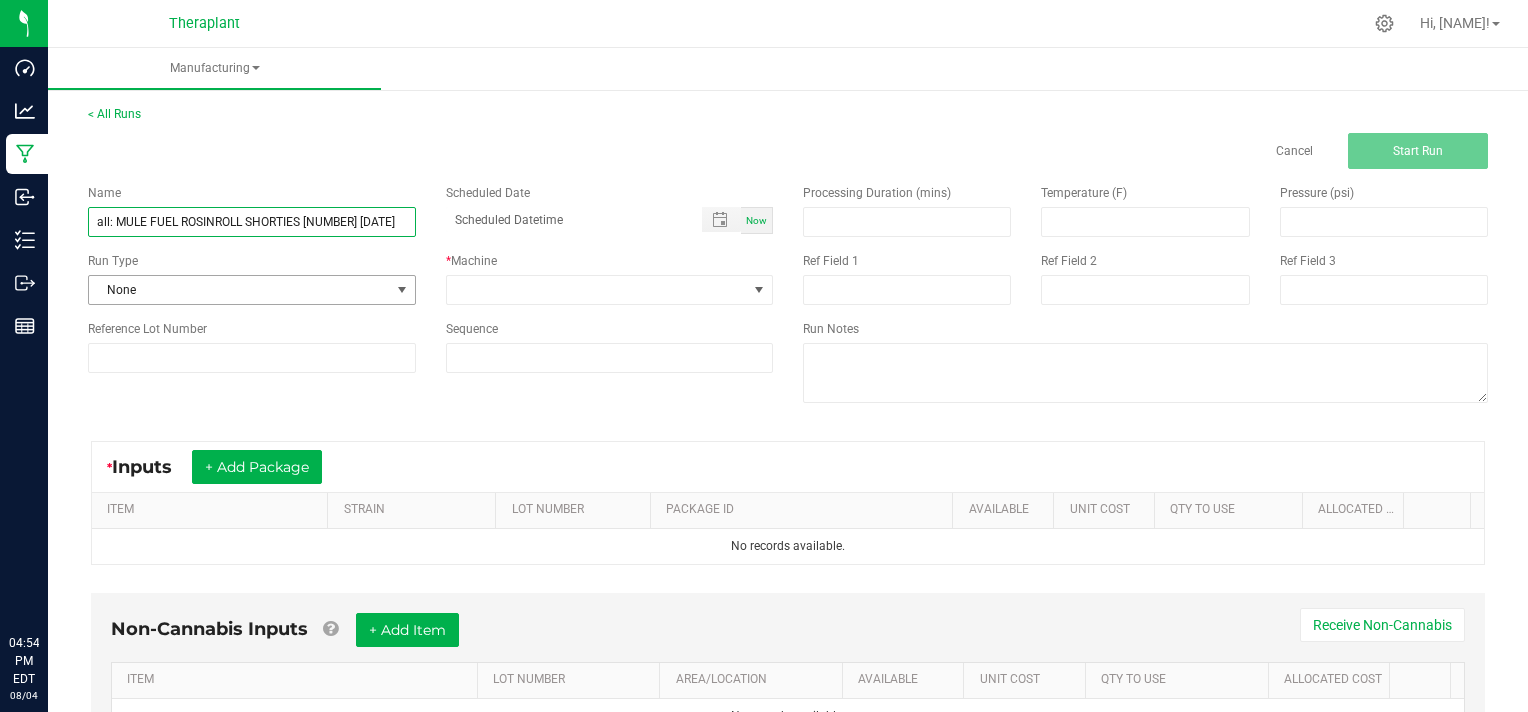 type on "all: MULE FUEL ROSINROLL SHORTIES [NUMBER] [DATE]" 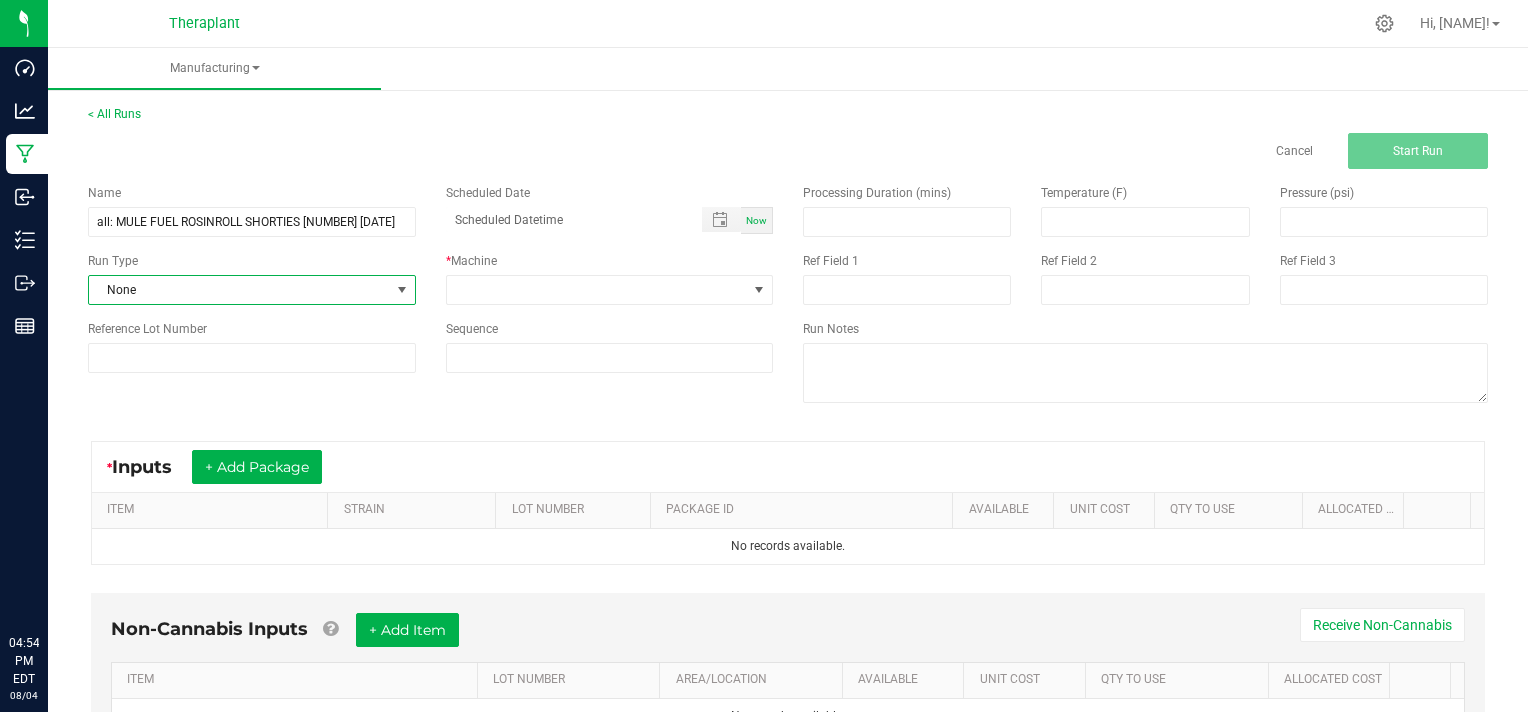 scroll, scrollTop: 0, scrollLeft: 0, axis: both 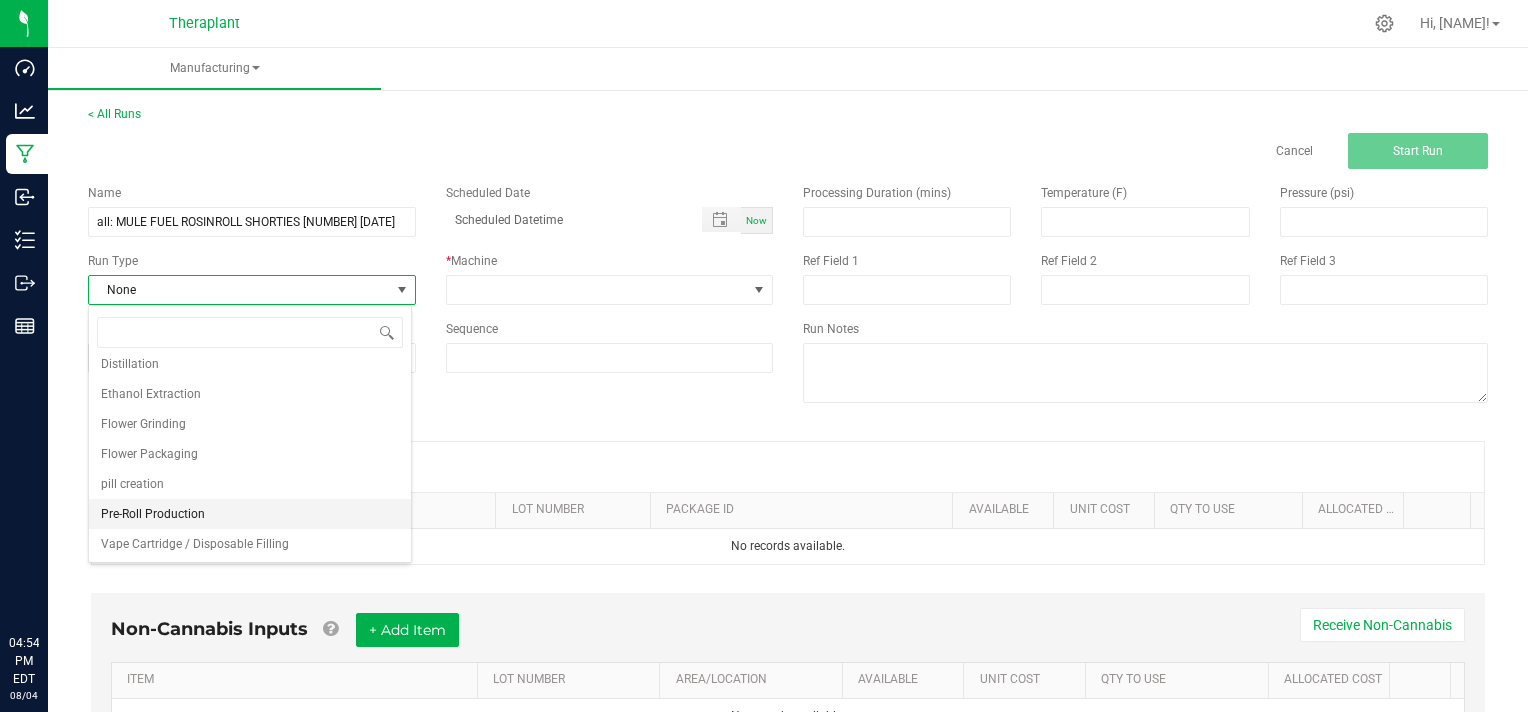 click on "Pre-Roll Production" at bounding box center (250, 514) 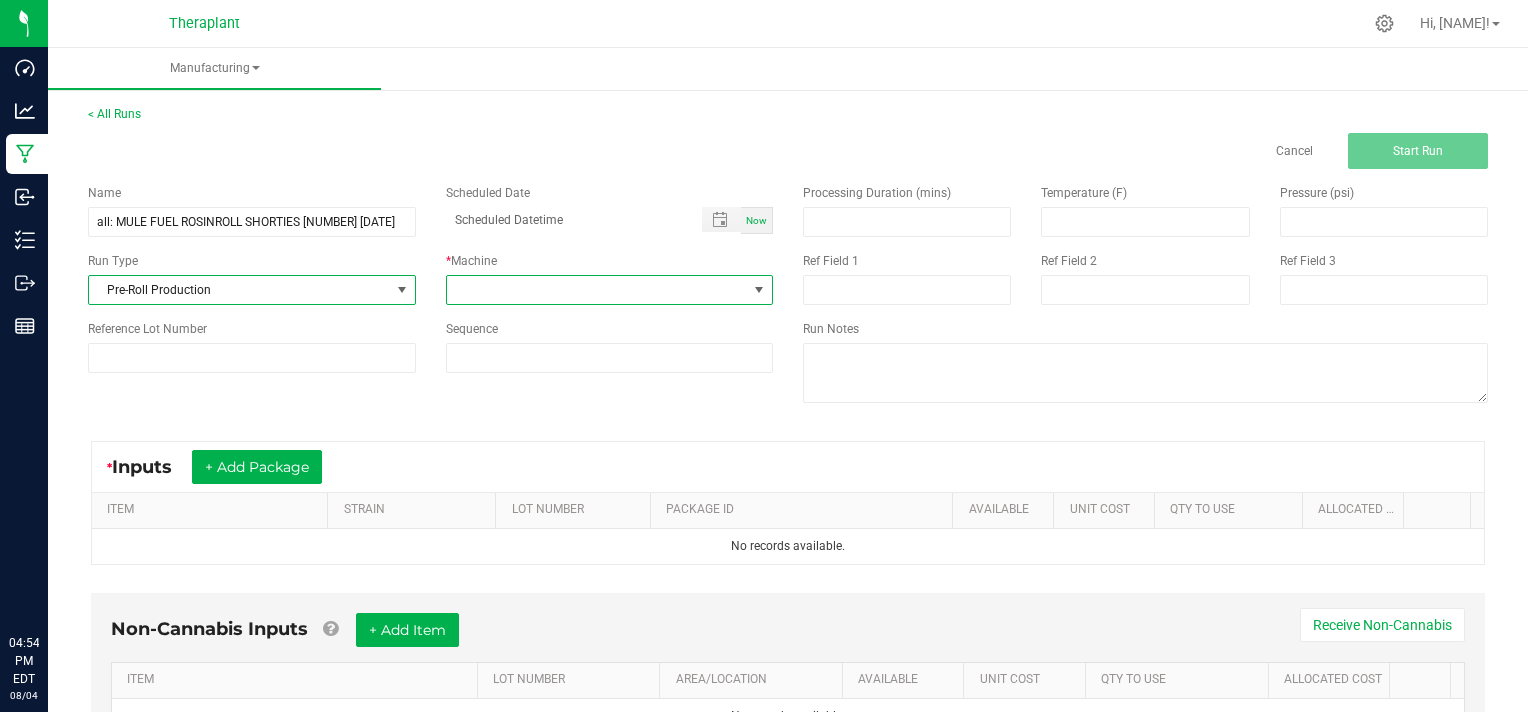 click at bounding box center (759, 290) 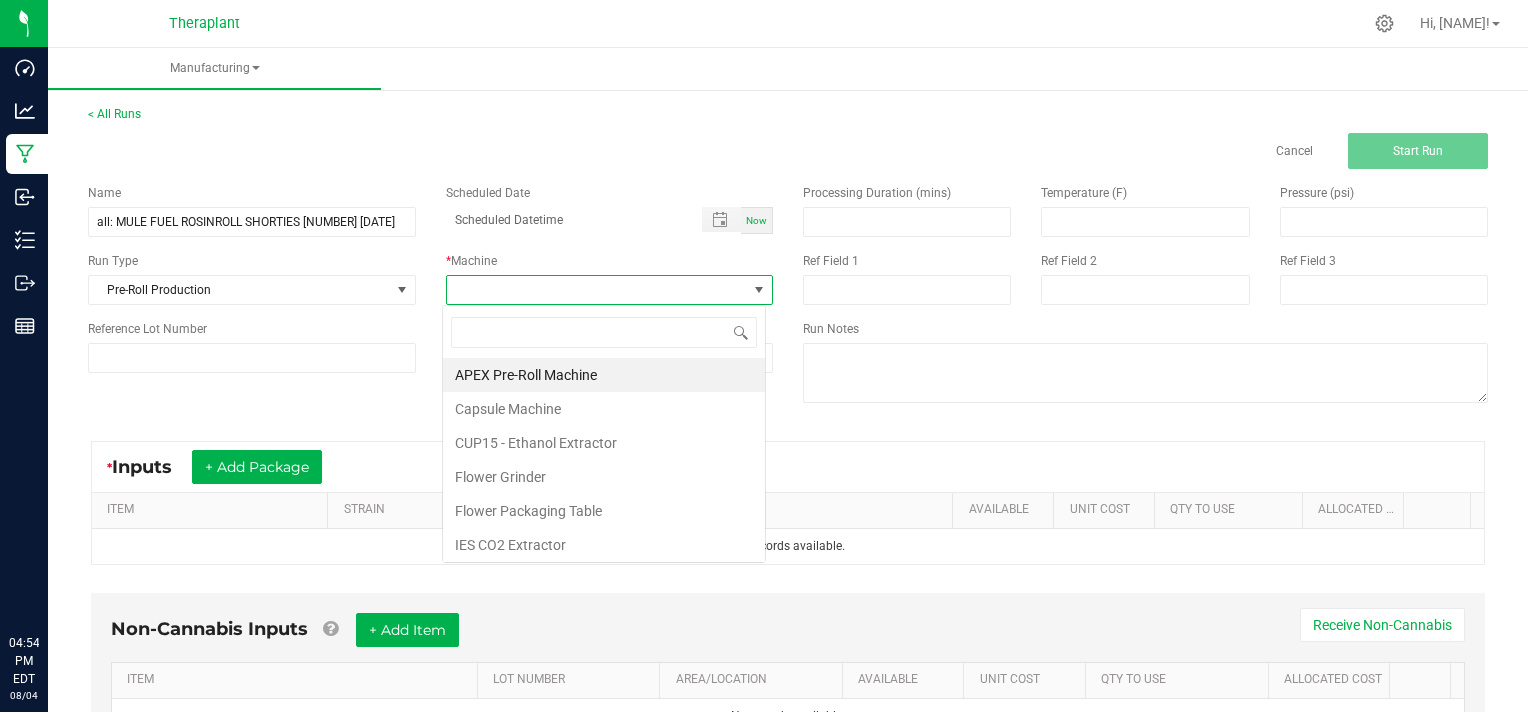 scroll, scrollTop: 99970, scrollLeft: 99676, axis: both 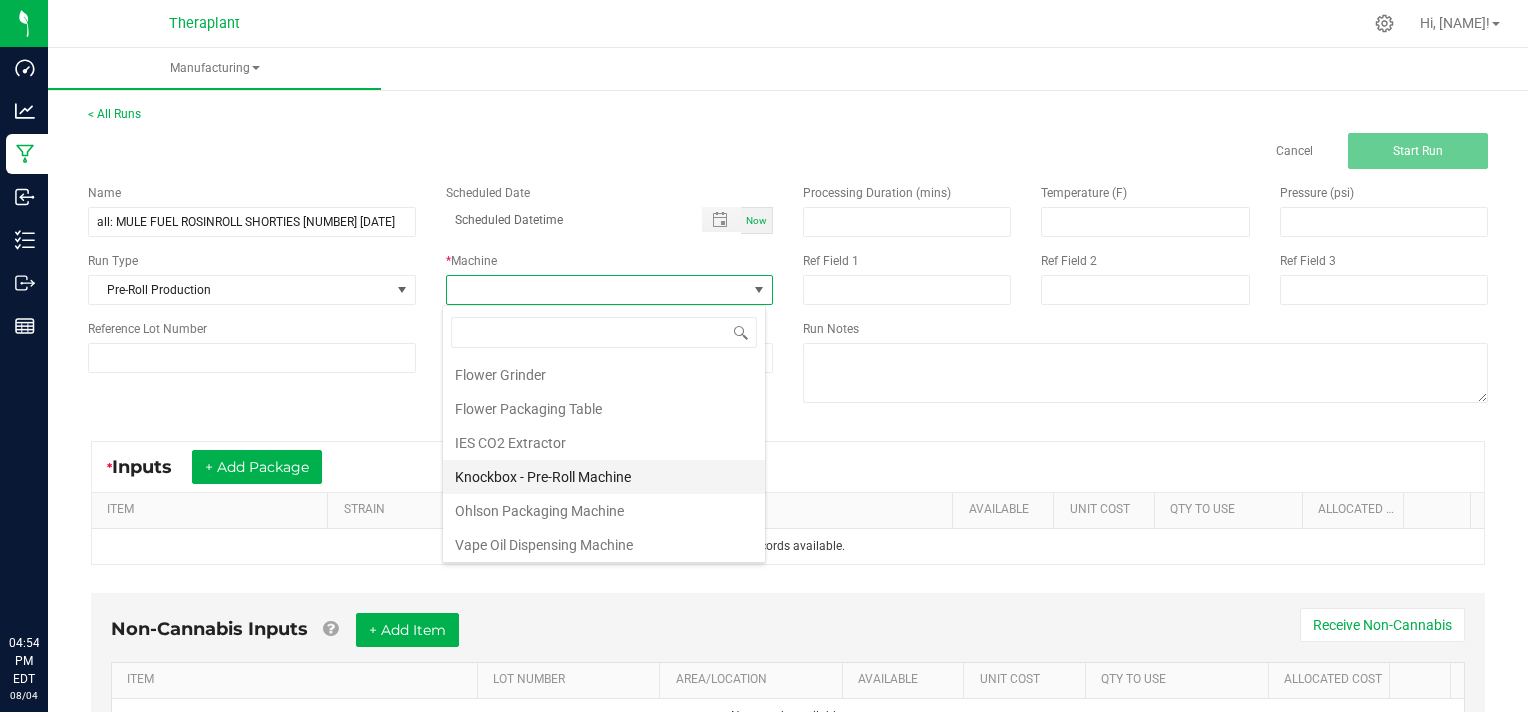 click on "Knockbox - Pre-Roll Machine" at bounding box center (604, 477) 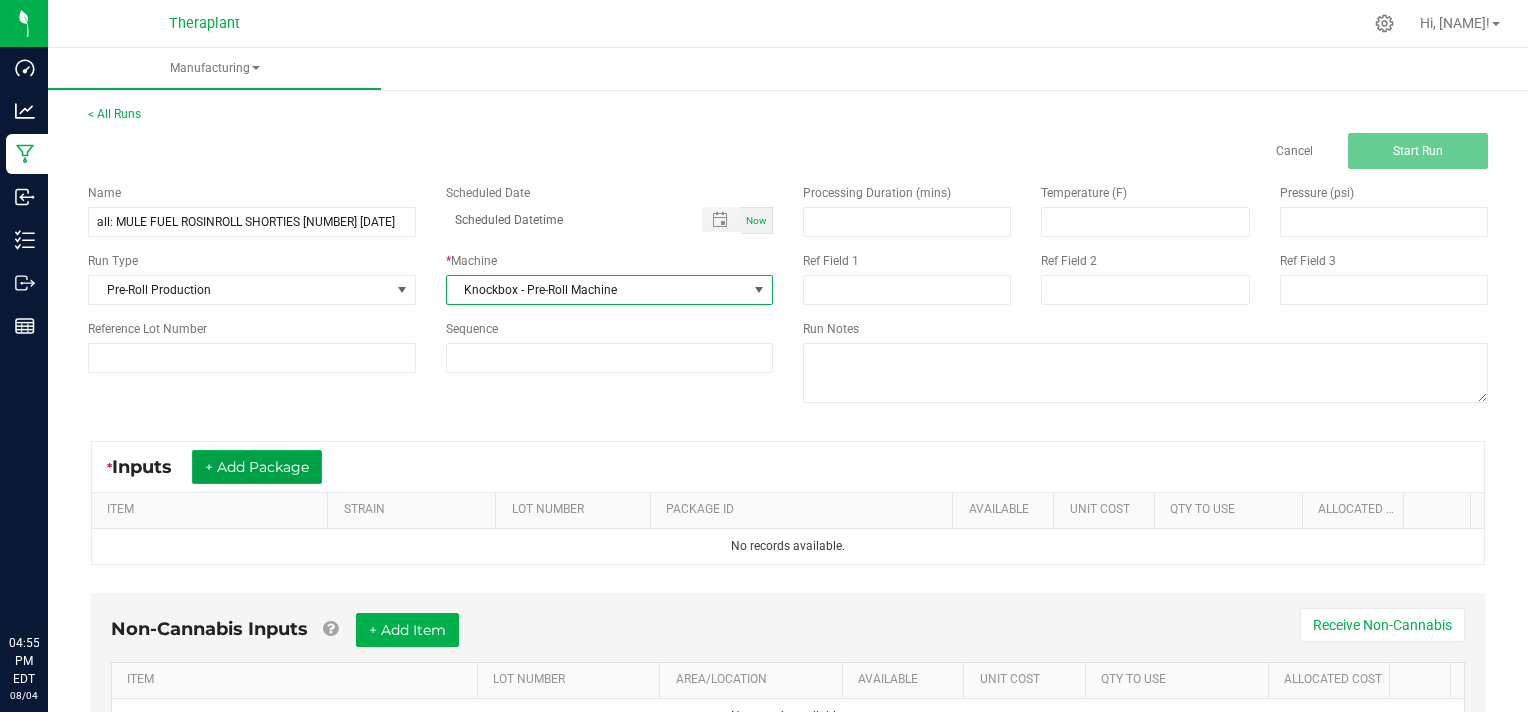 click on "+ Add Package" at bounding box center [257, 467] 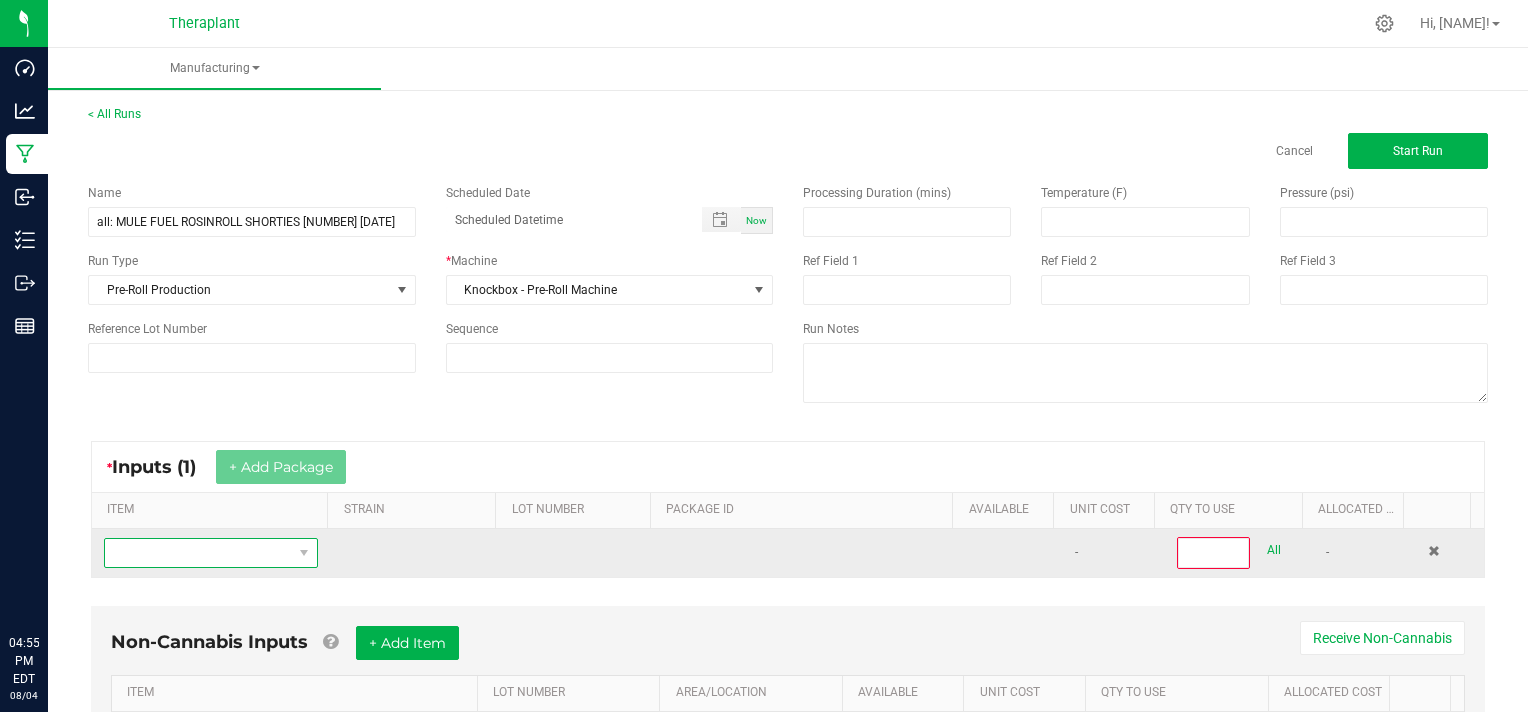 click at bounding box center (198, 553) 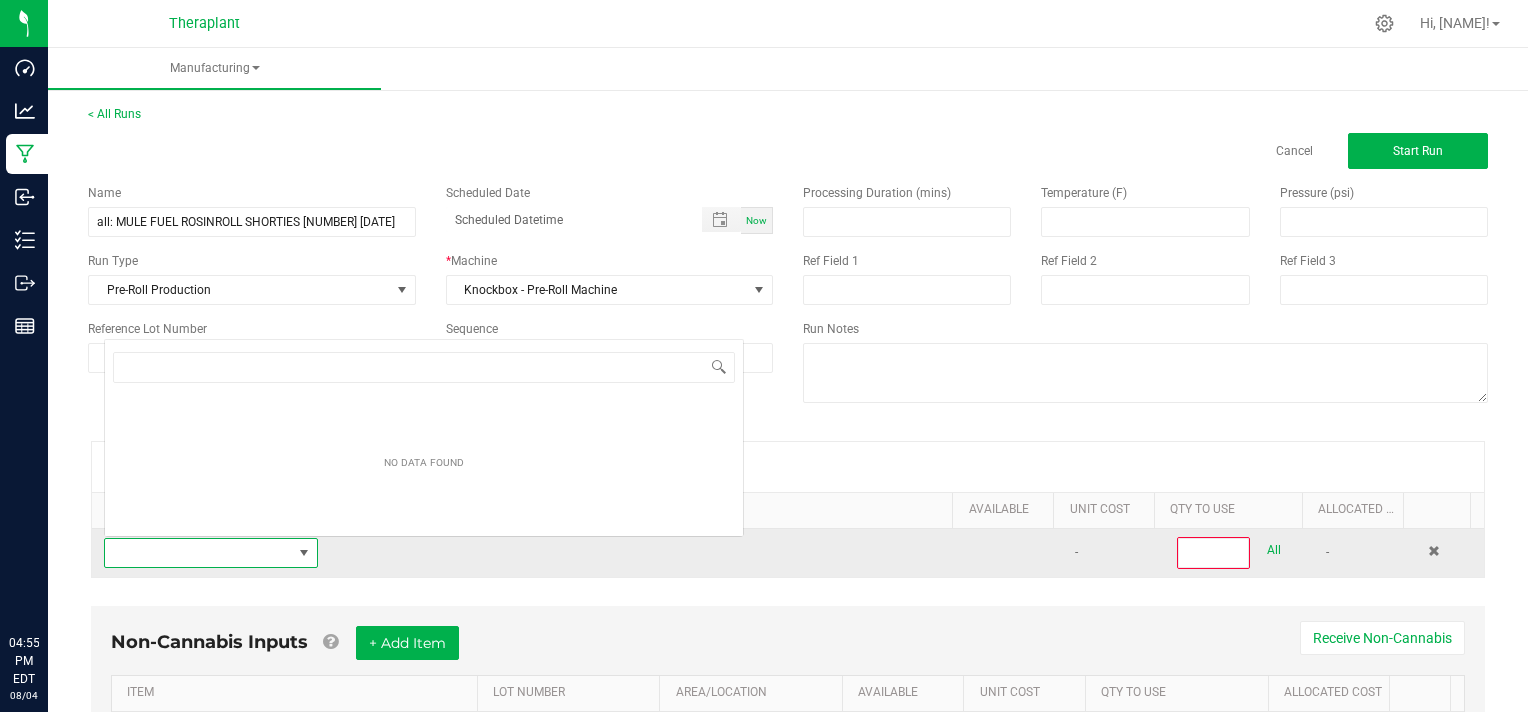 scroll, scrollTop: 0, scrollLeft: 0, axis: both 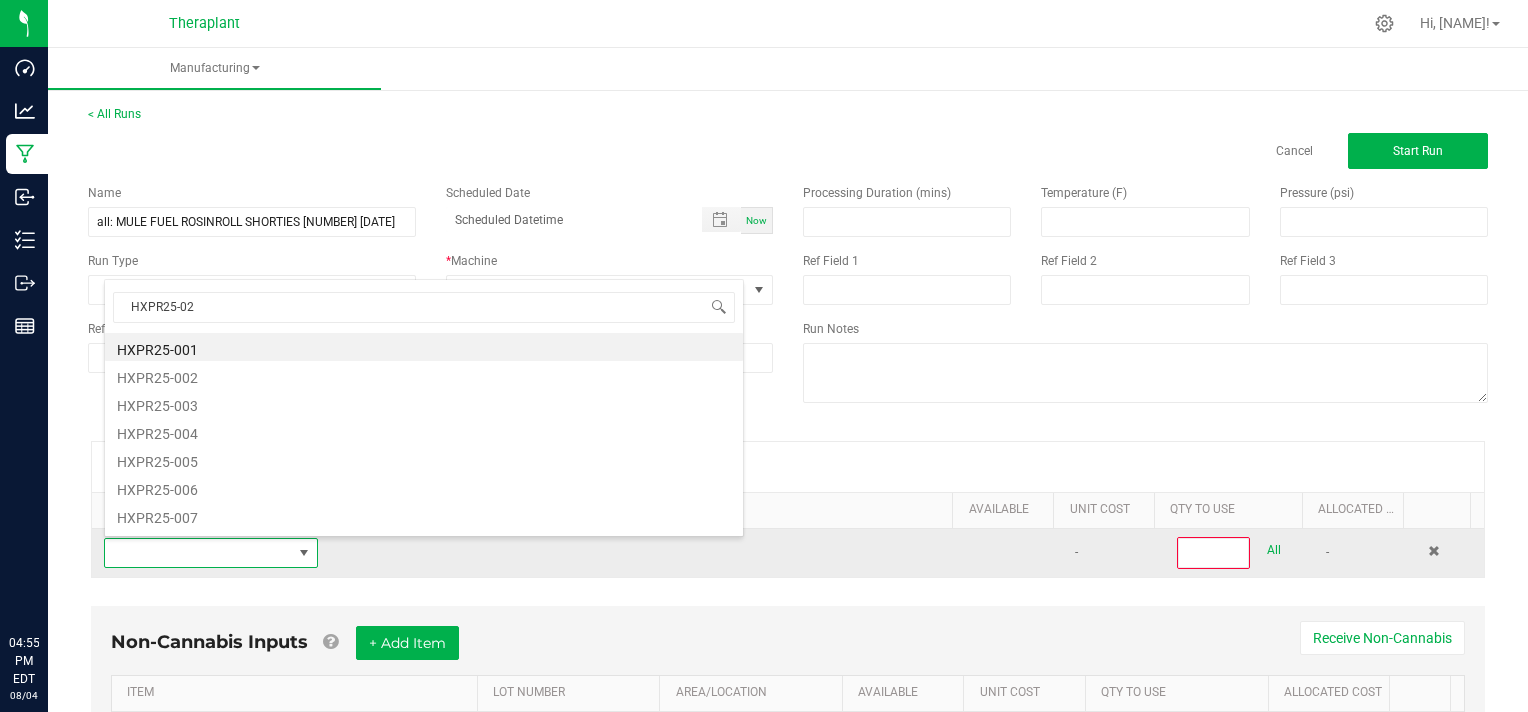 type on "HXPR25-026" 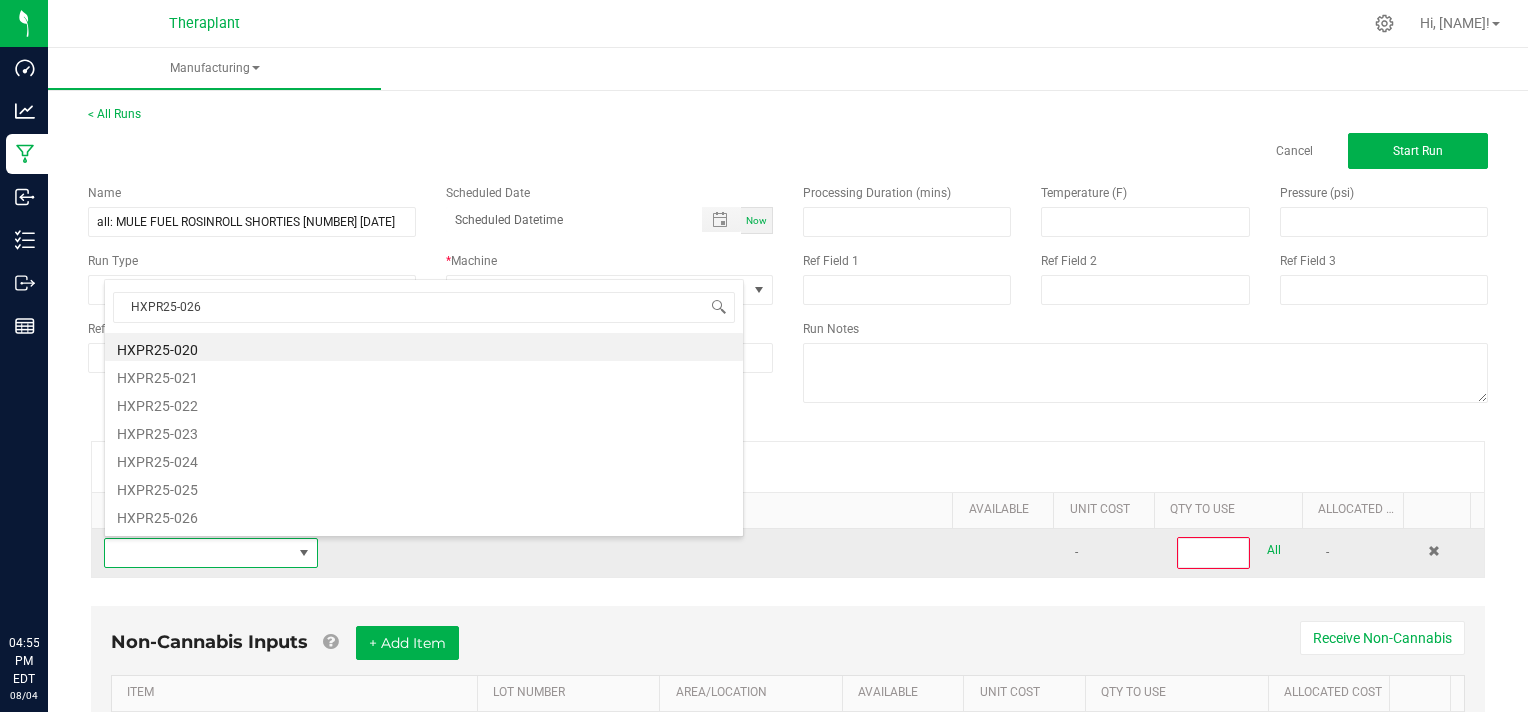 scroll, scrollTop: 0, scrollLeft: 0, axis: both 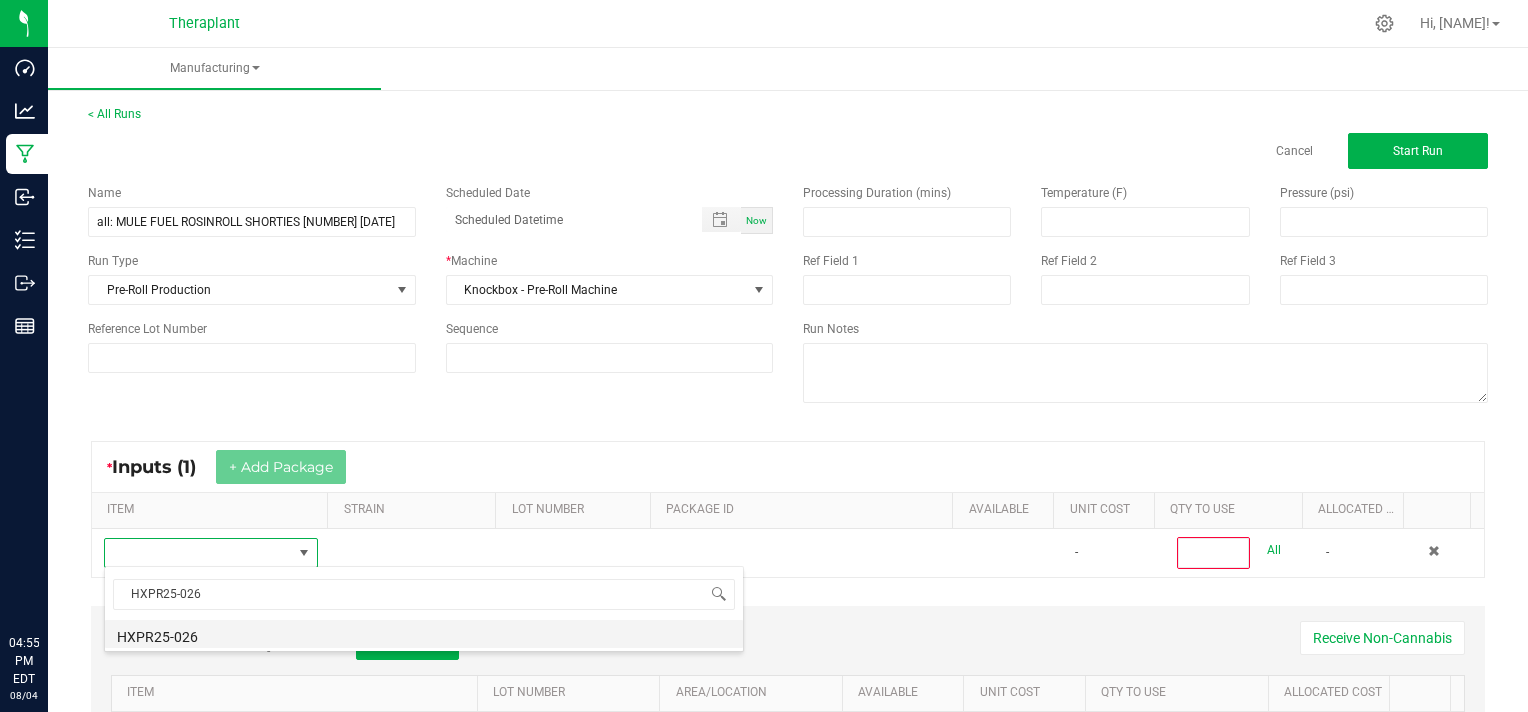 click on "HXPR25-026" at bounding box center [424, 634] 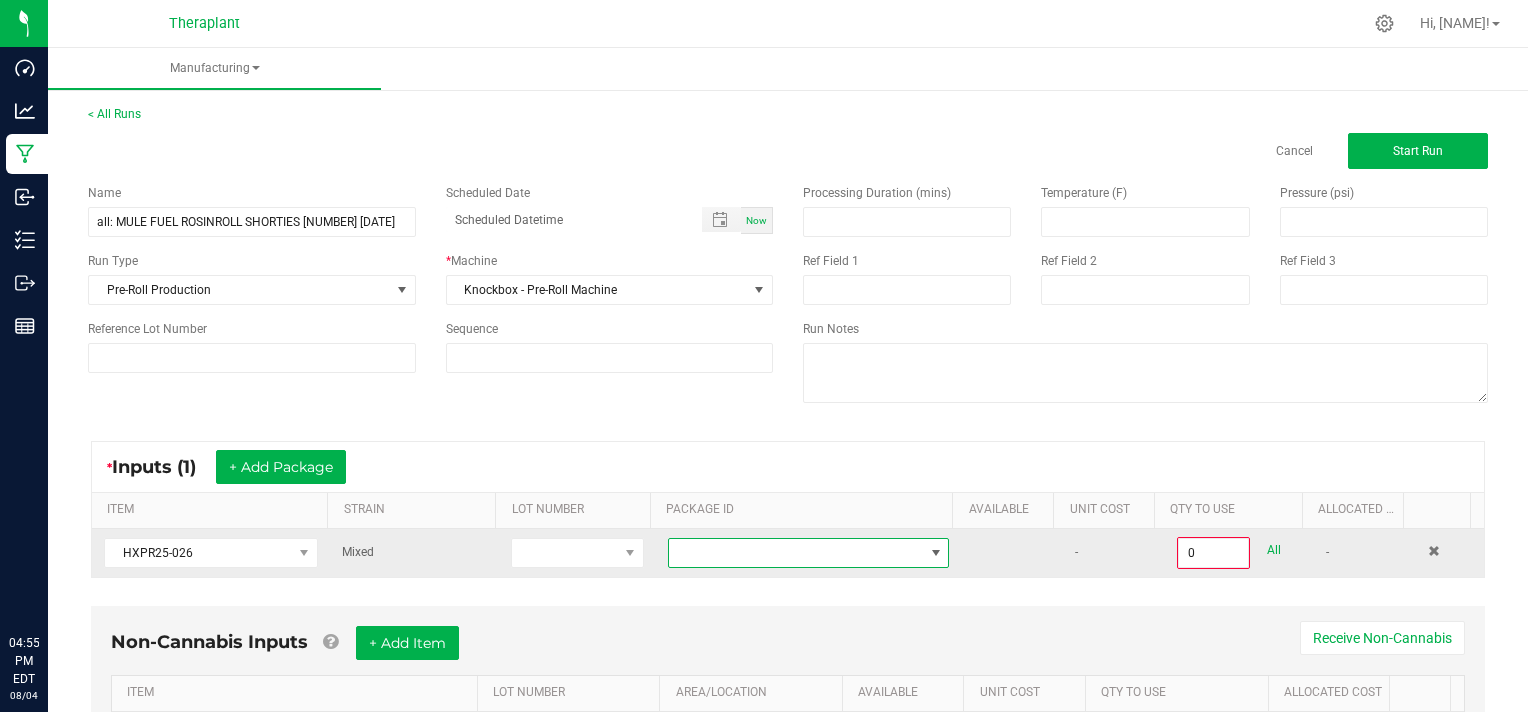 click at bounding box center (936, 553) 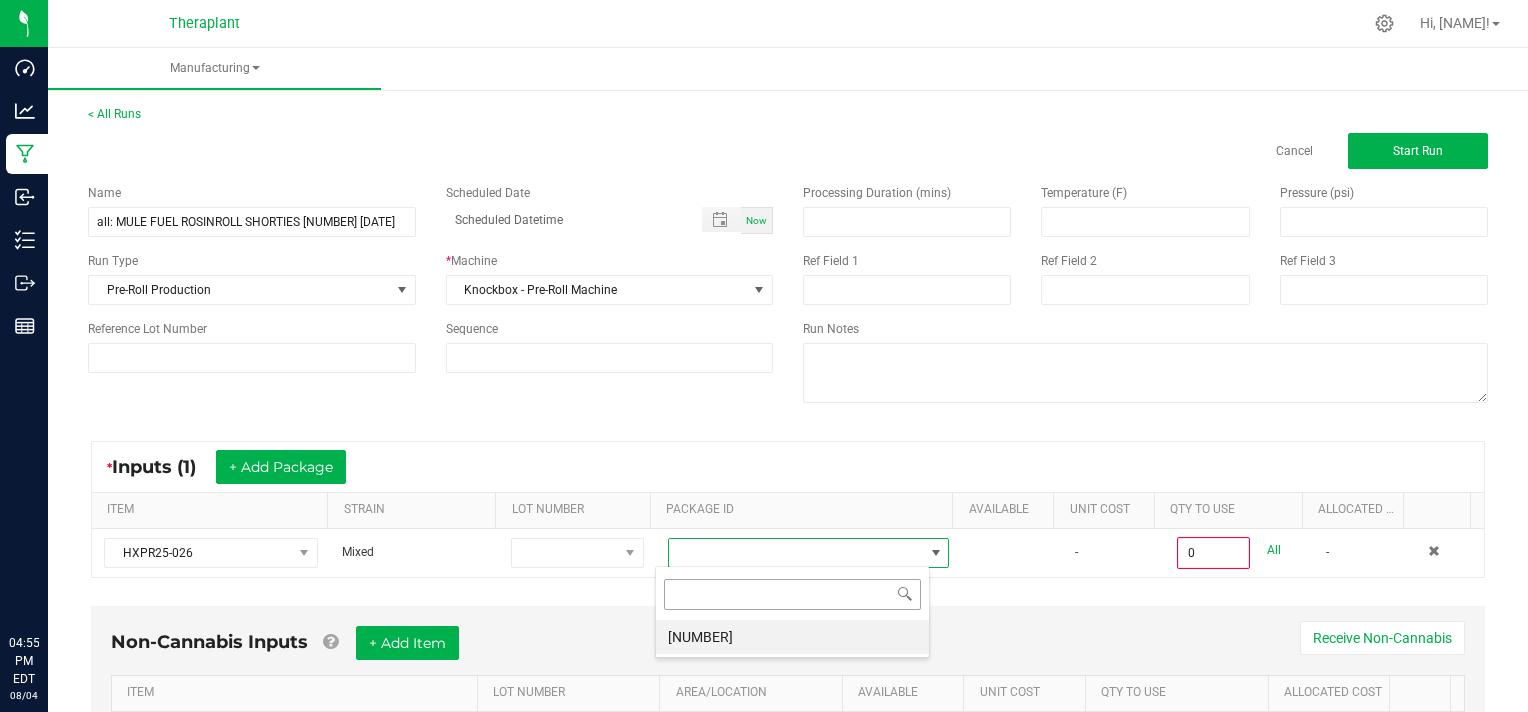 scroll, scrollTop: 99970, scrollLeft: 99724, axis: both 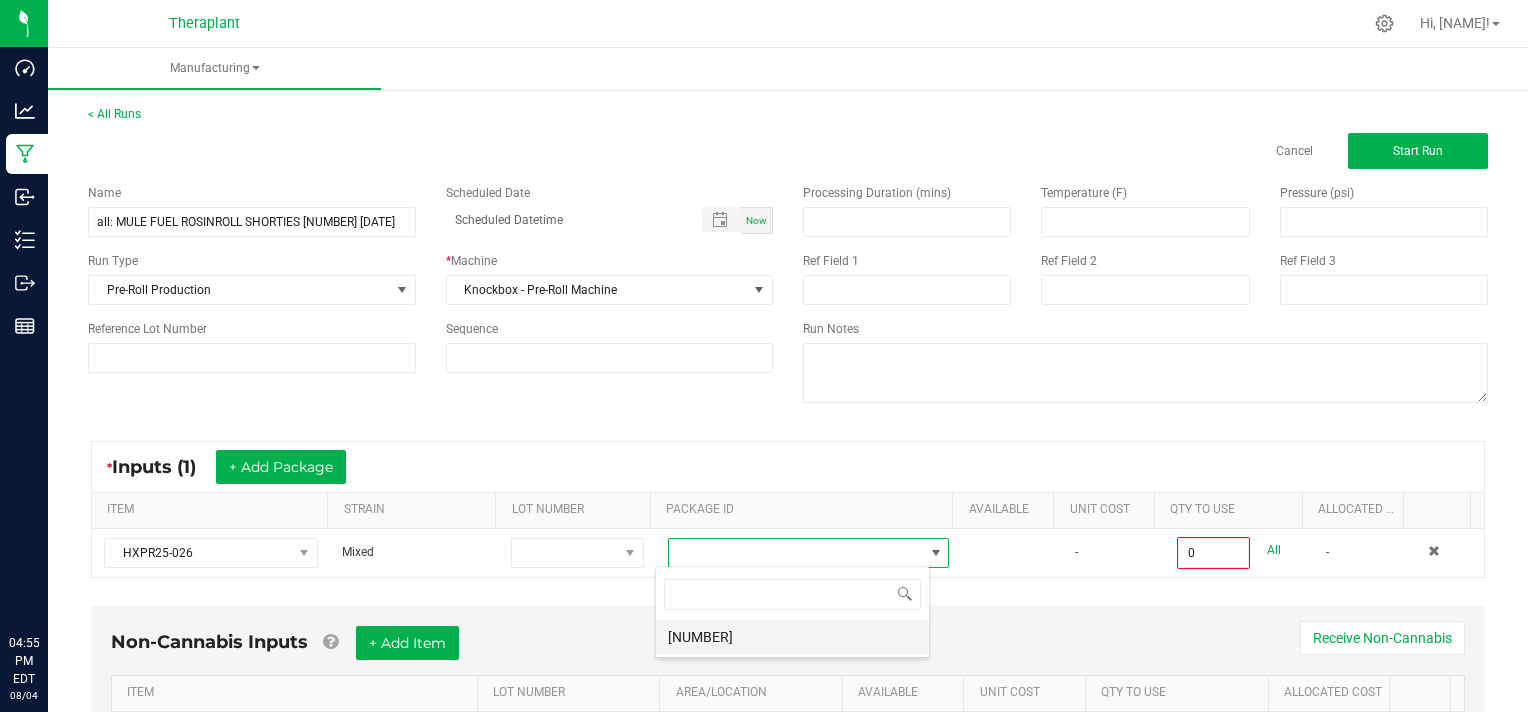 click on "[NUMBER]" at bounding box center (792, 637) 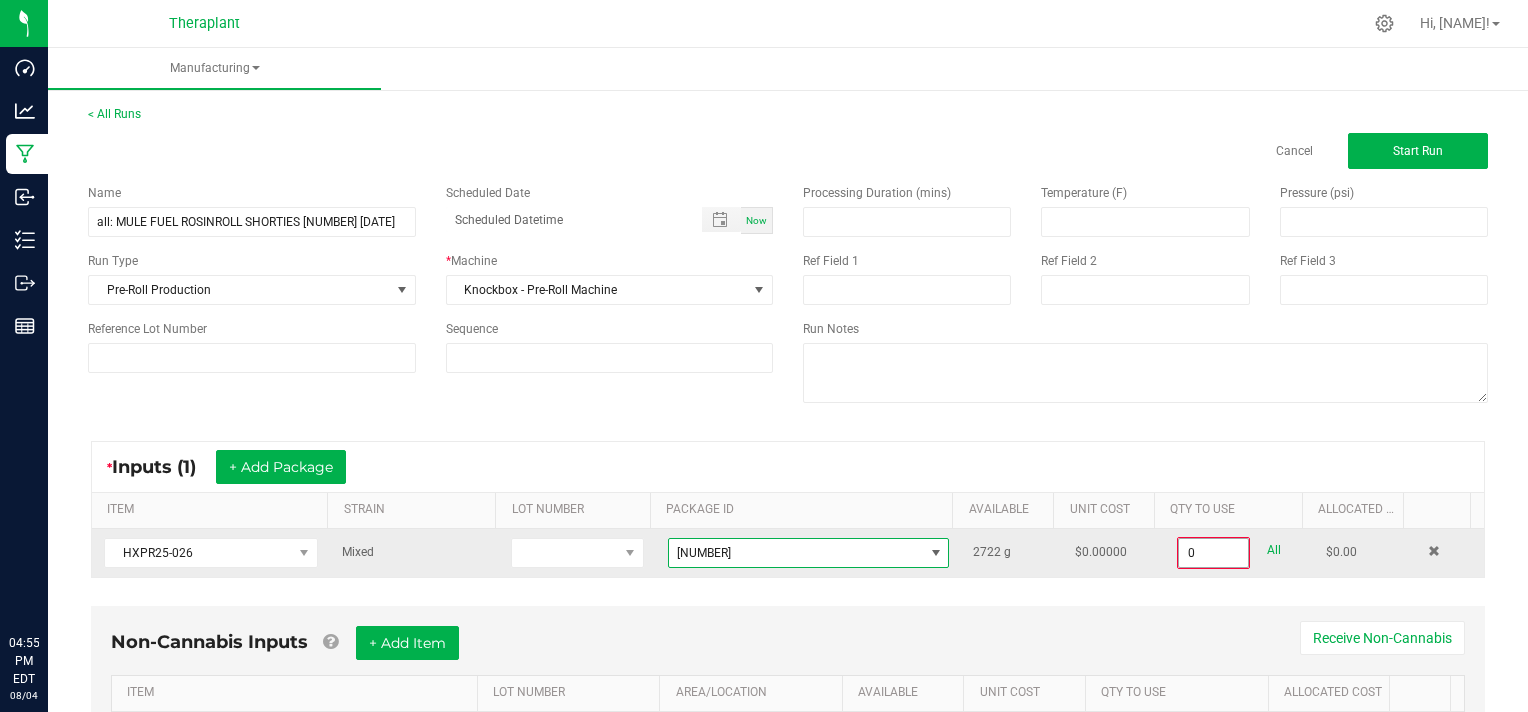 click on "0" at bounding box center (1213, 553) 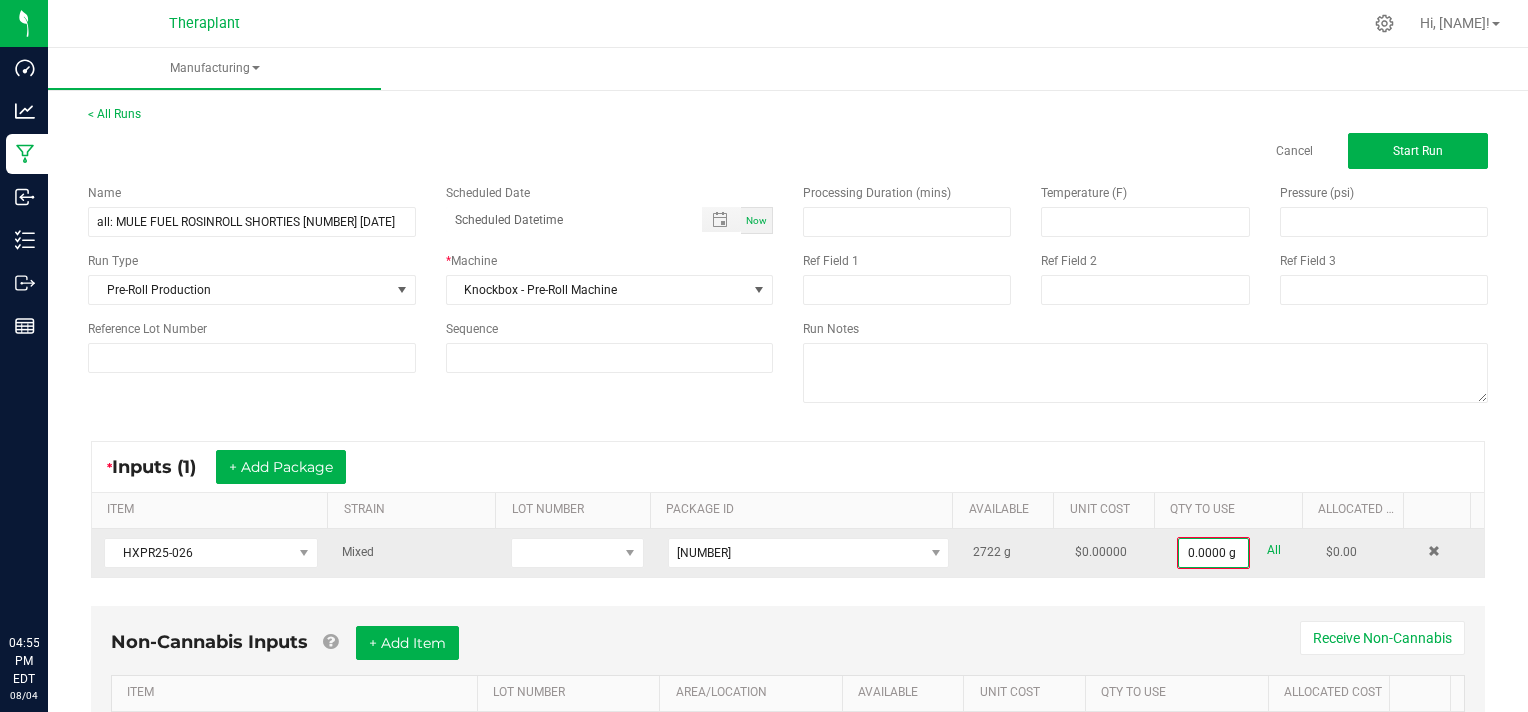 click on "All" at bounding box center [1274, 550] 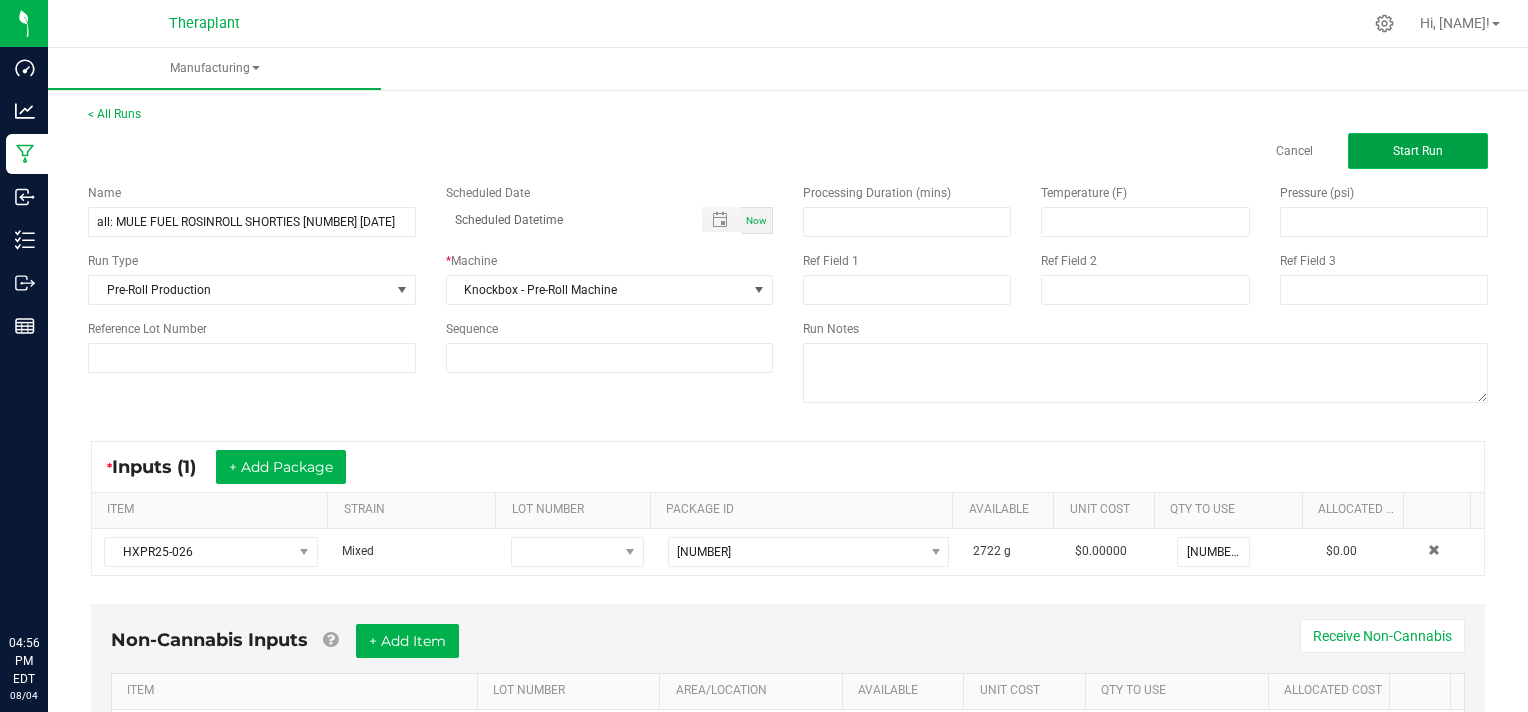 click on "Start Run" 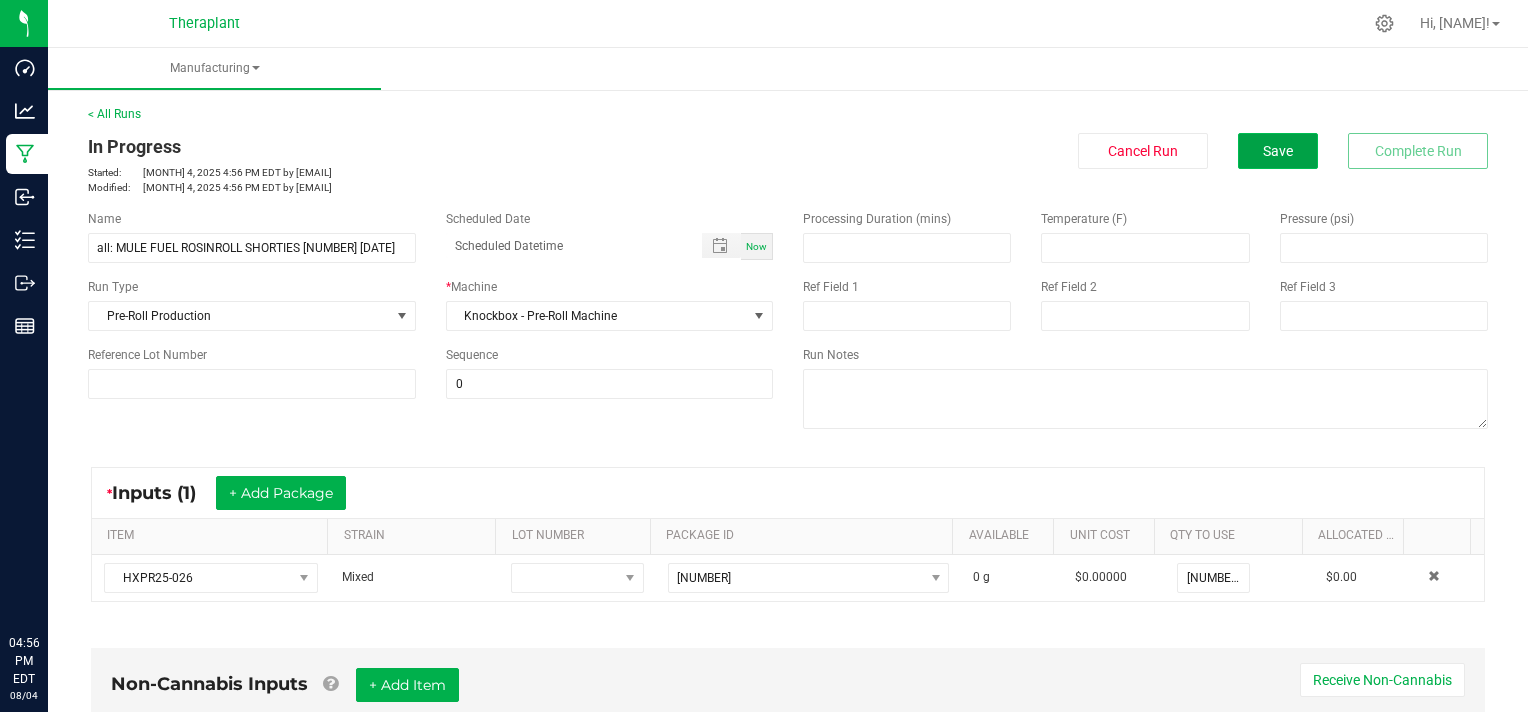 click on "Save" at bounding box center (1278, 151) 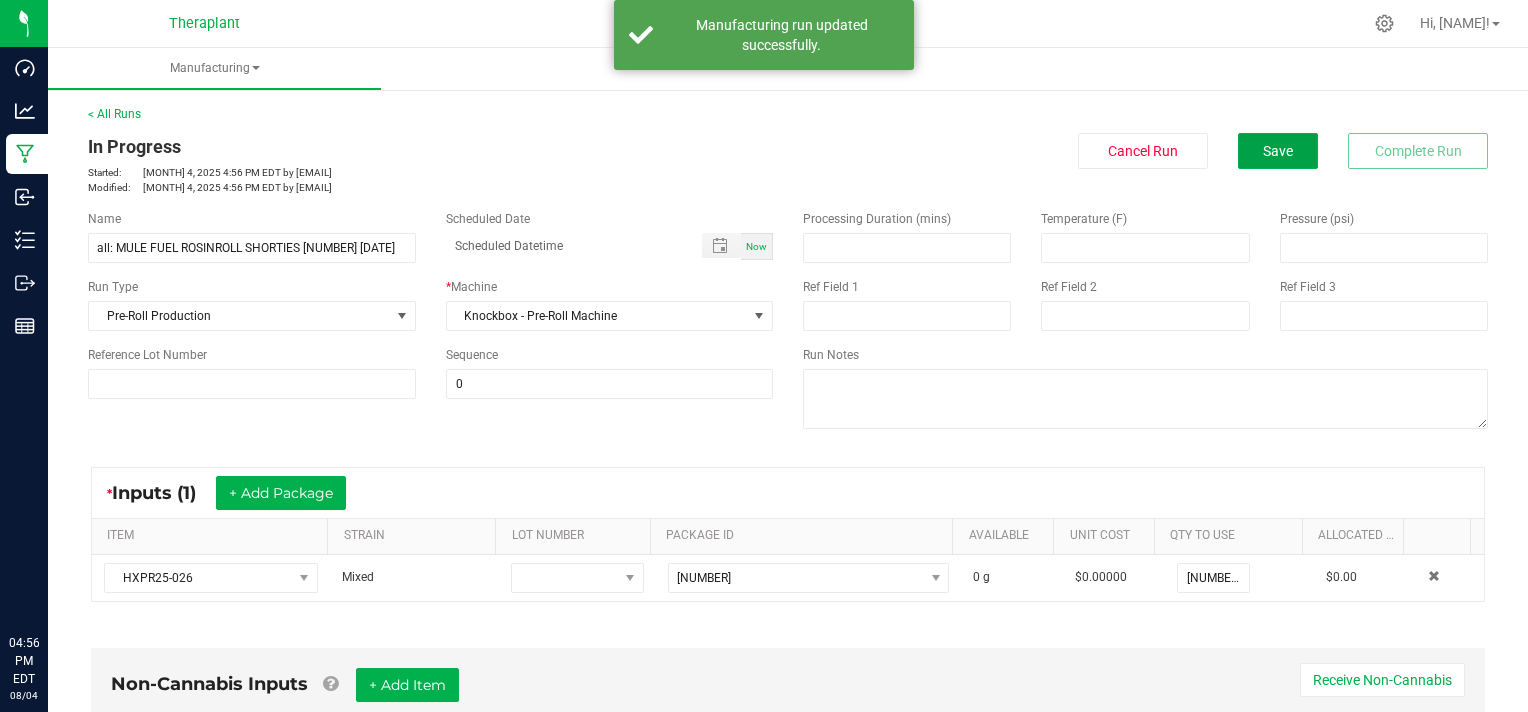 click on "Save" at bounding box center (1278, 151) 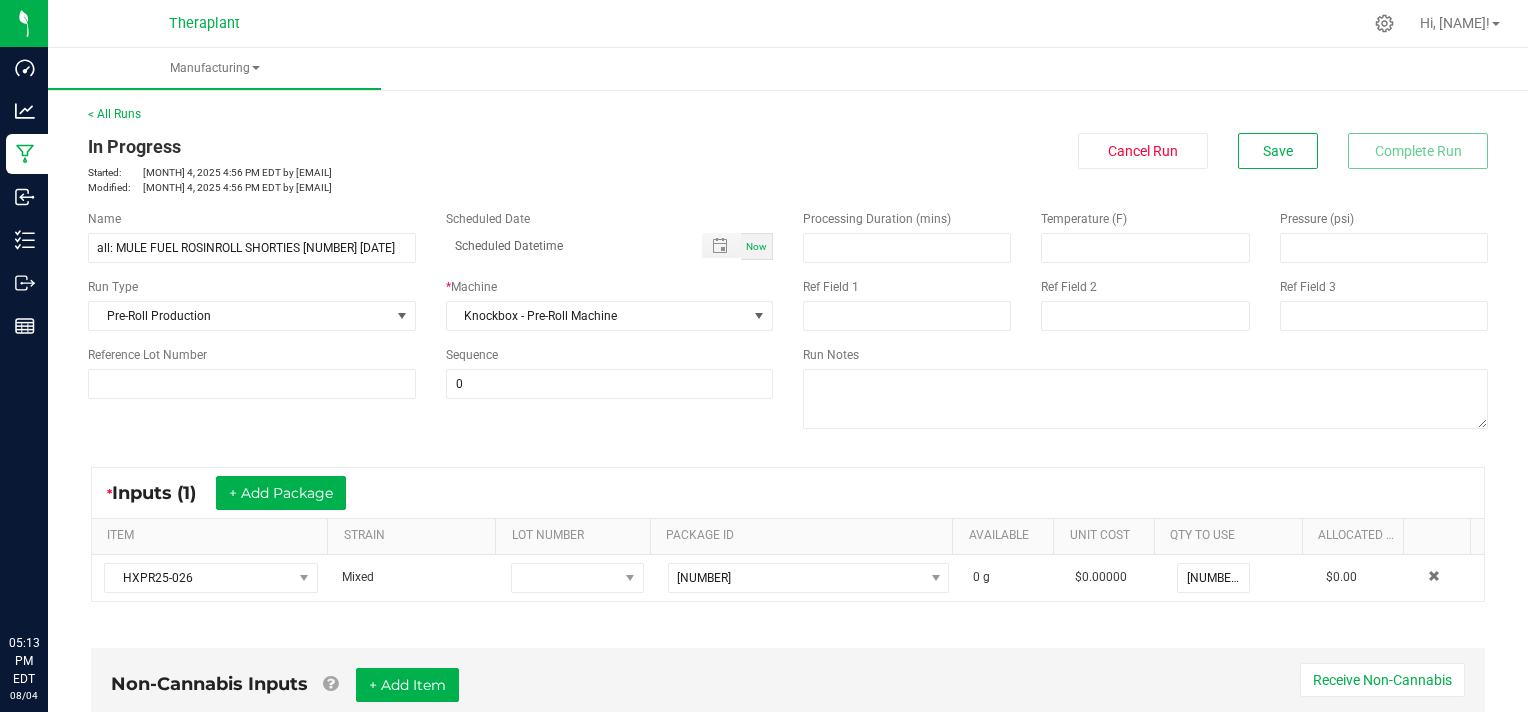 drag, startPoint x: 1106, startPoint y: 636, endPoint x: 896, endPoint y: 435, distance: 290.69055 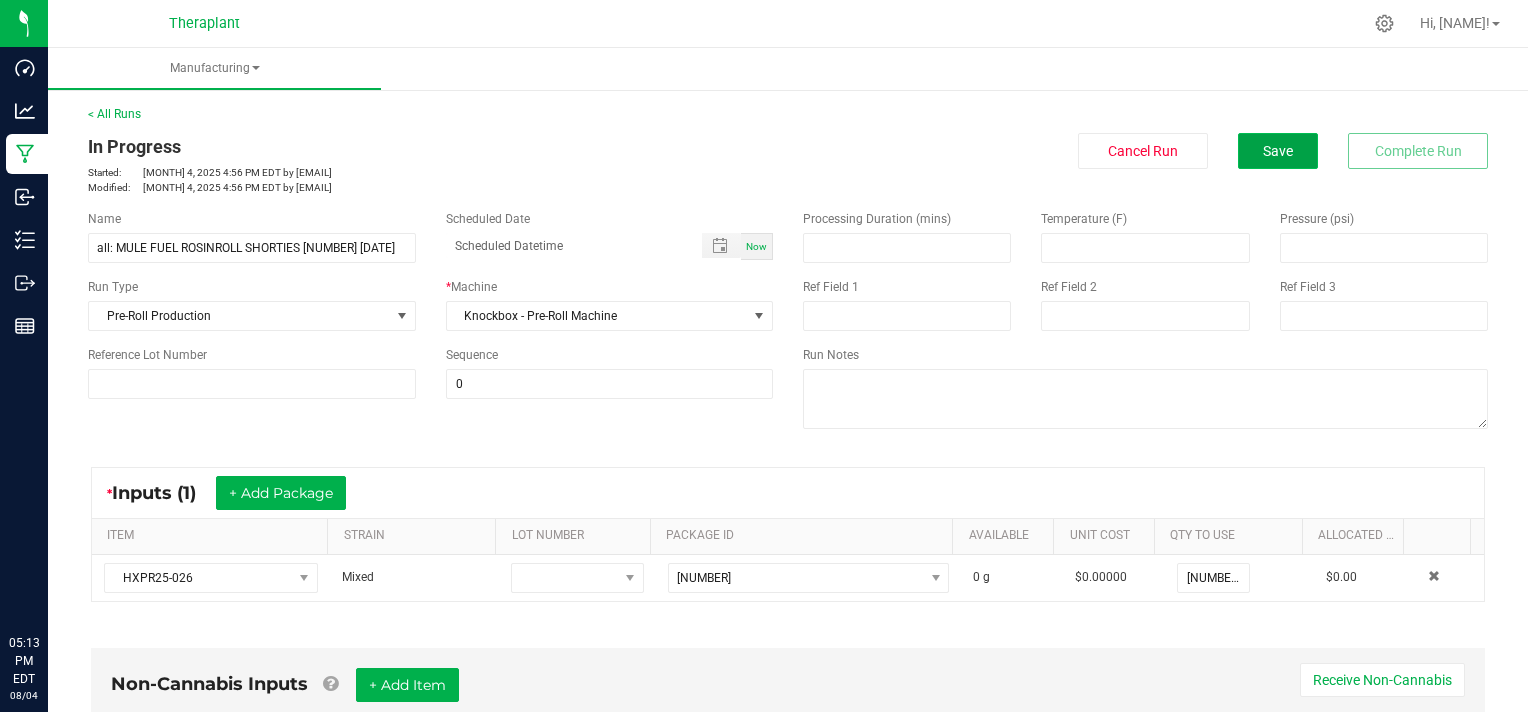 click on "Save" at bounding box center [1278, 151] 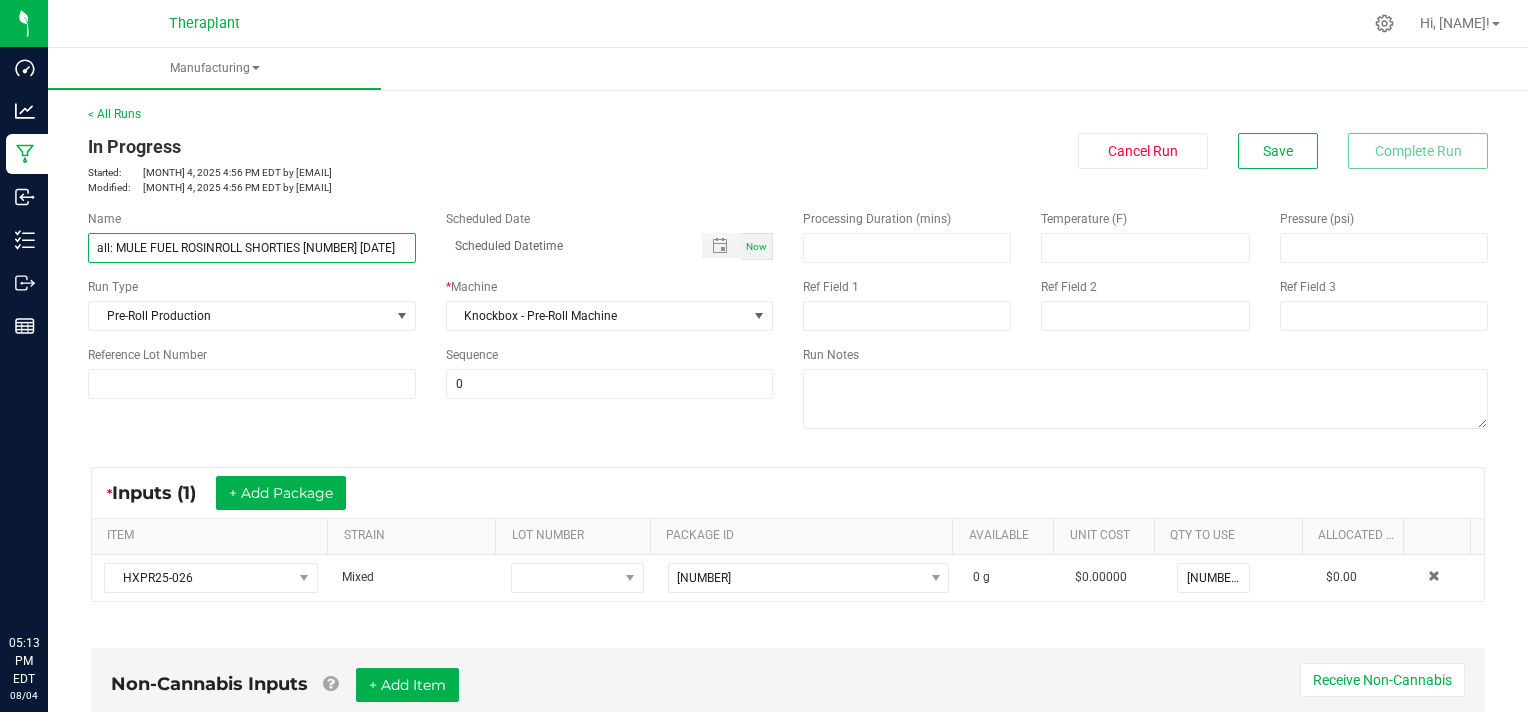click on "all: MULE FUEL ROSINROLL SHORTIES [NUMBER] [DATE]" at bounding box center [252, 248] 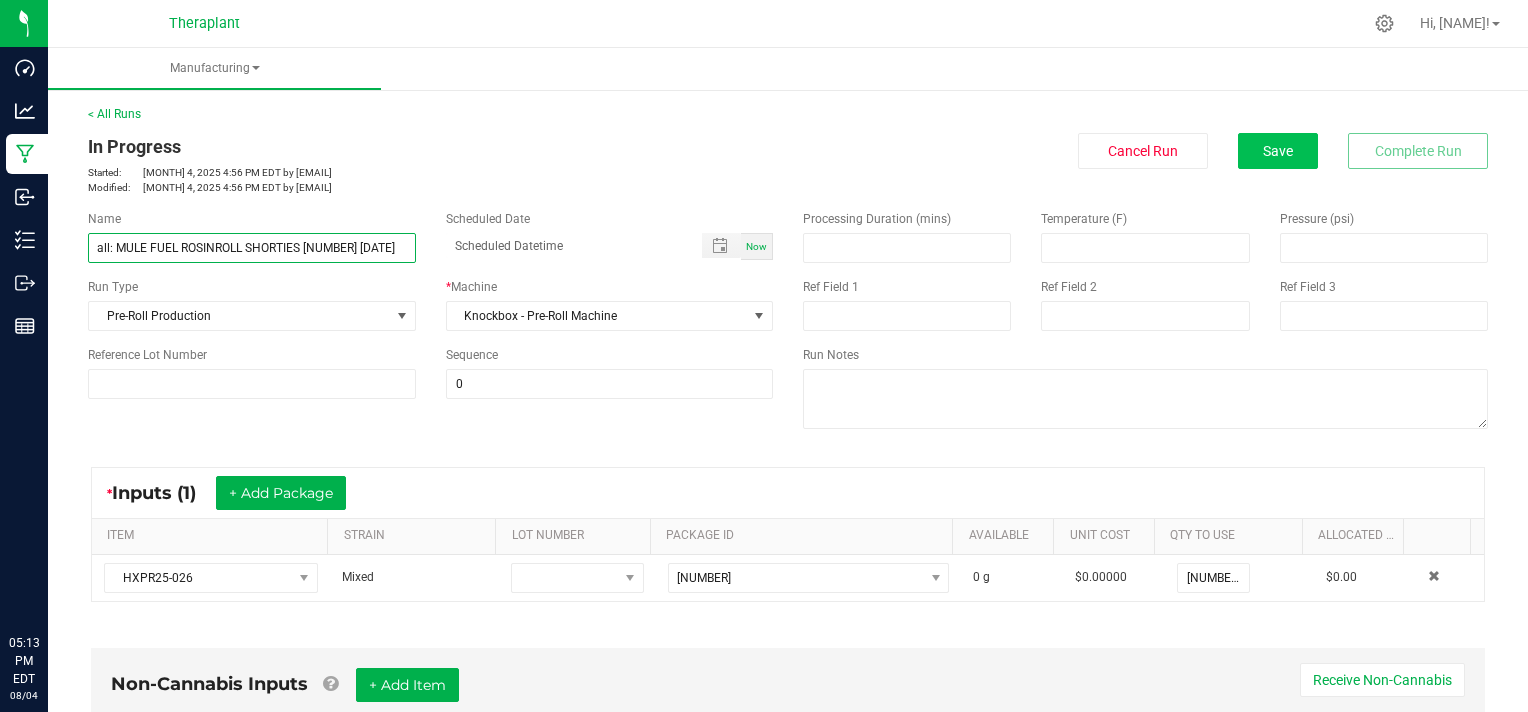 type on "all: MULE FUEL ROSINROLL SHORTIES [NUMBER] [DATE]" 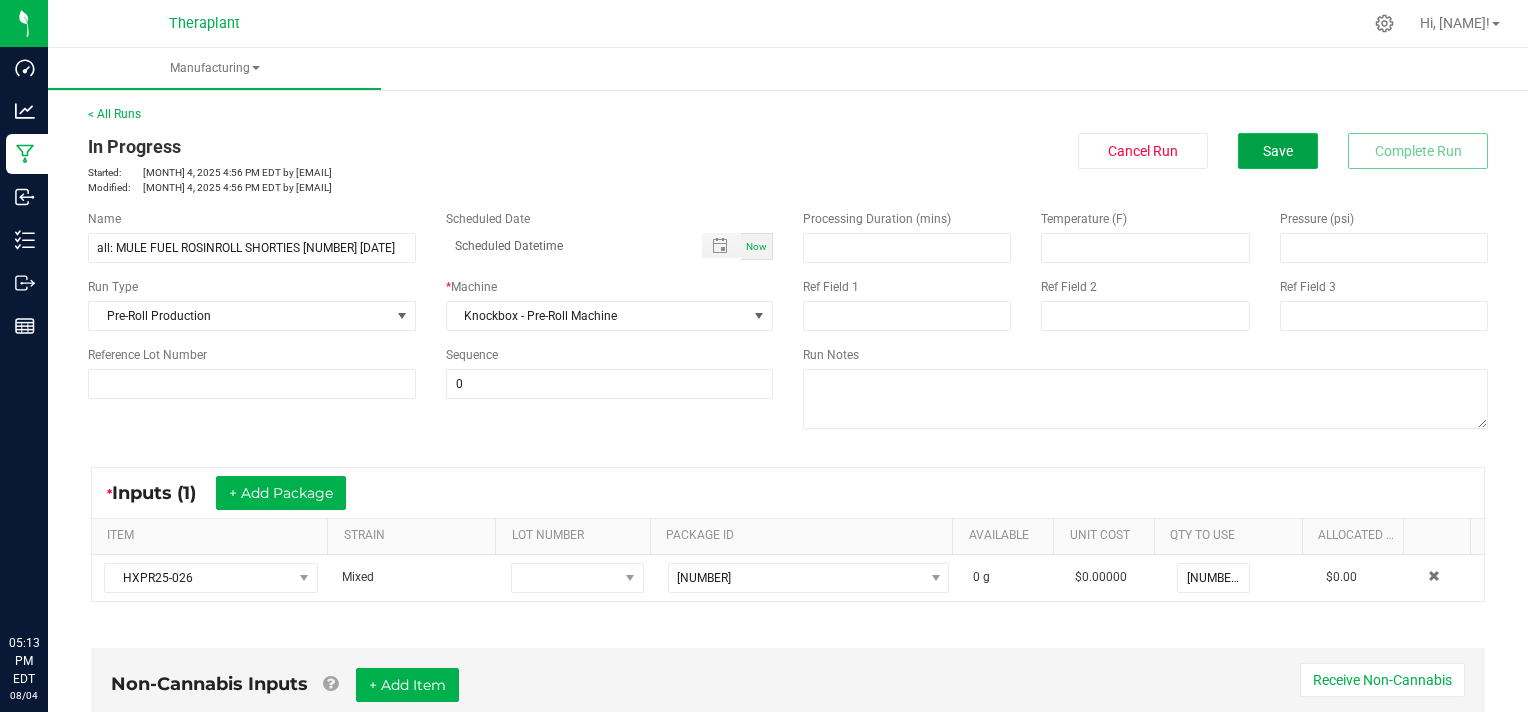 click on "Save" at bounding box center (1278, 151) 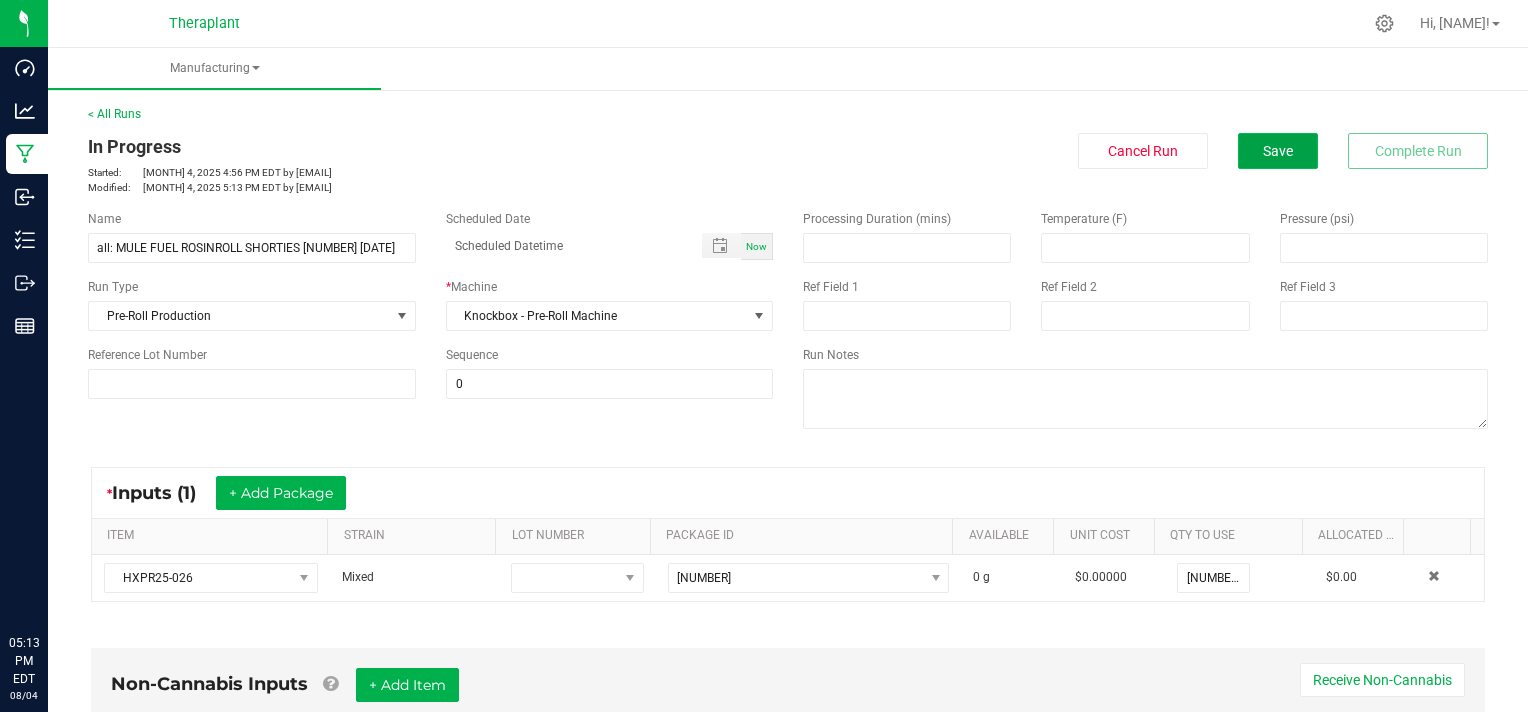 click on "Save" at bounding box center [1278, 151] 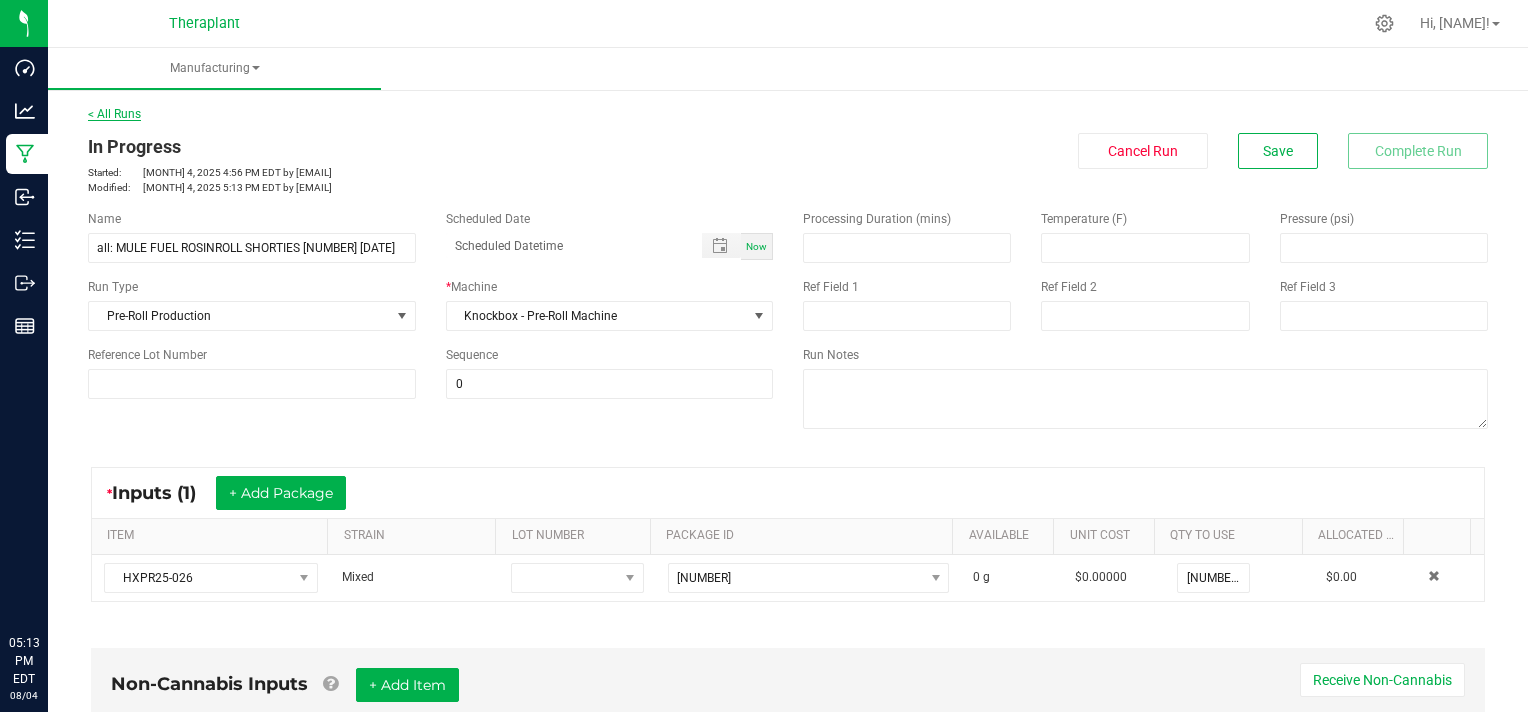 click on "< All Runs" at bounding box center [114, 114] 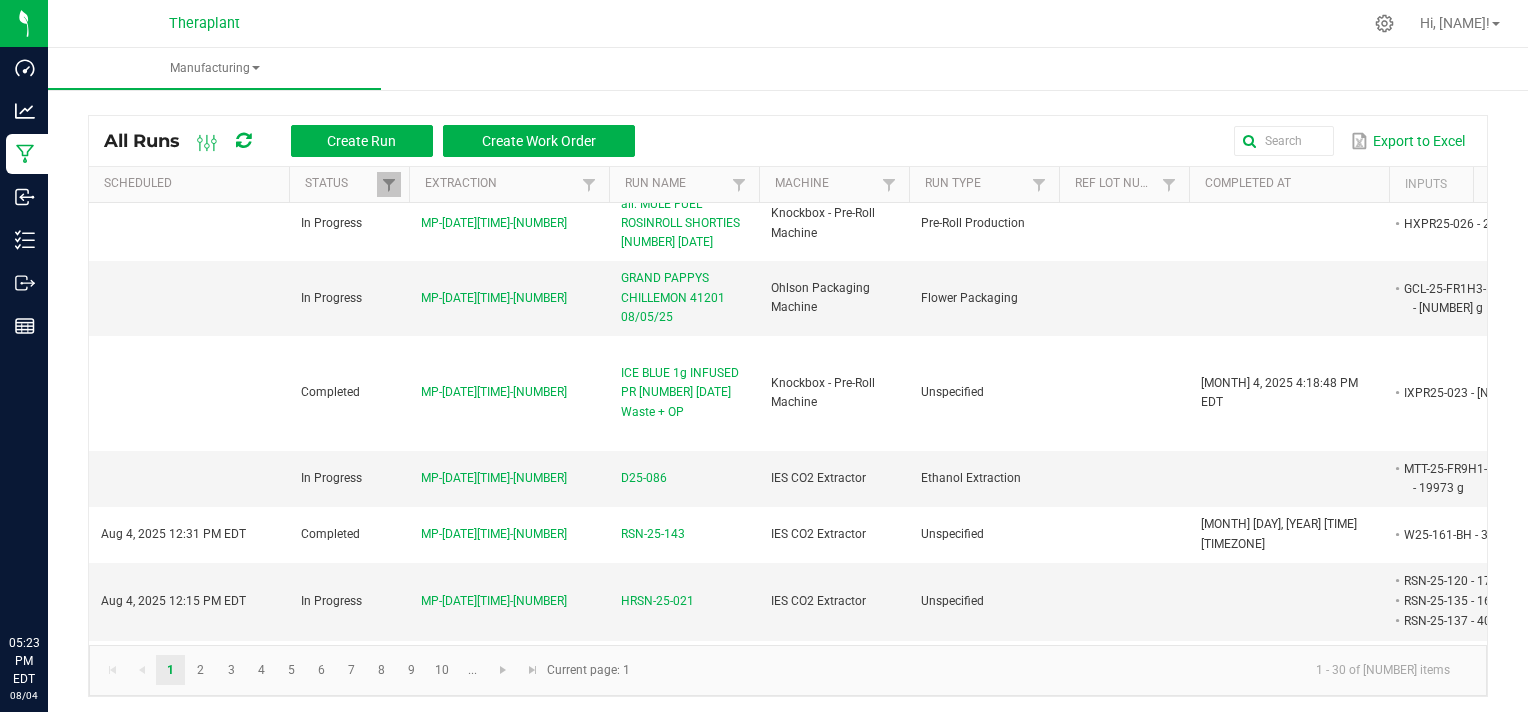 scroll, scrollTop: 36, scrollLeft: 0, axis: vertical 